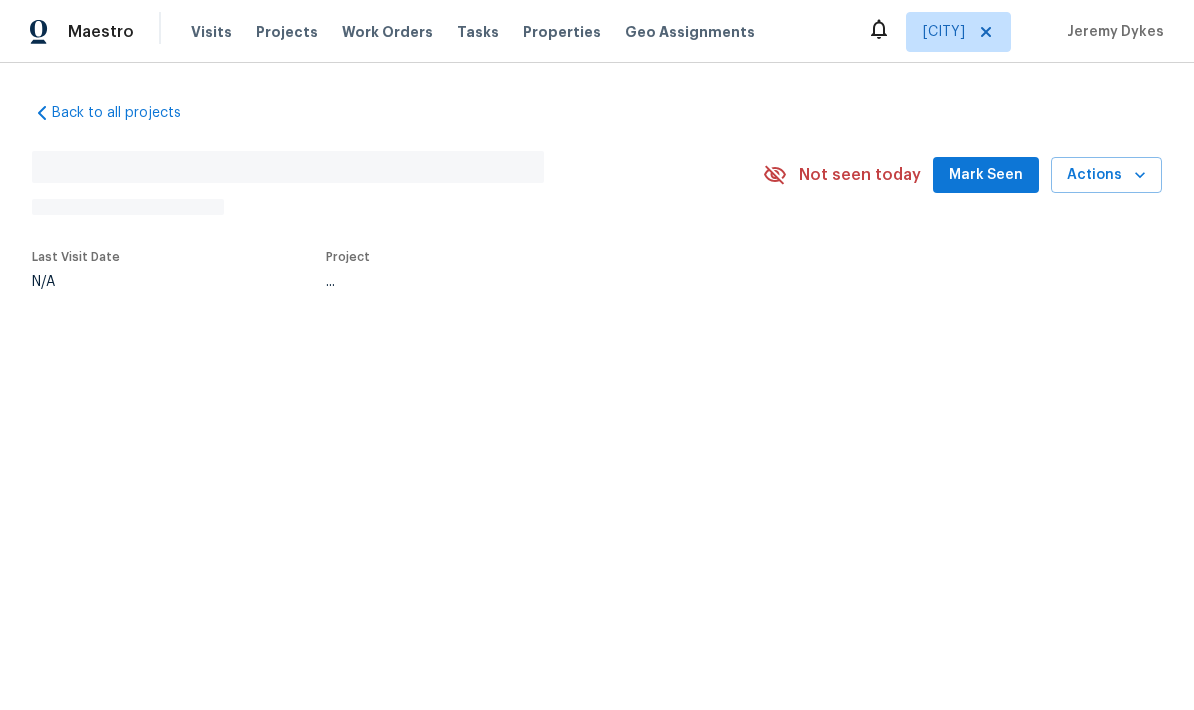 scroll, scrollTop: 0, scrollLeft: 0, axis: both 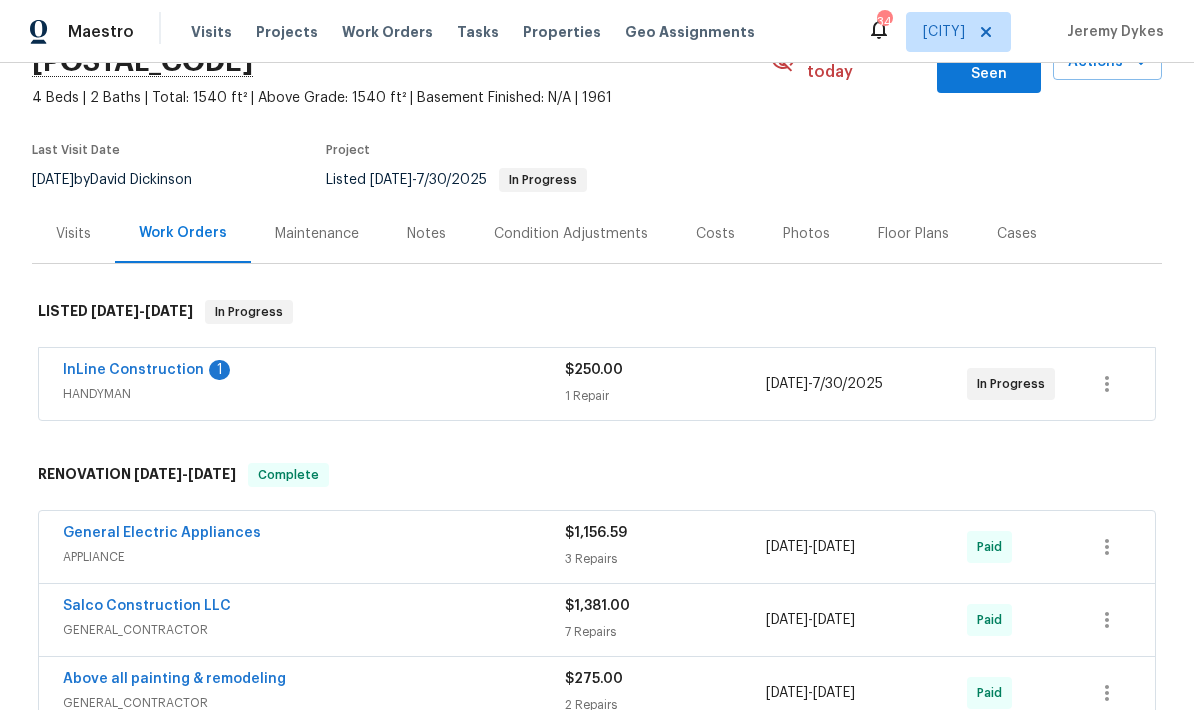click on "InLine Construction 1" at bounding box center [314, 372] 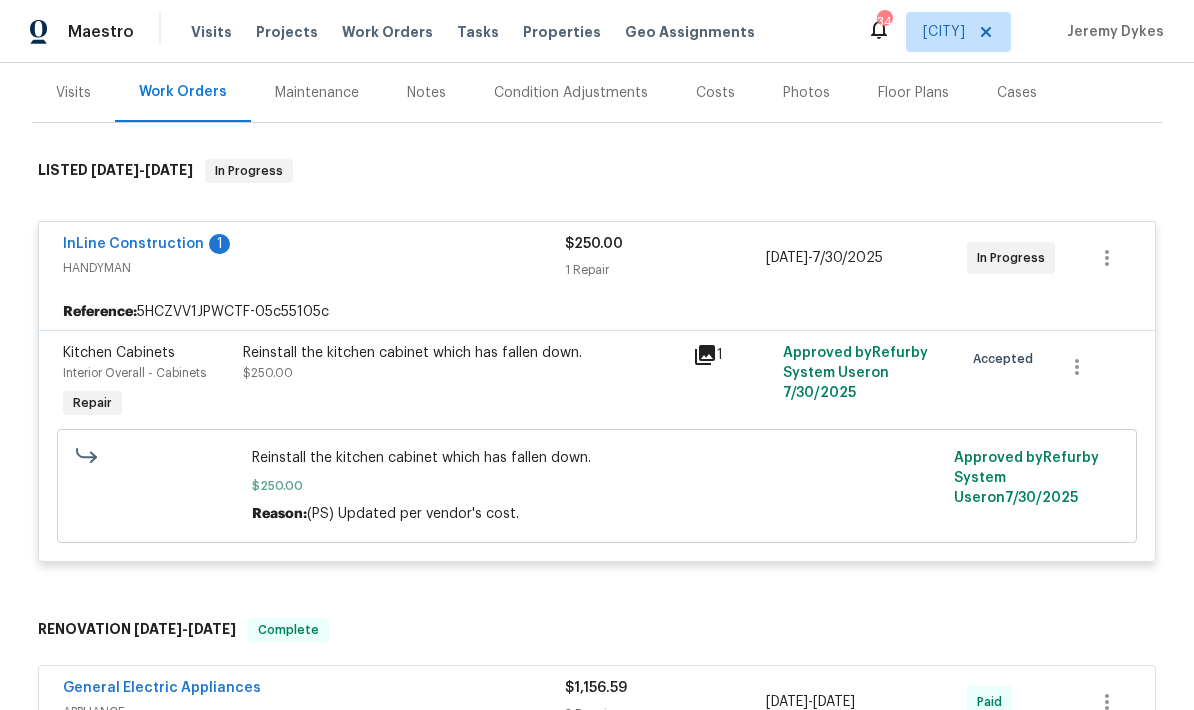 scroll, scrollTop: 232, scrollLeft: 0, axis: vertical 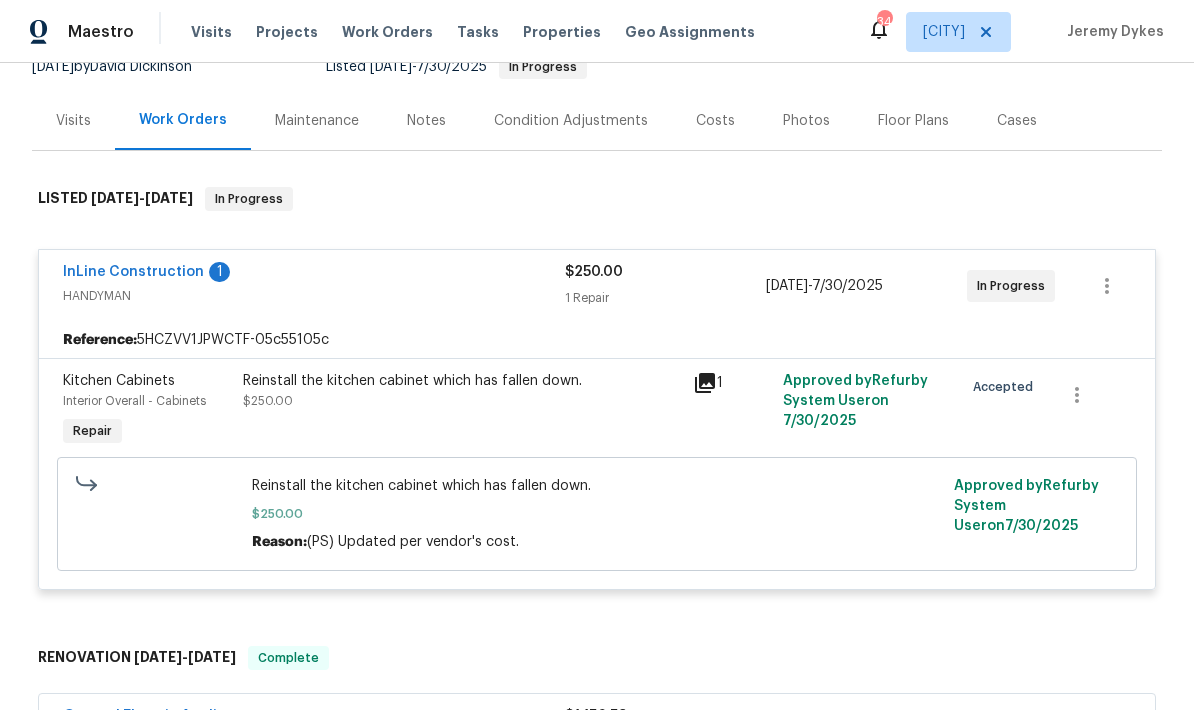 click 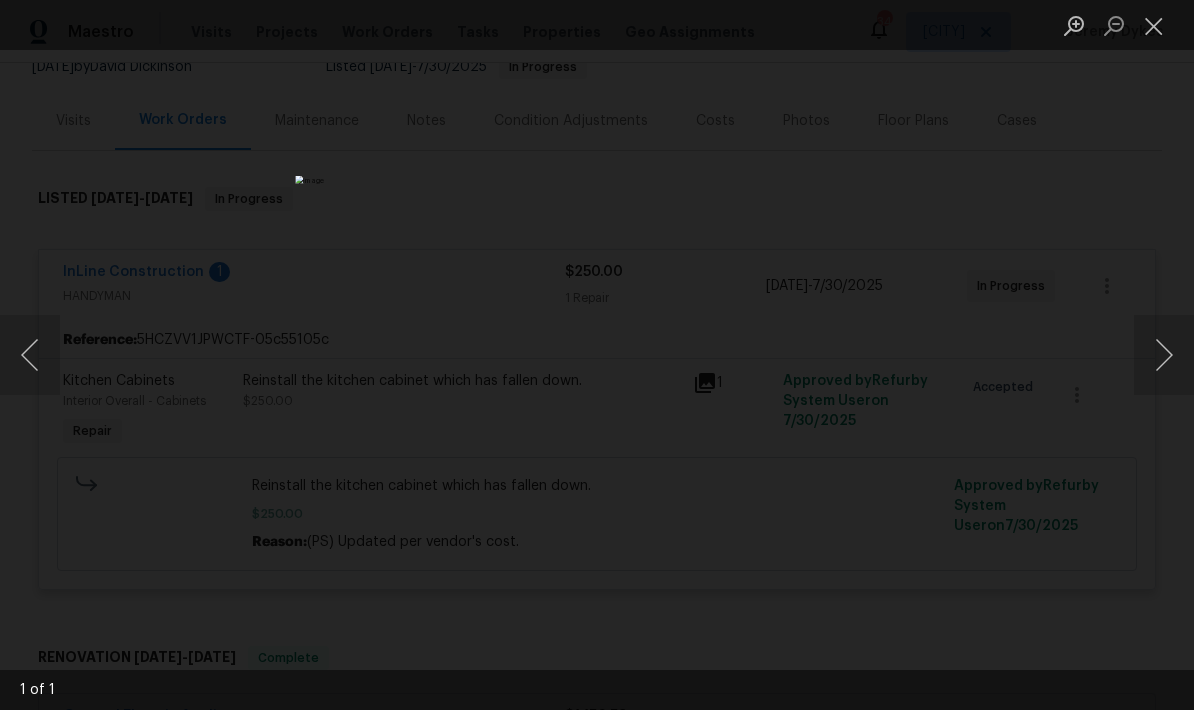 click at bounding box center [1154, 25] 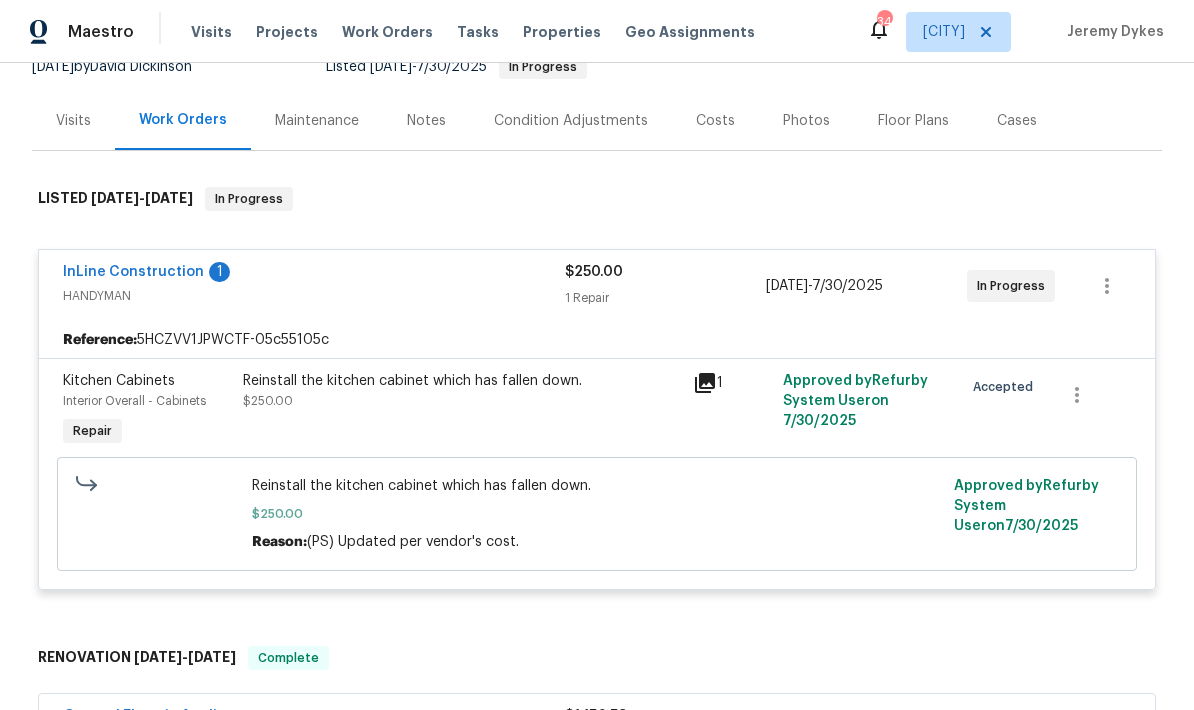 click on "Photos" at bounding box center (806, 121) 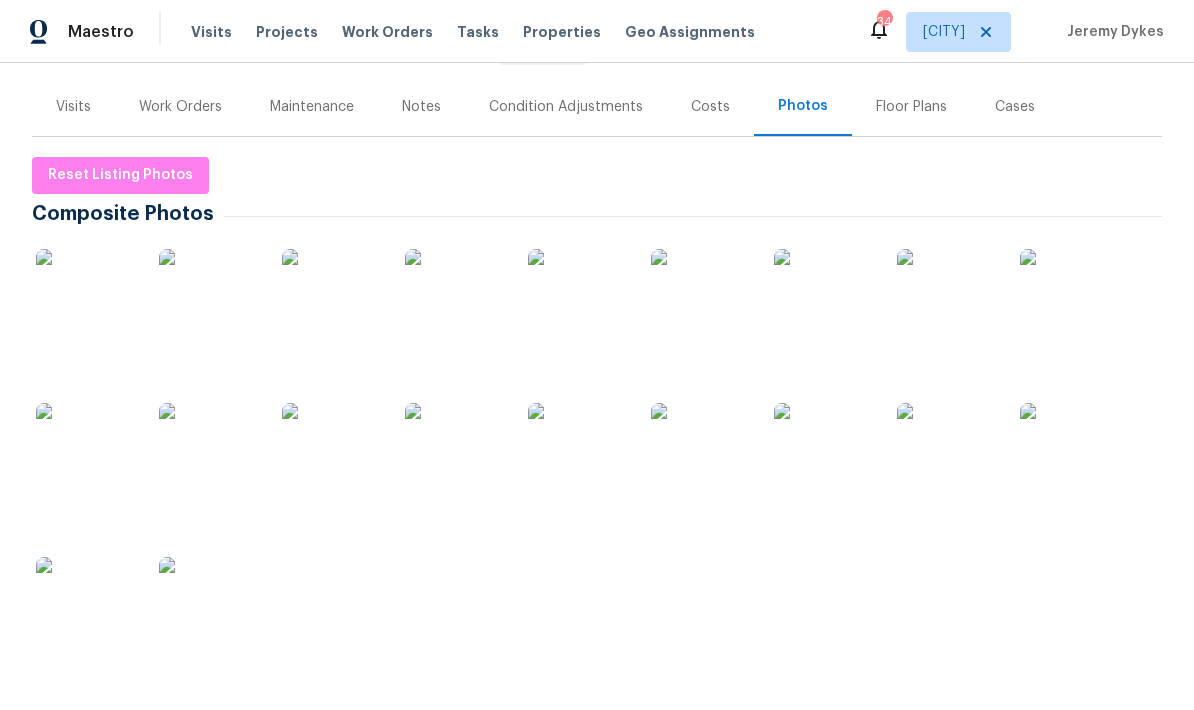 scroll, scrollTop: 238, scrollLeft: 0, axis: vertical 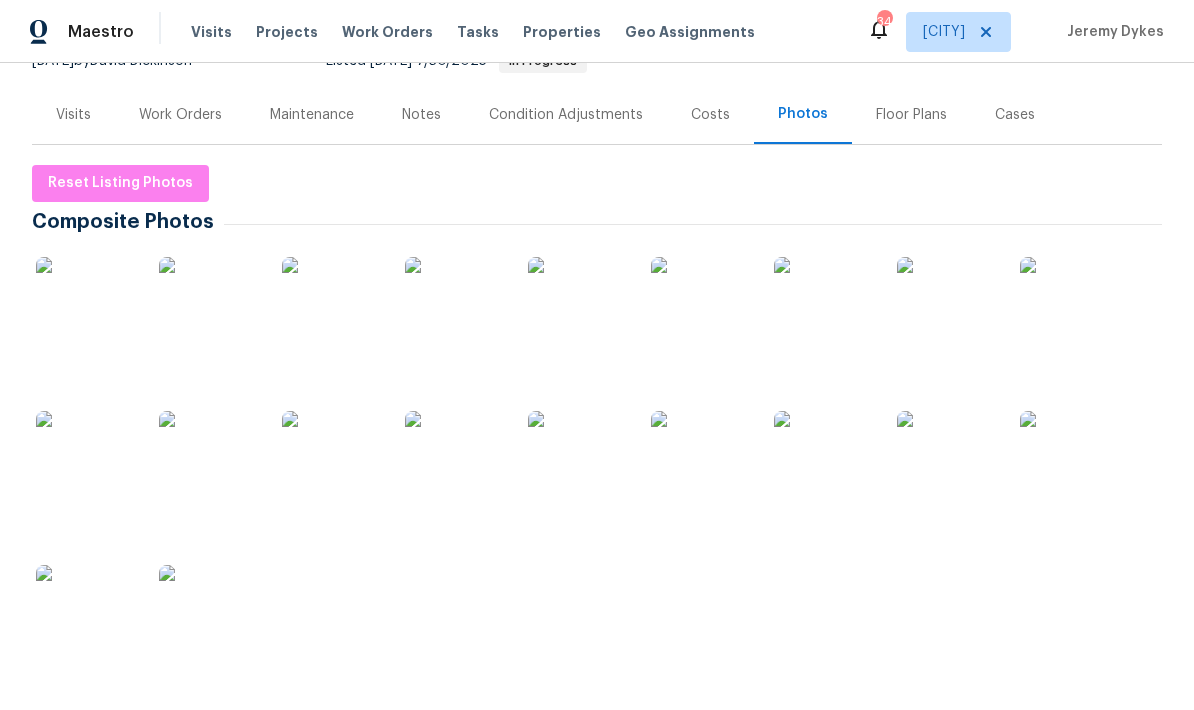 click on "Visits" at bounding box center (73, 115) 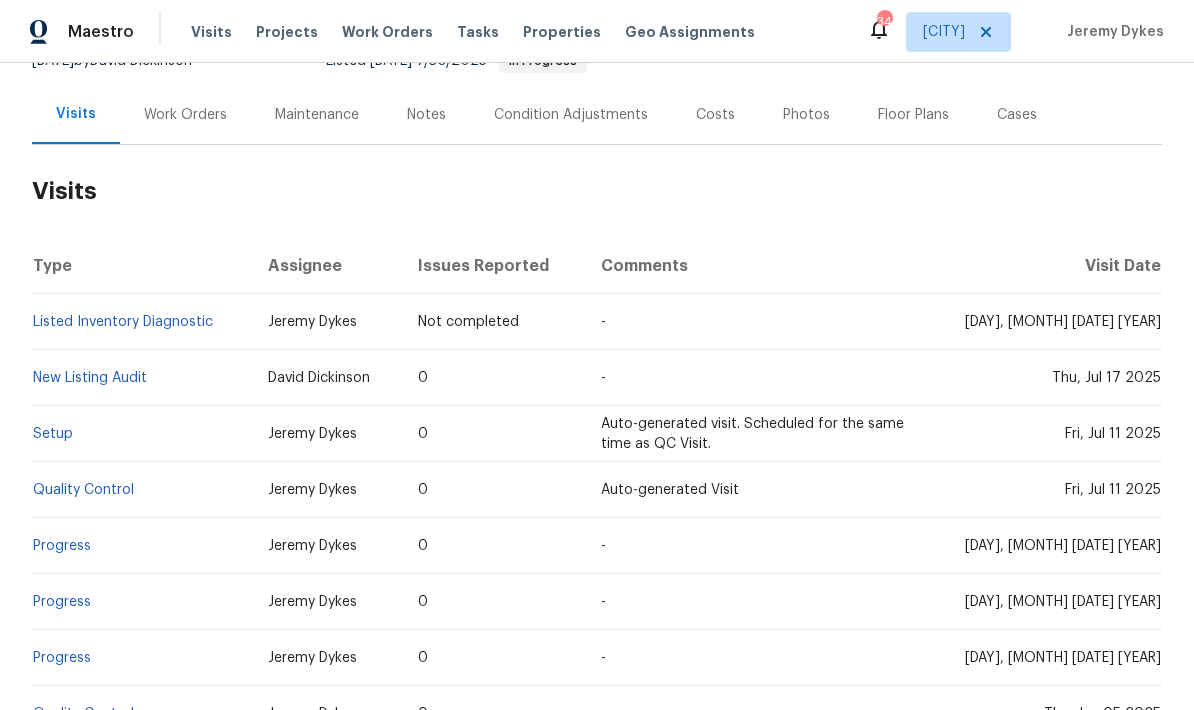 scroll, scrollTop: 275, scrollLeft: 0, axis: vertical 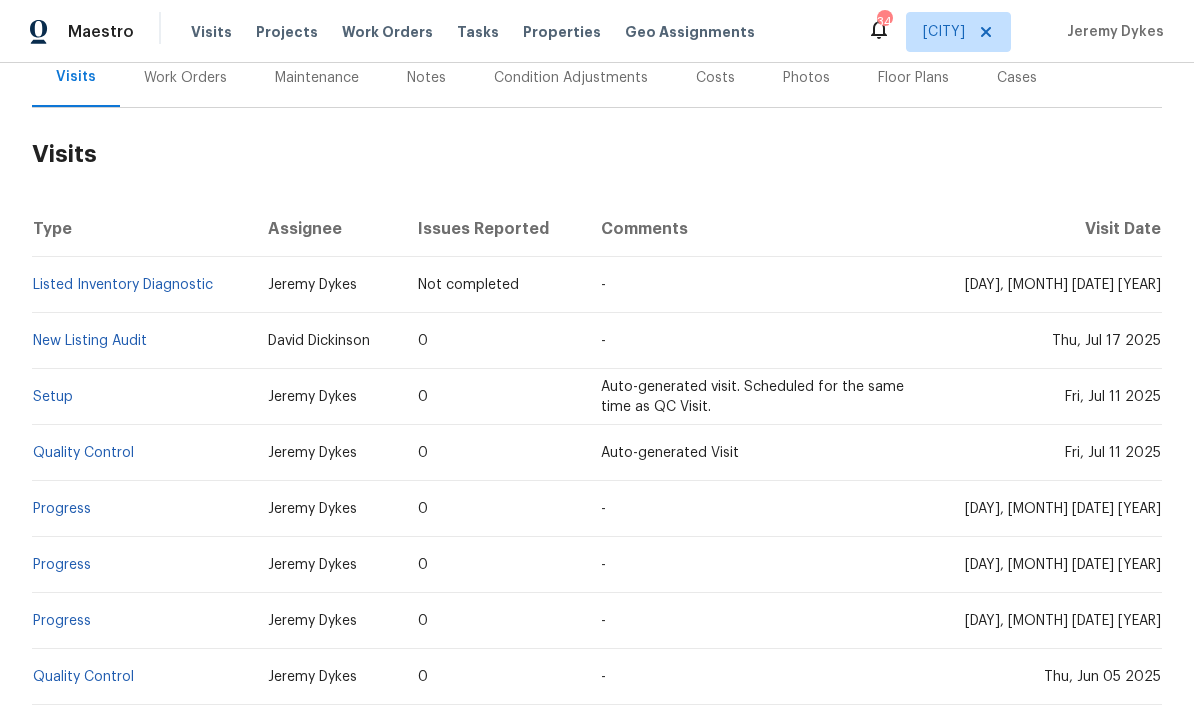 click on "New Listing Audit" at bounding box center (90, 341) 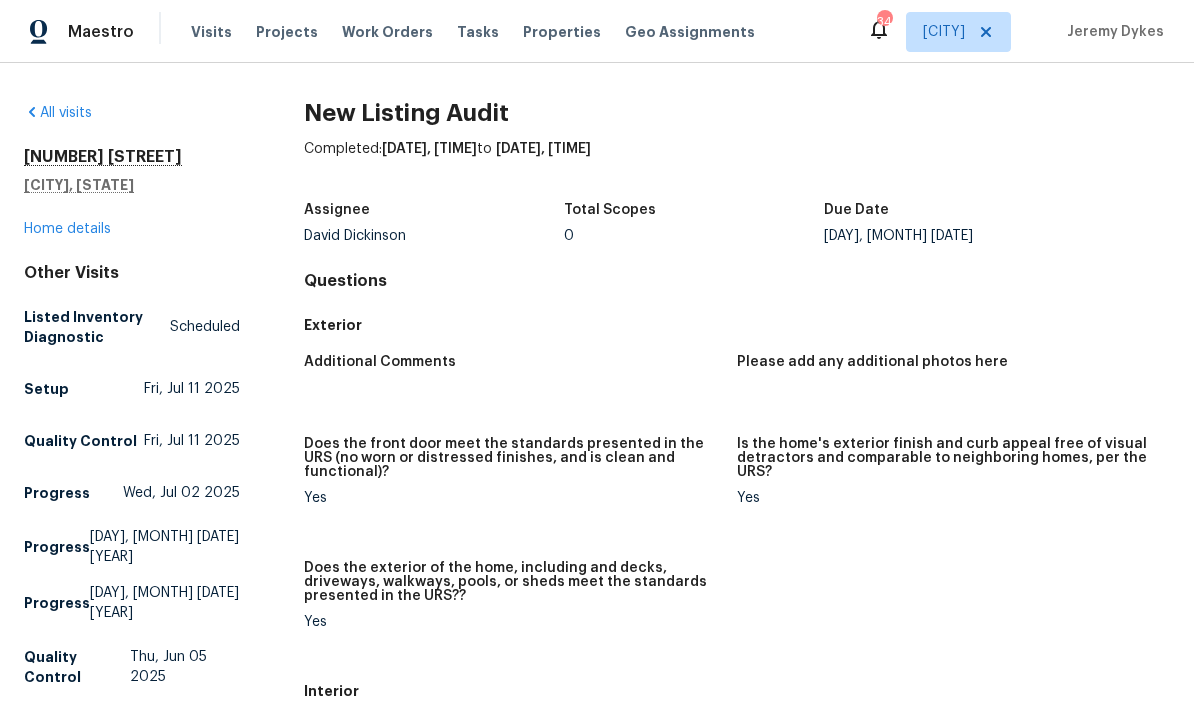 scroll, scrollTop: 0, scrollLeft: 0, axis: both 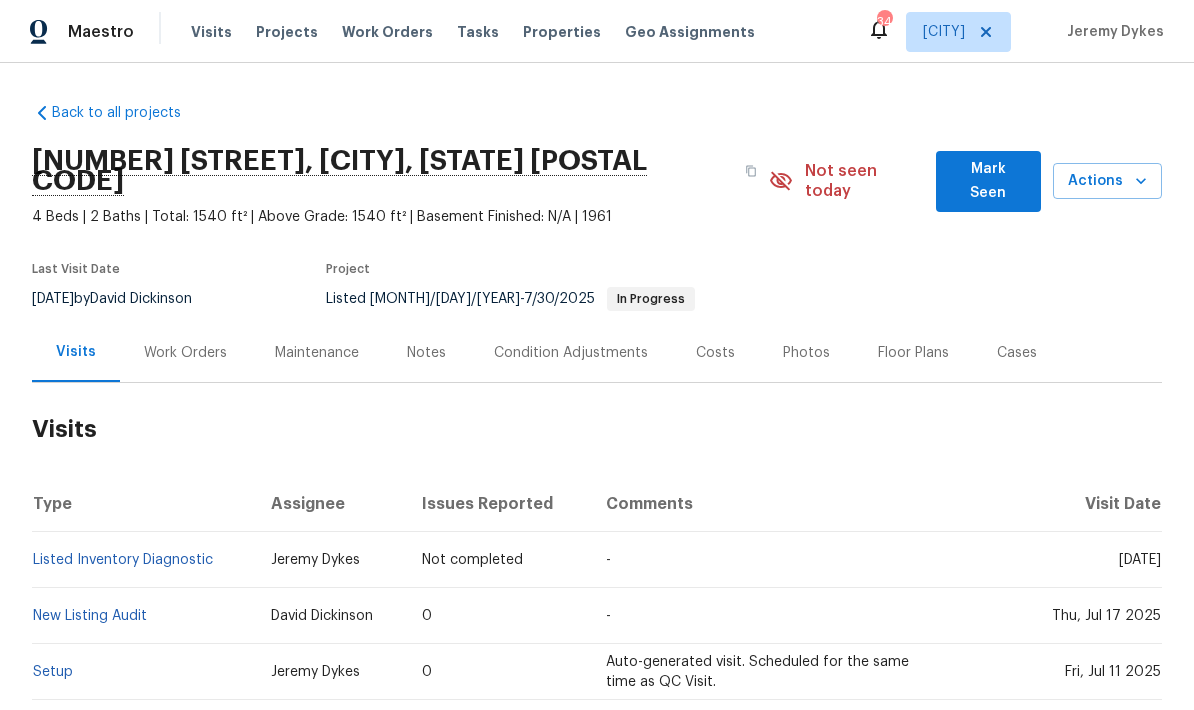 click on "Work Orders" at bounding box center [185, 353] 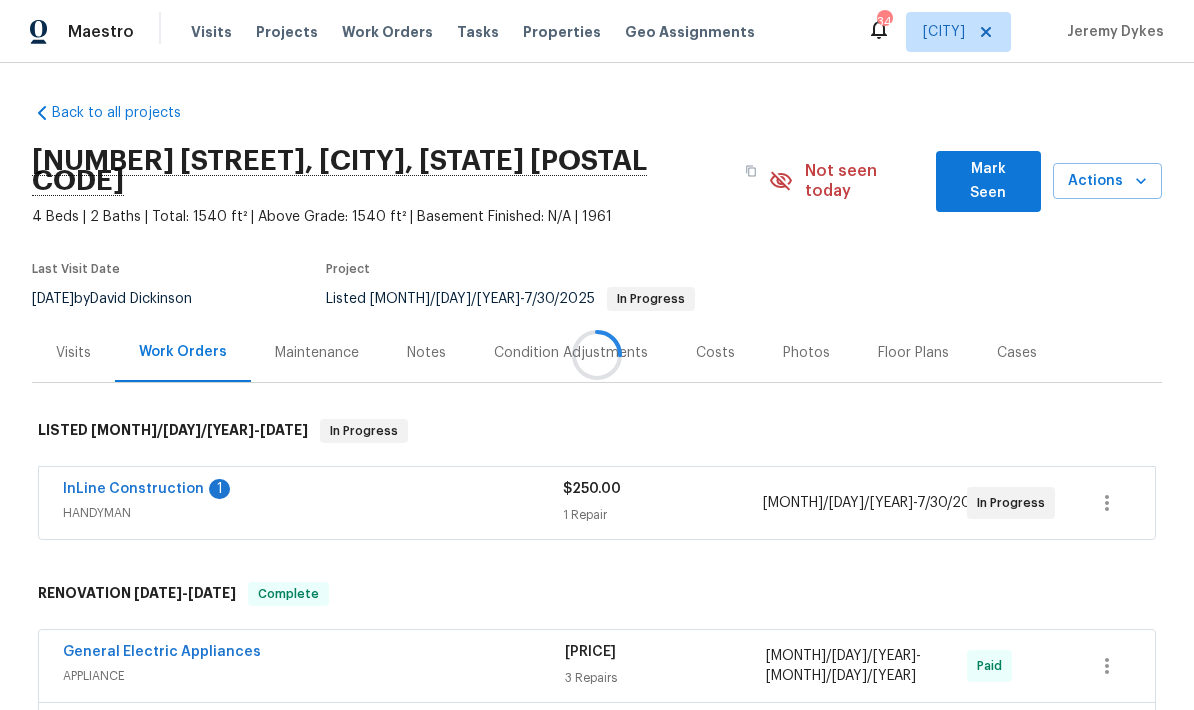 click at bounding box center [597, 355] 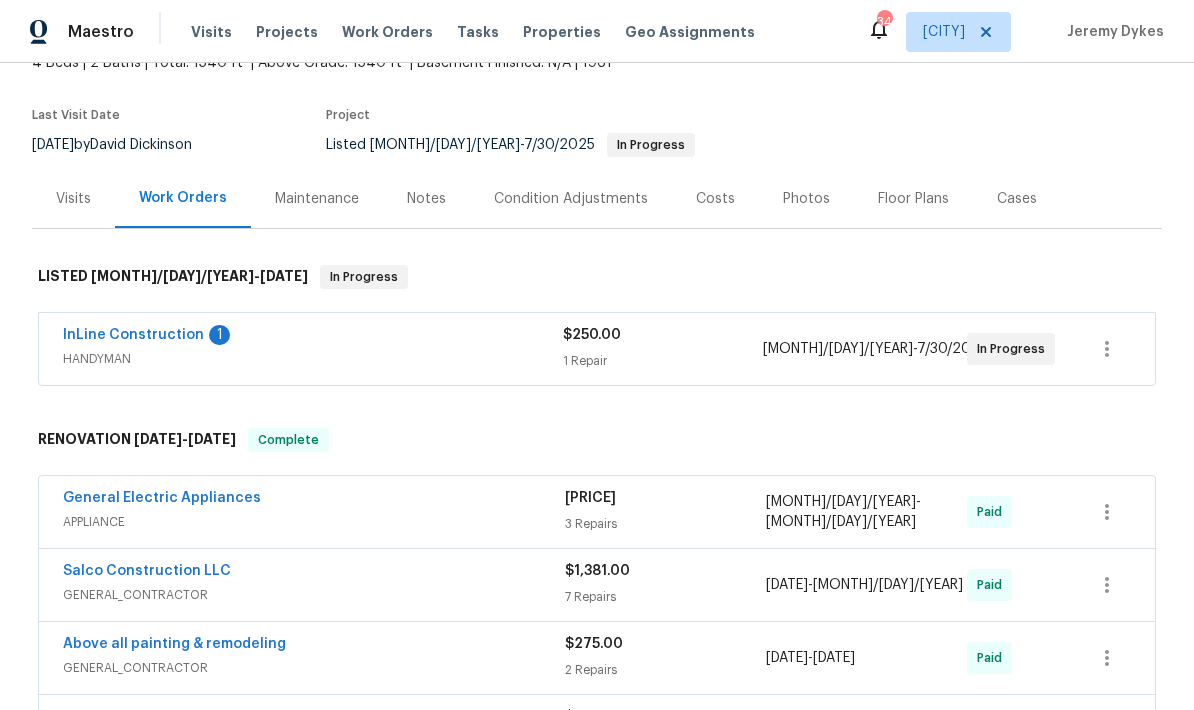 scroll, scrollTop: 163, scrollLeft: 0, axis: vertical 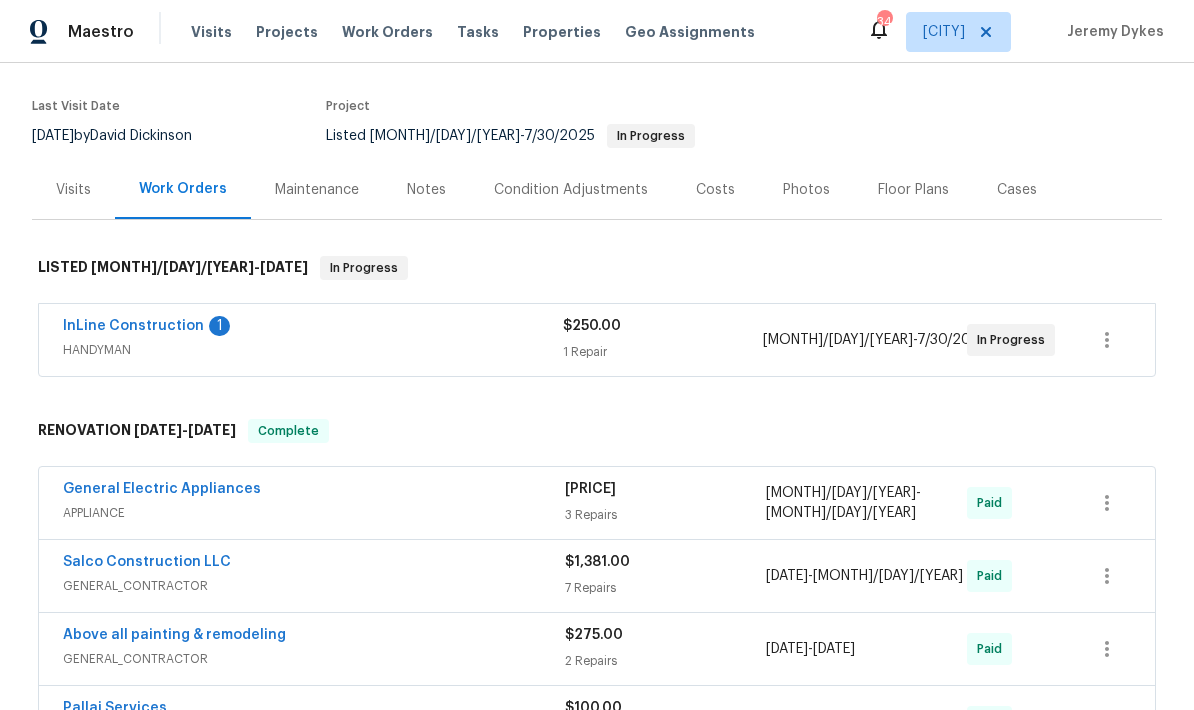click on "[VENDOR_NAME] 1" at bounding box center [313, 328] 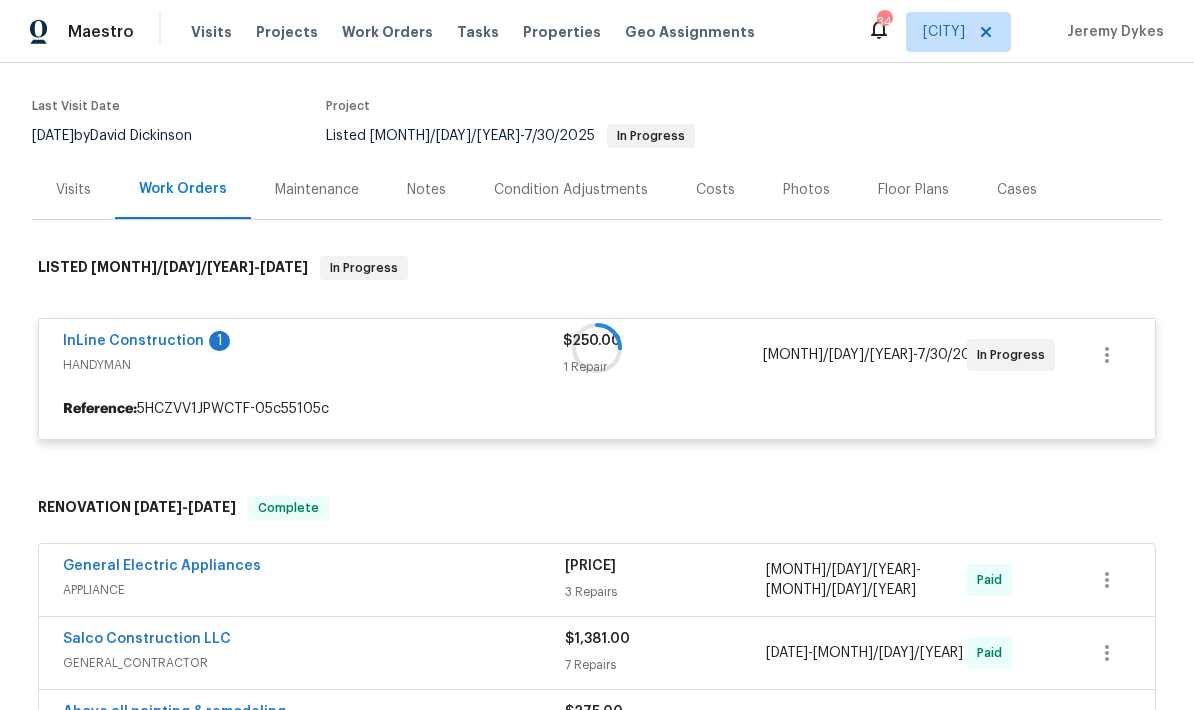click at bounding box center (597, 348) 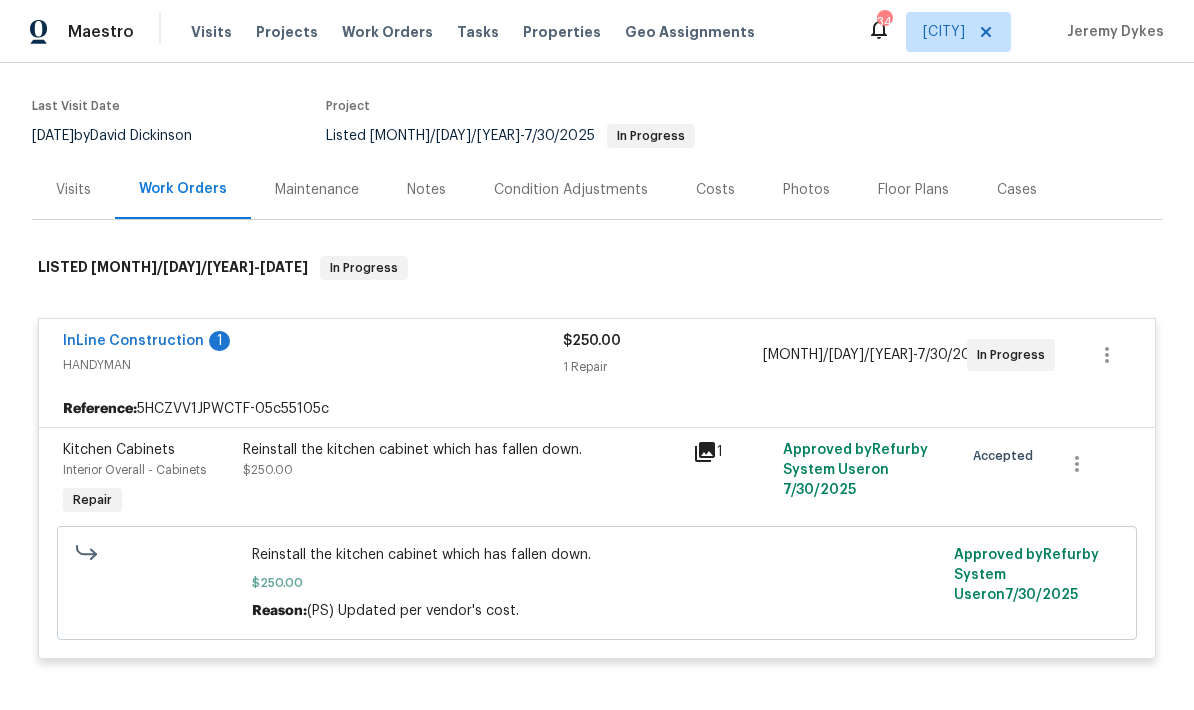 click on "InLine Construction" at bounding box center [133, 341] 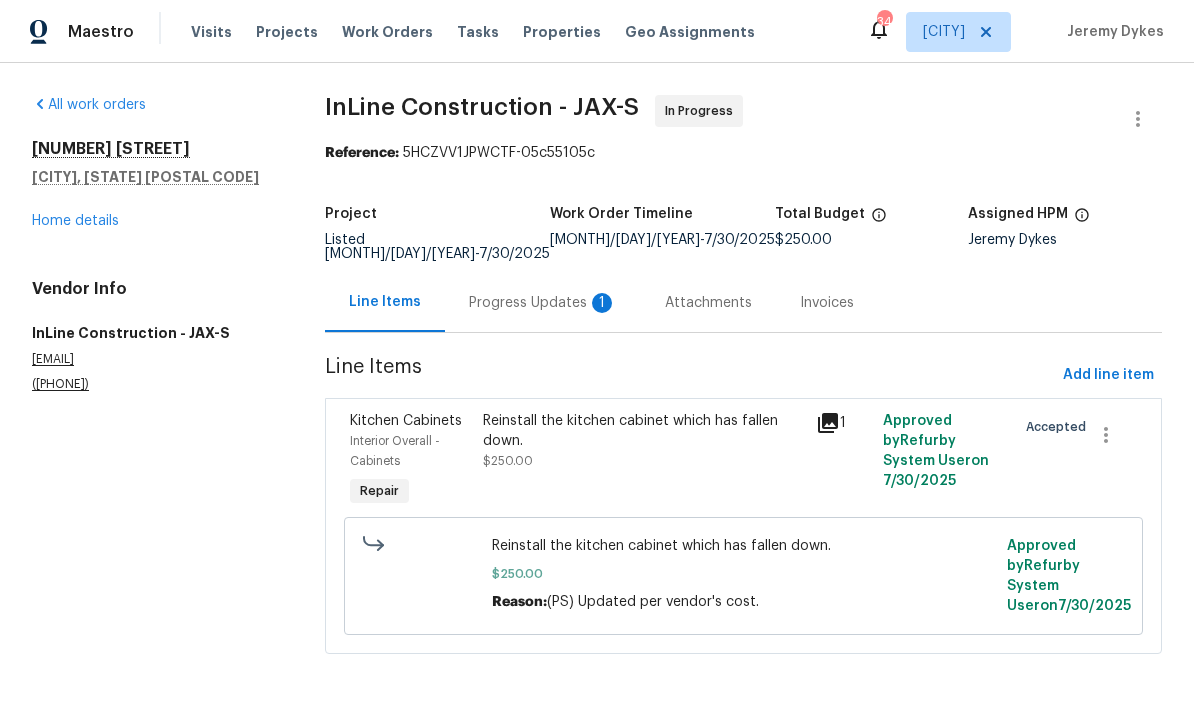 click on "Progress Updates 1" at bounding box center [543, 303] 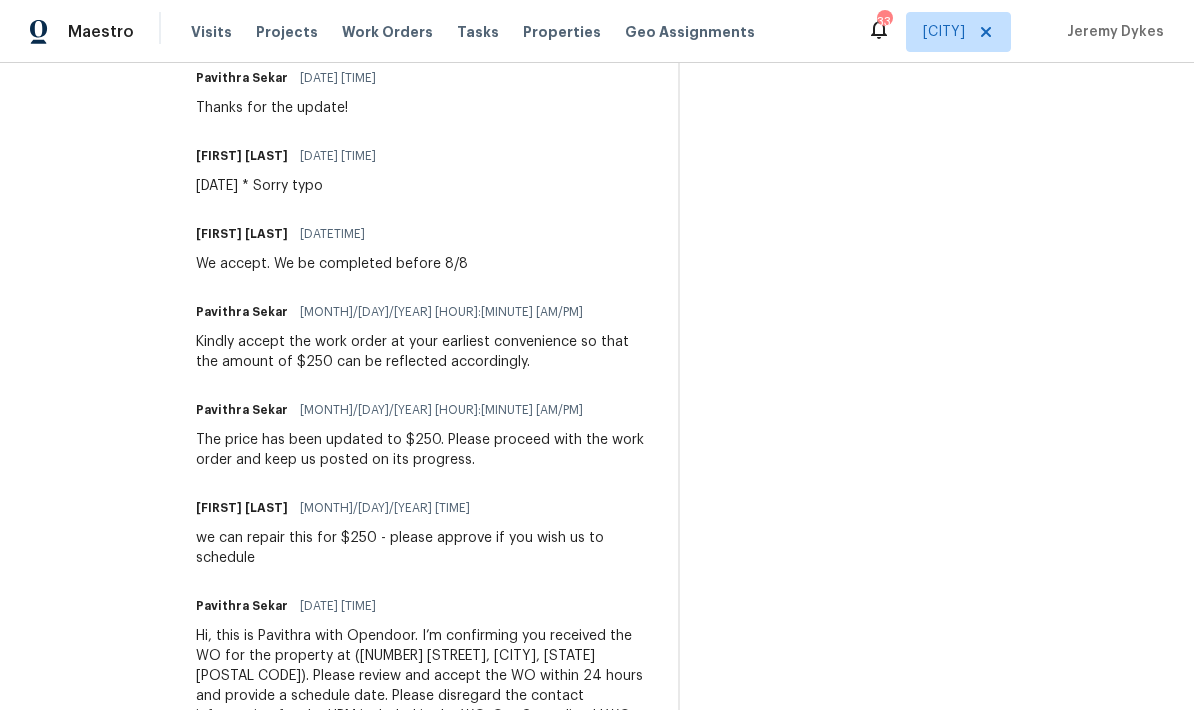 scroll, scrollTop: 816, scrollLeft: 0, axis: vertical 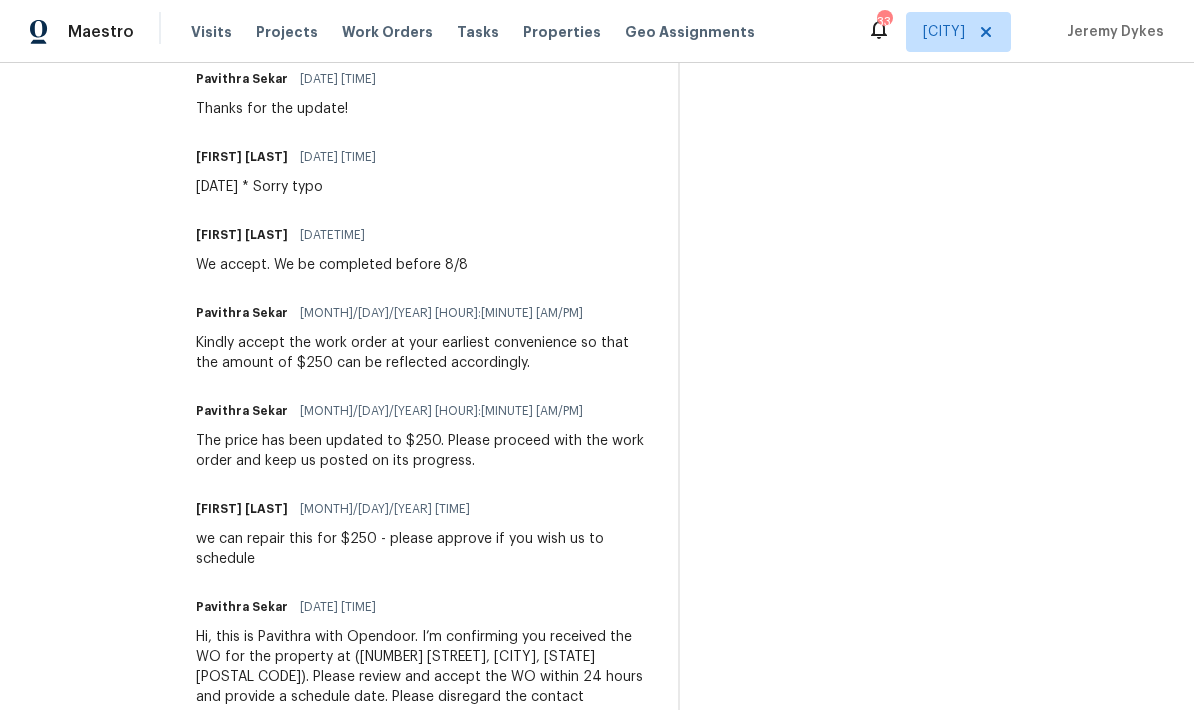 click on "Pavithra Sekar" at bounding box center [242, 607] 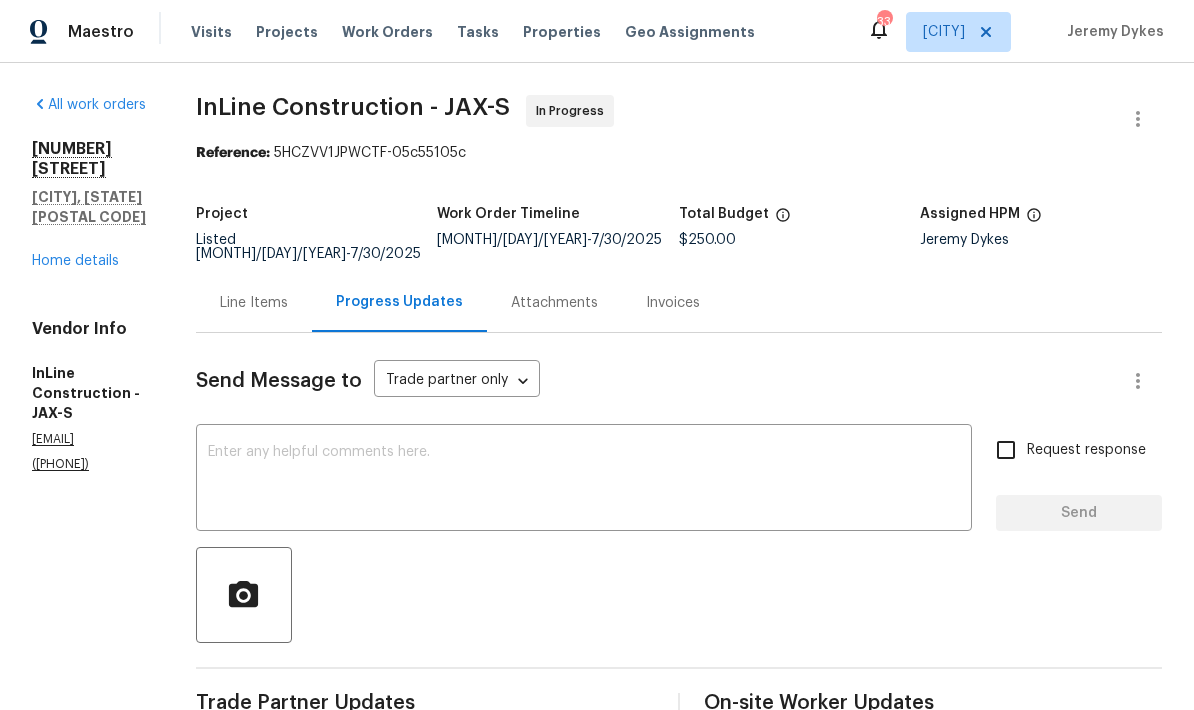 scroll, scrollTop: 0, scrollLeft: 0, axis: both 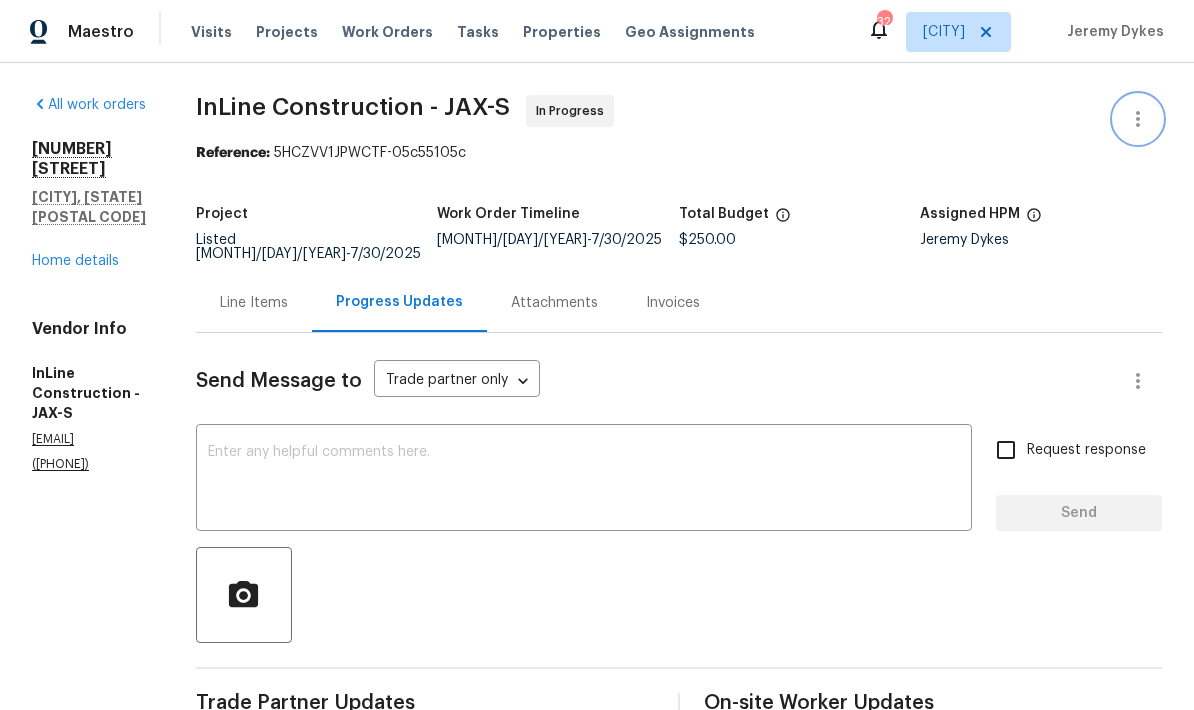 click 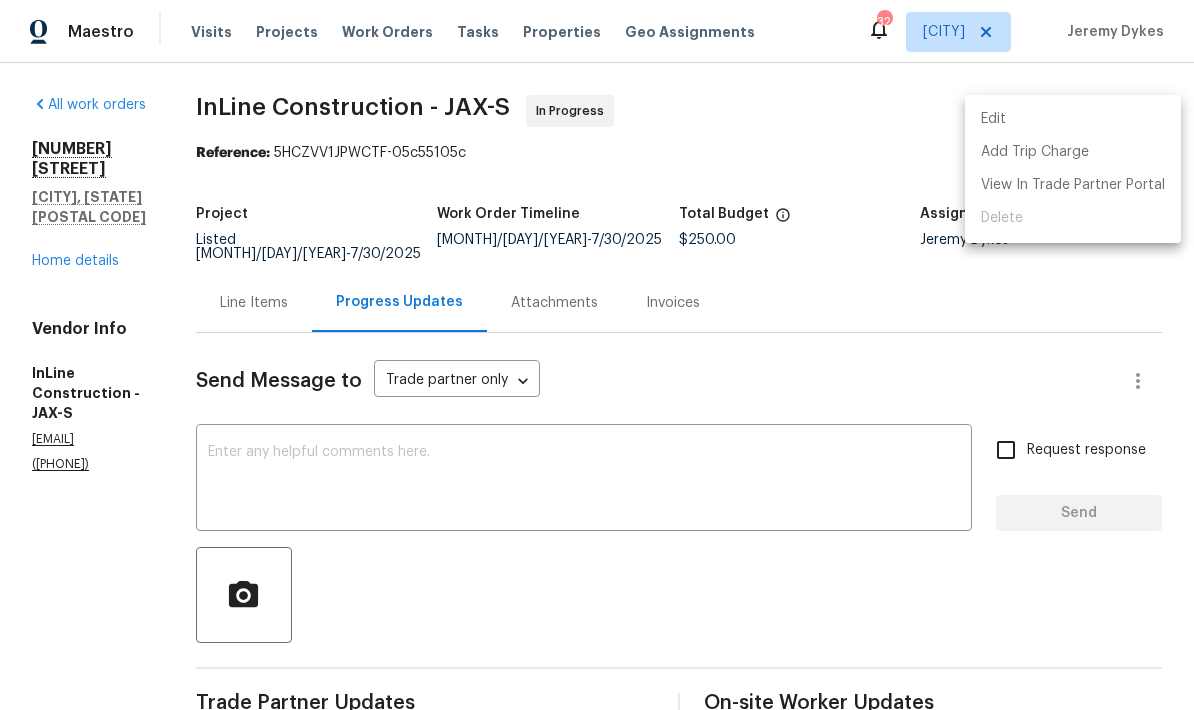 click at bounding box center (597, 355) 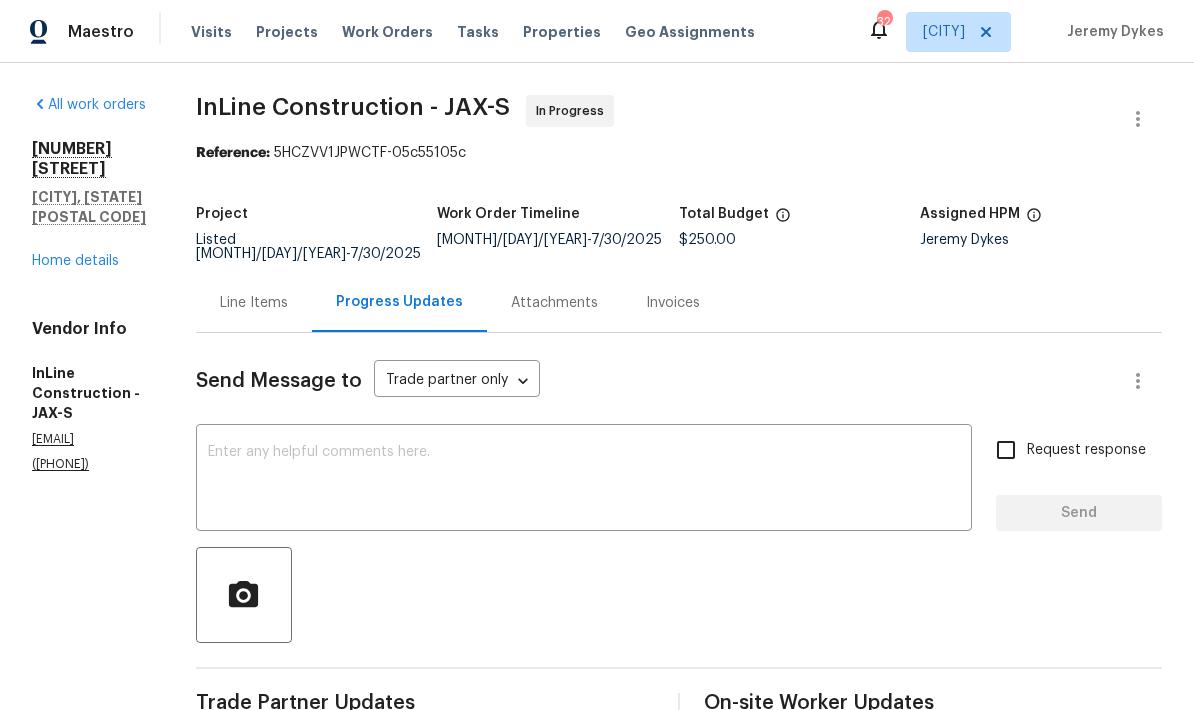 click on "All work orders [NUMBER] [STREET], [CITY], [STATE] Home details Vendor Info [VENDOR_NAME] - [INITIALS] [EMAIL] [PHONE]" at bounding box center [90, 284] 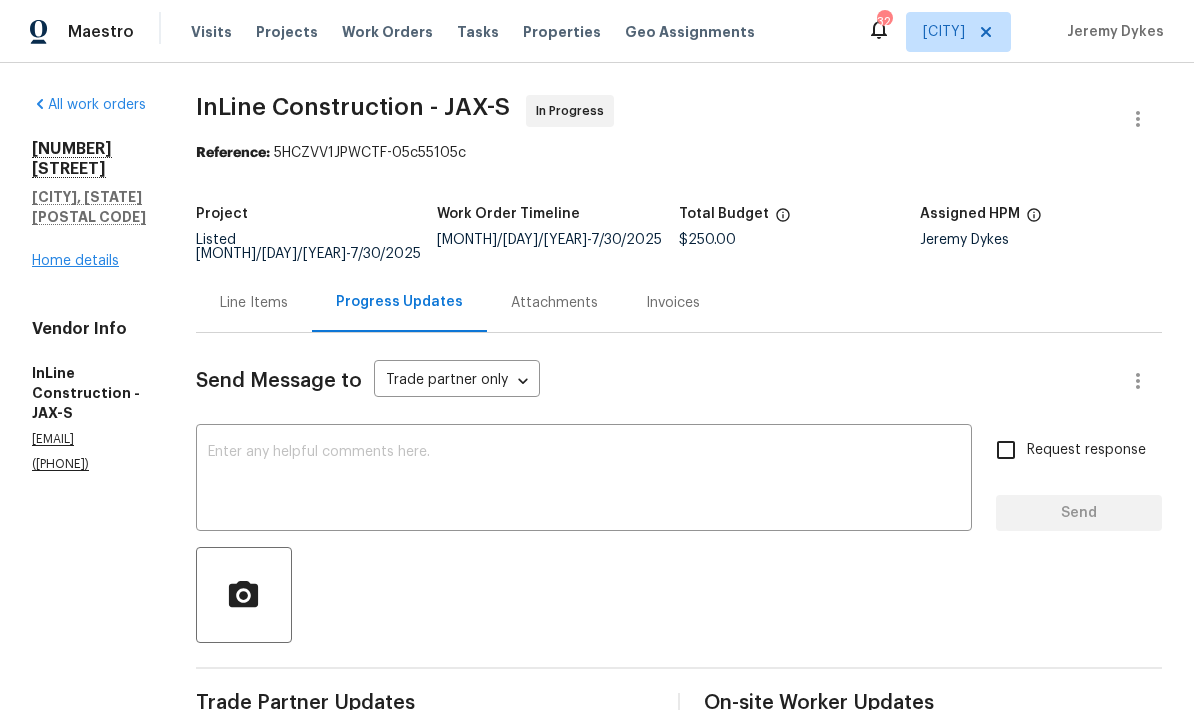 click on "Home details" at bounding box center (75, 261) 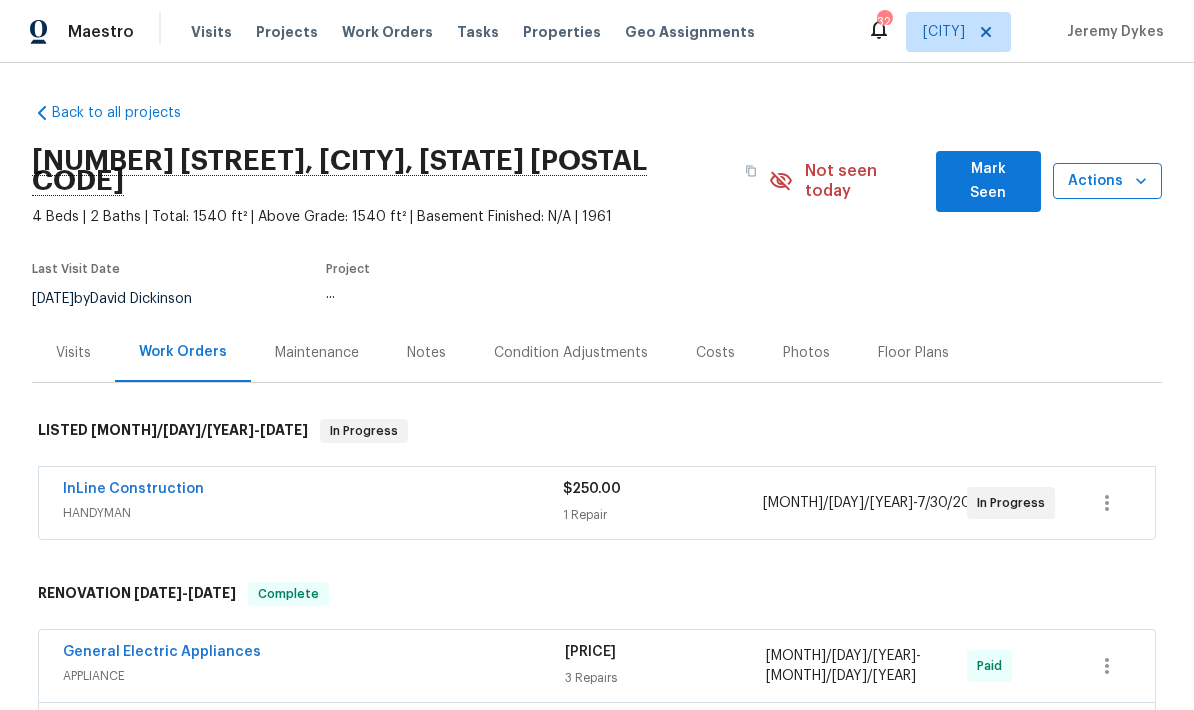 click 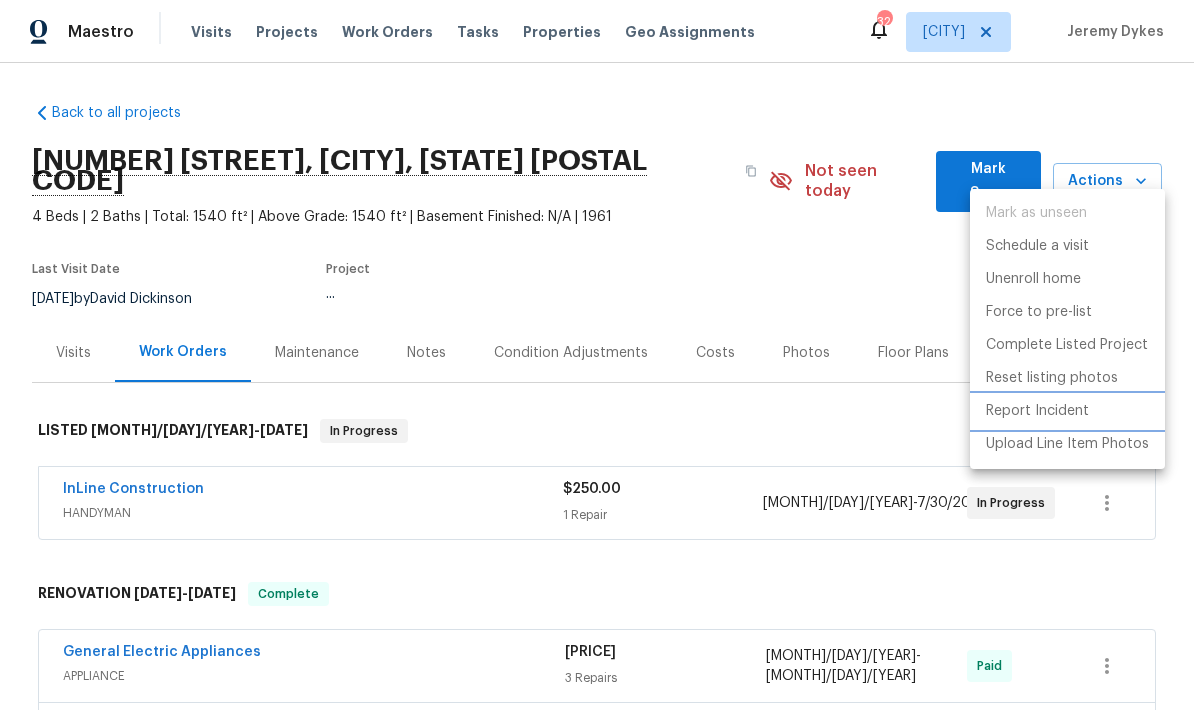 click on "Report Incident" at bounding box center (1037, 411) 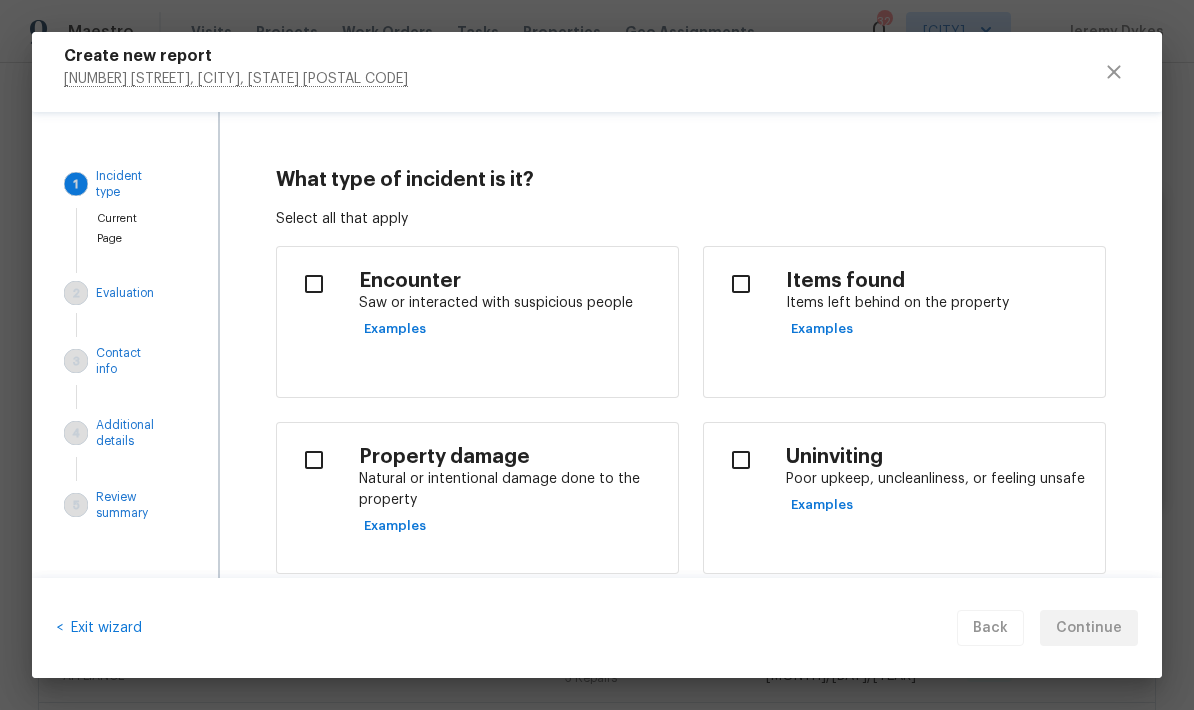 click at bounding box center (314, 460) 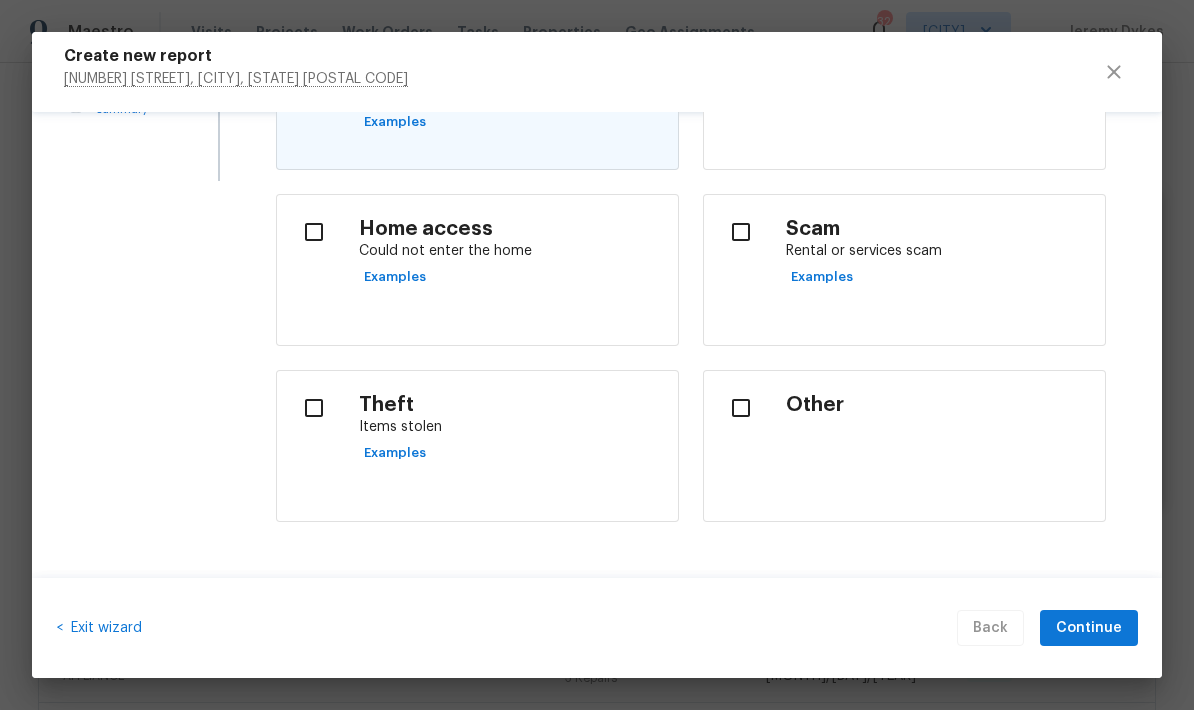 scroll, scrollTop: 403, scrollLeft: 0, axis: vertical 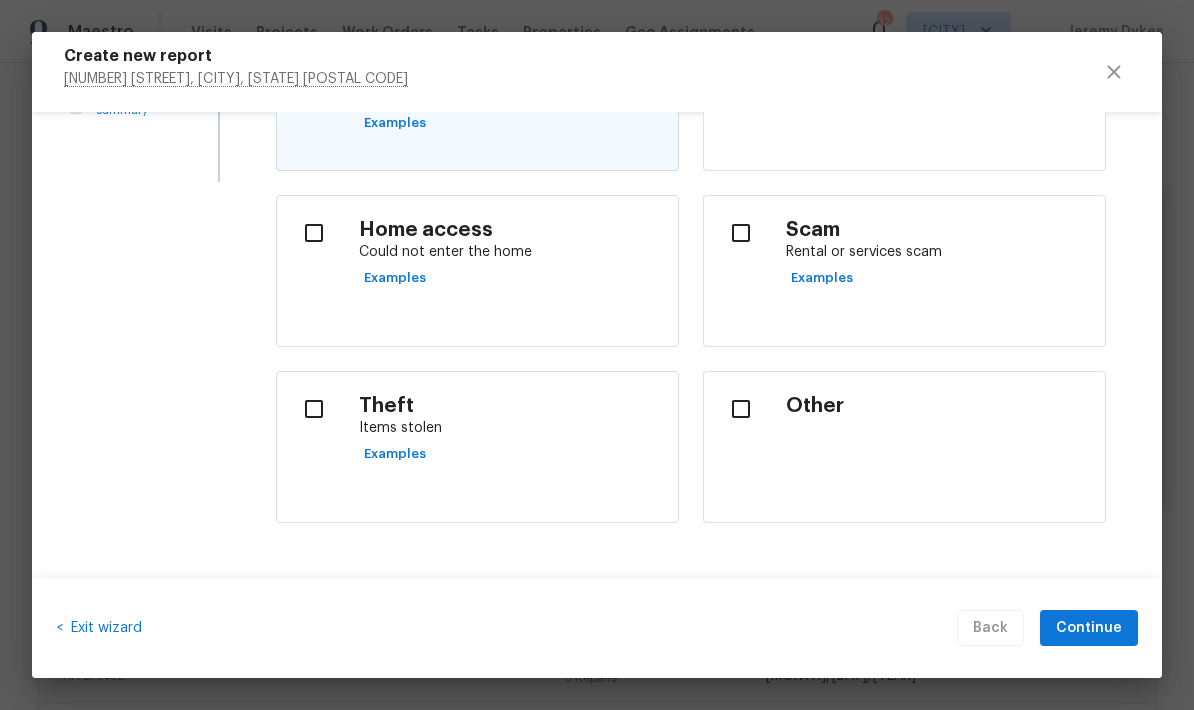 click at bounding box center [314, 409] 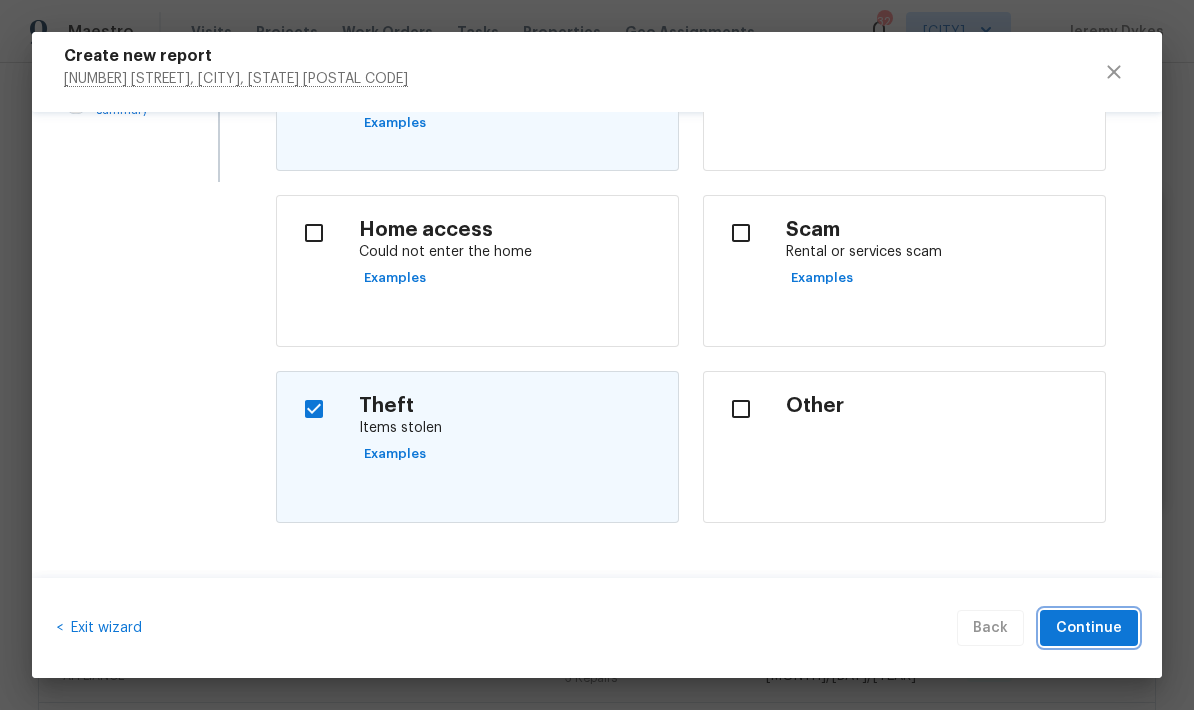 click on "Continue" at bounding box center [1089, 628] 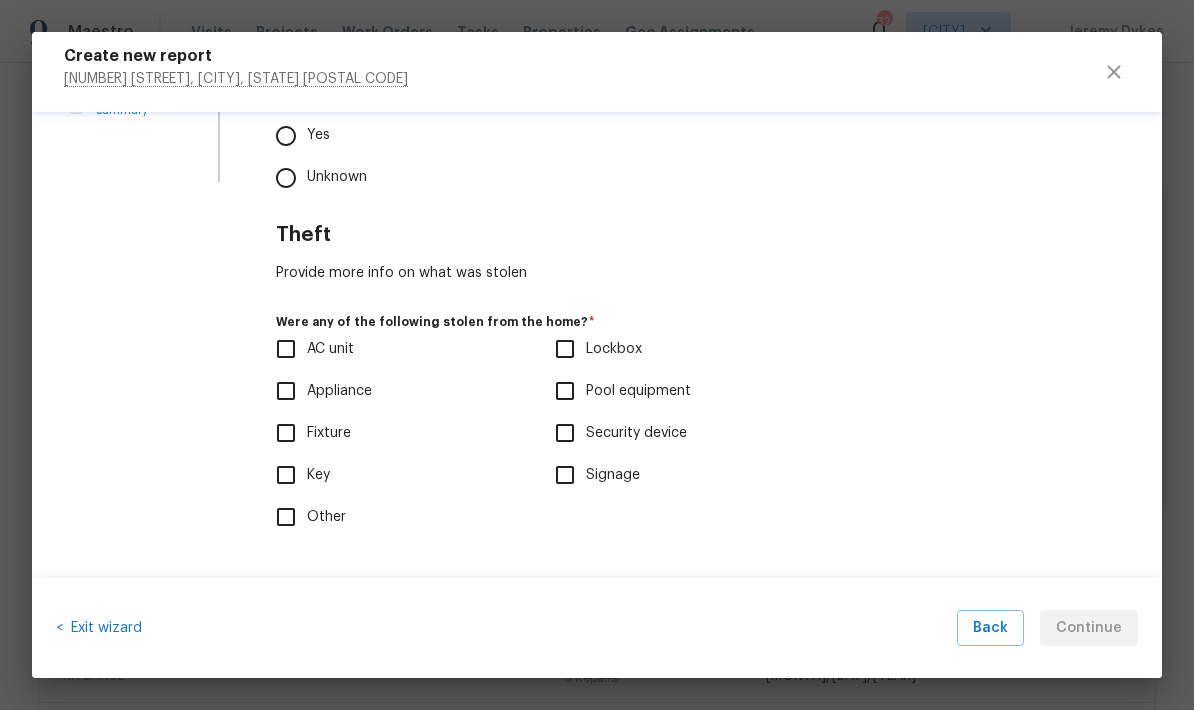 click on "Appliance" at bounding box center [286, 391] 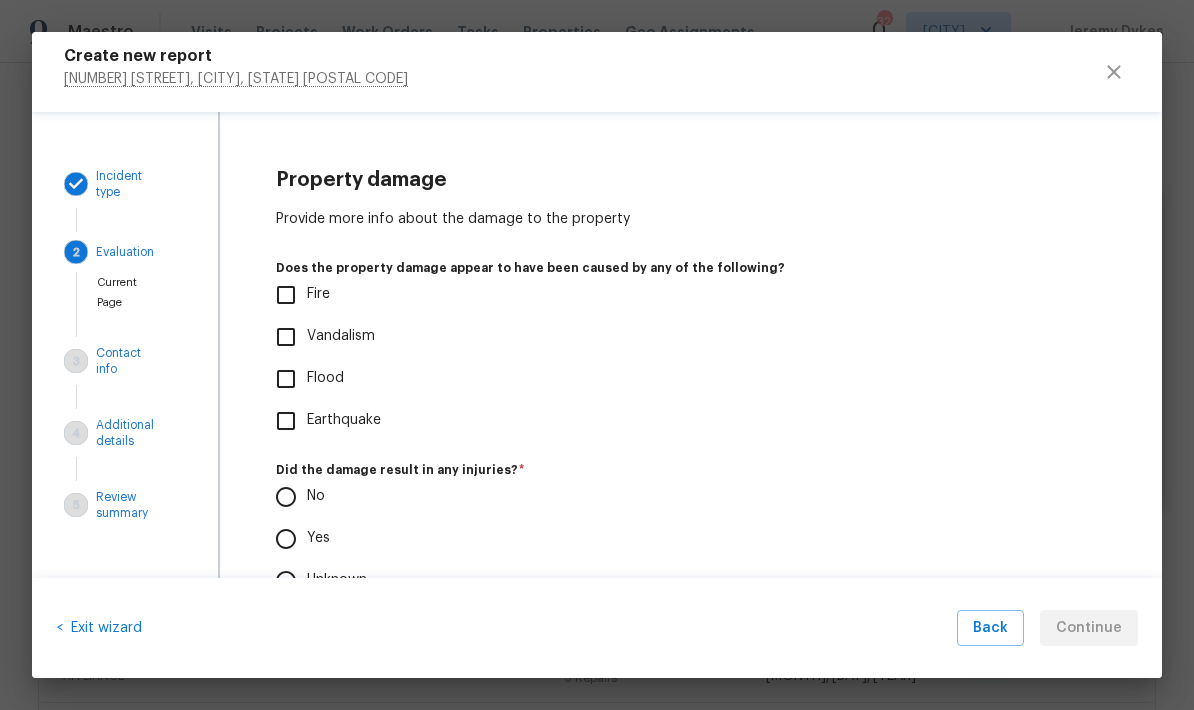 scroll, scrollTop: 0, scrollLeft: 0, axis: both 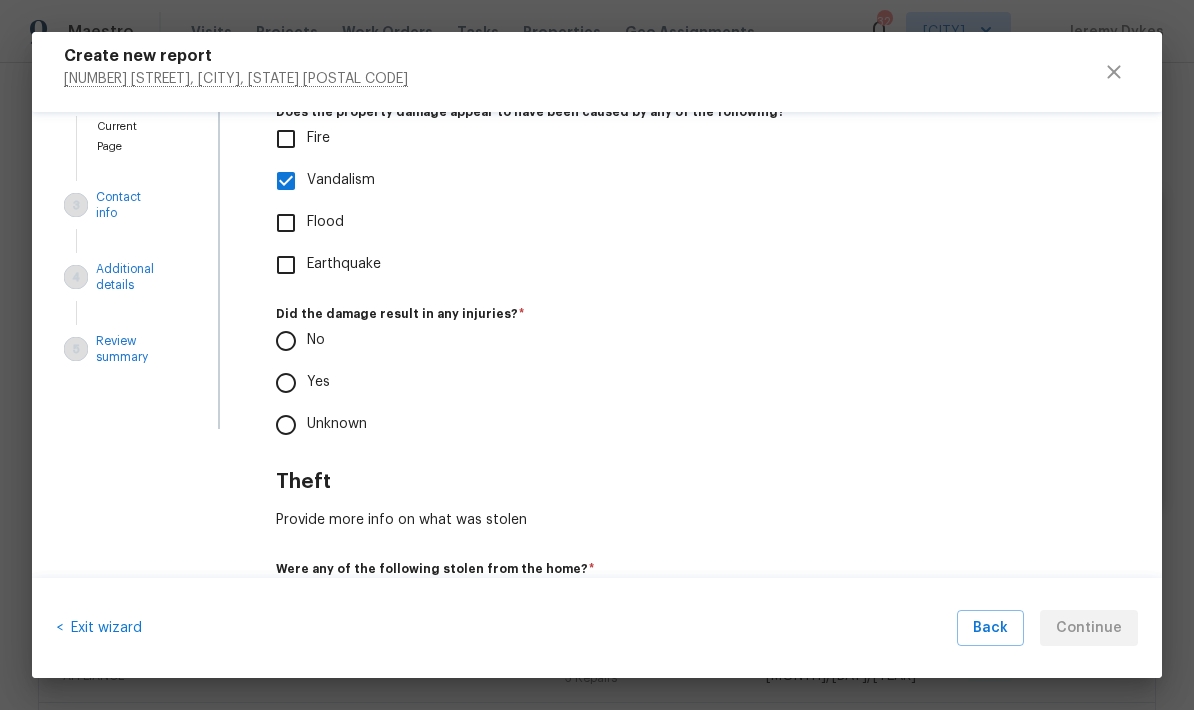 click on "No" at bounding box center [286, 341] 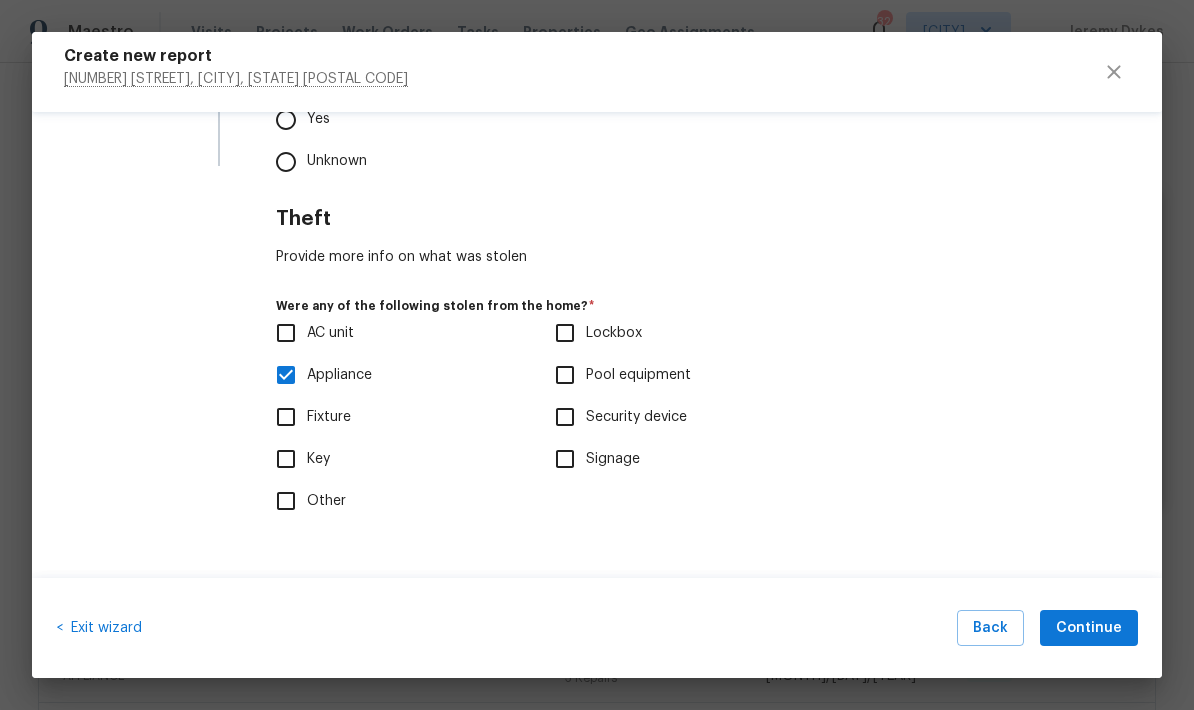 scroll, scrollTop: 418, scrollLeft: 0, axis: vertical 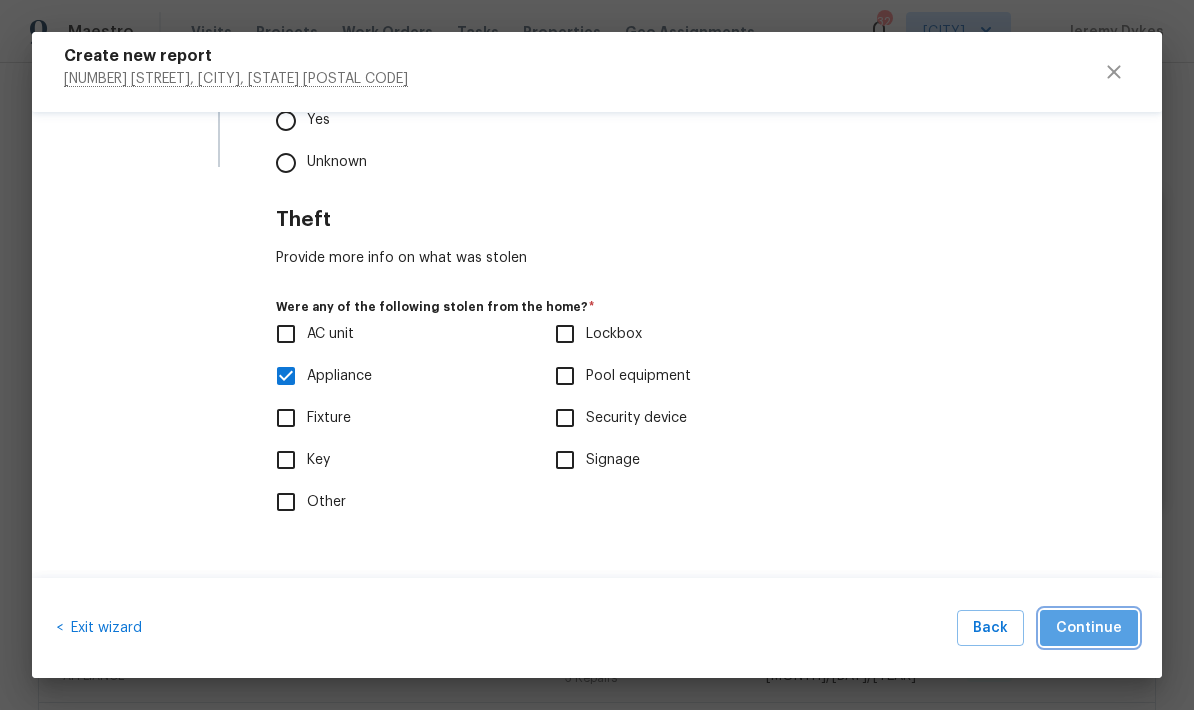 click on "Continue" at bounding box center [1089, 628] 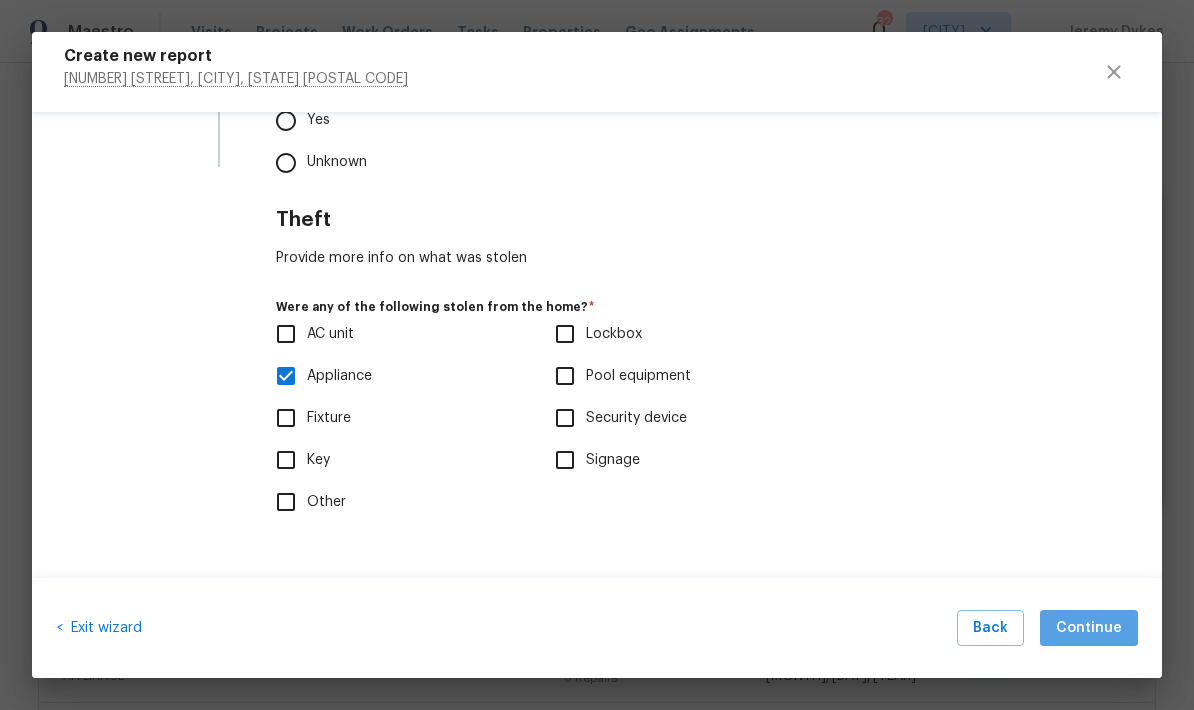 scroll, scrollTop: 0, scrollLeft: 0, axis: both 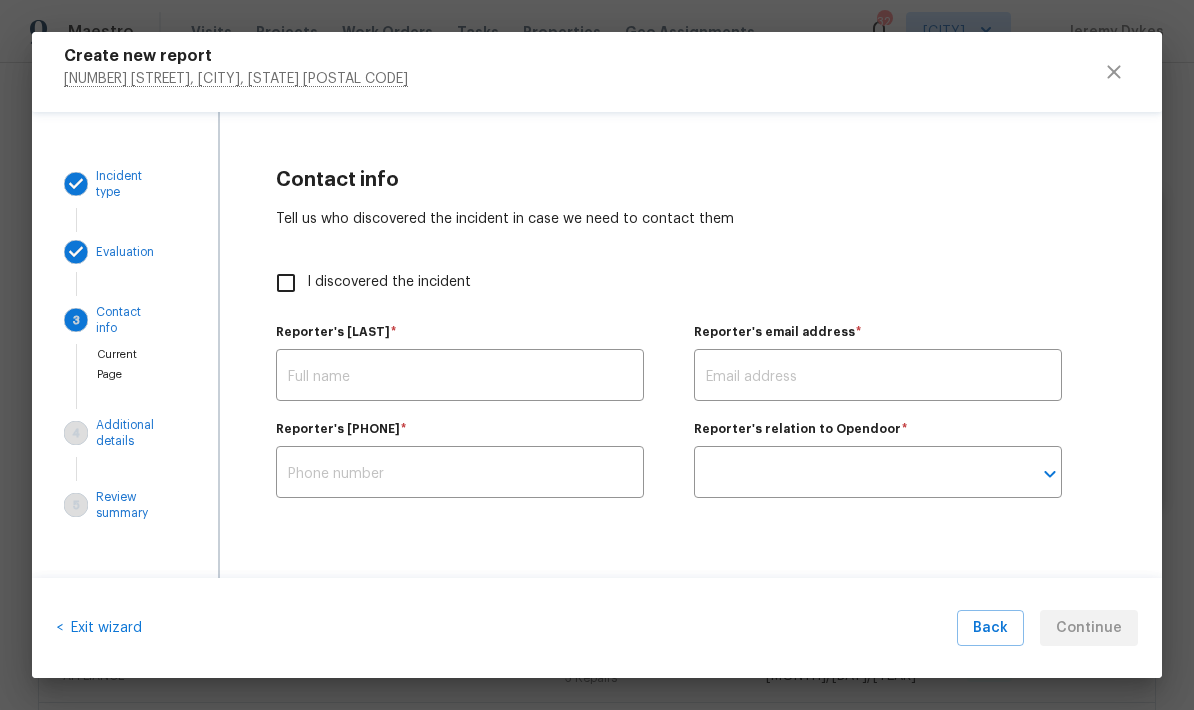 click on "I discovered the incident" at bounding box center [286, 283] 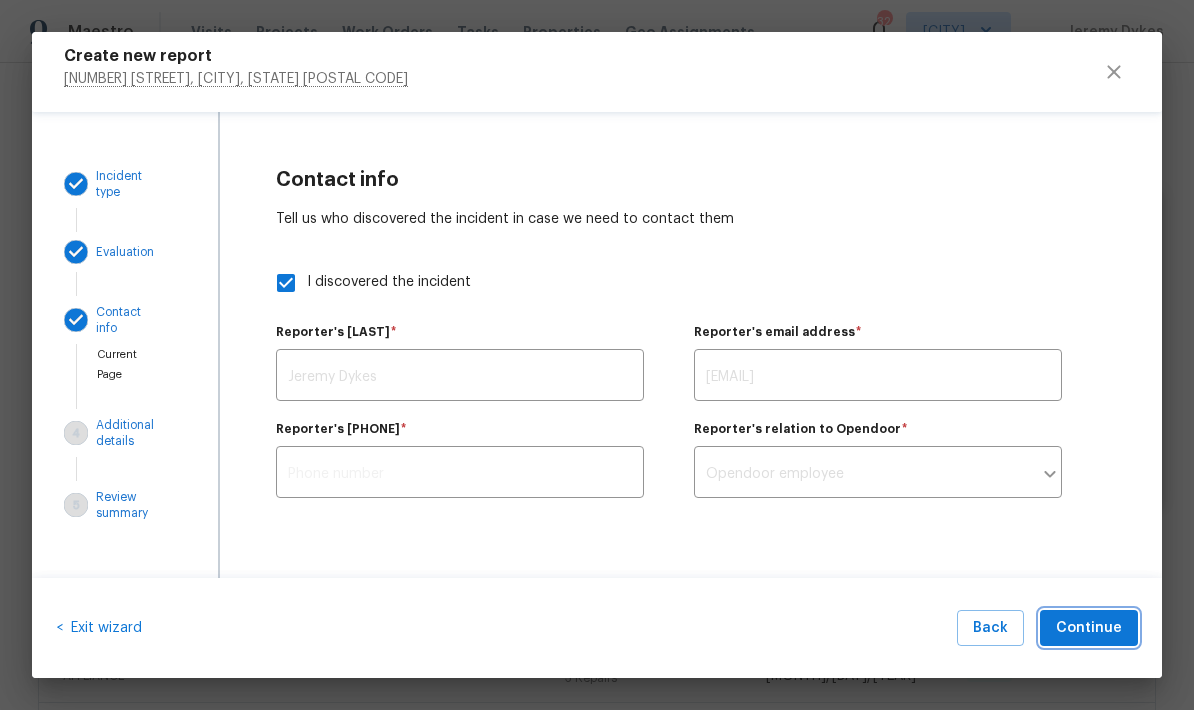 click on "Continue" at bounding box center [1089, 628] 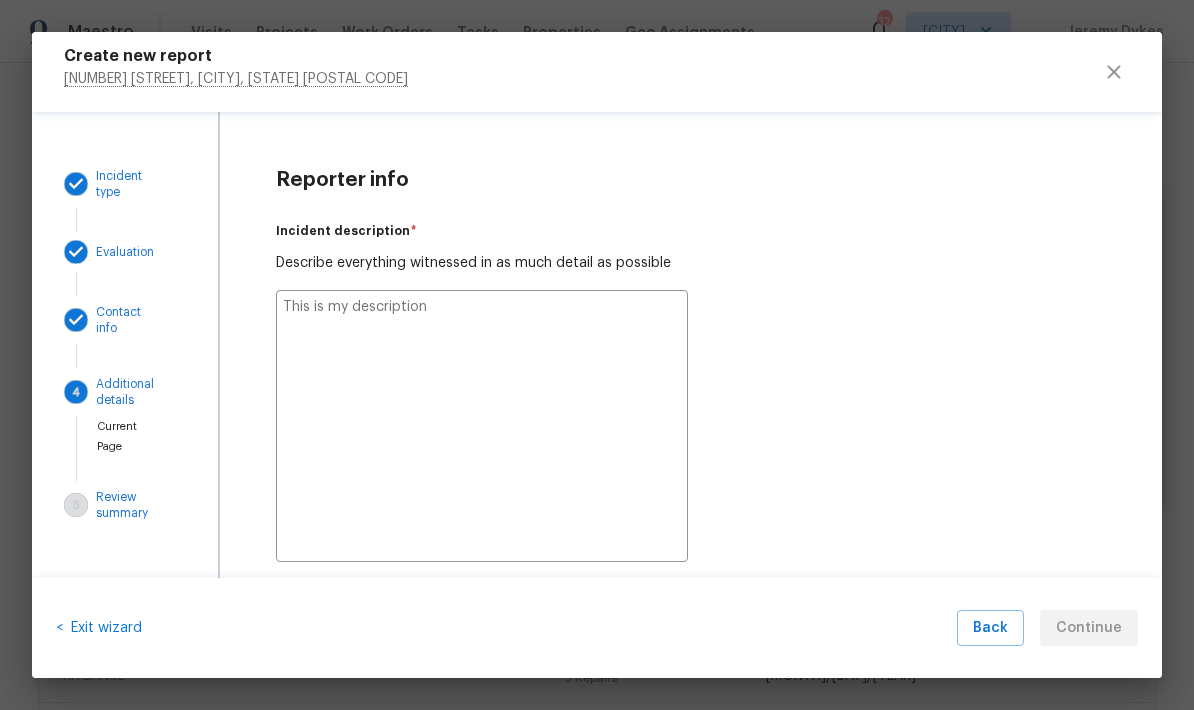 click at bounding box center [482, 426] 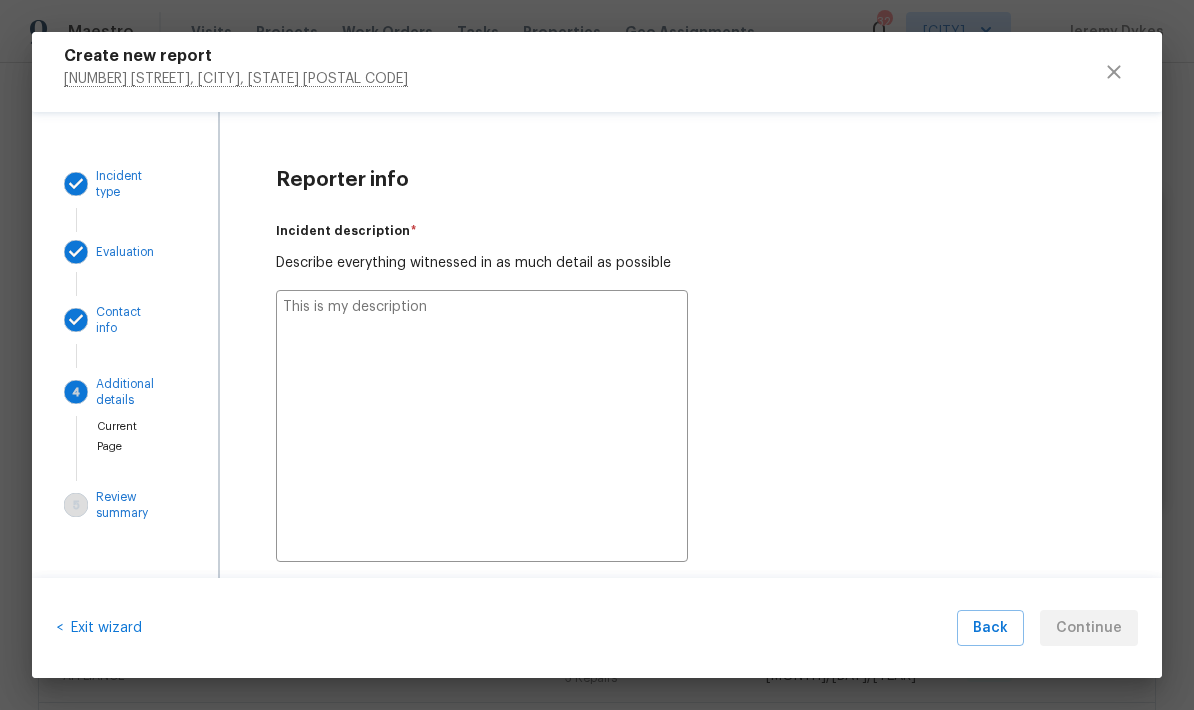 paste on "An incident of theft was discovered at the property, leading to a new incident report and enhanced security measures. A third-party contractor was found on site to address a work order for a detached cabinet above the microwave. Upon entering the home, it was evident that the damage to the cabinet was the result of a recent theft. The range and microwave, which were installed last month, were missing. A check of the property management system did not reveal an existing incident report, so one was immediately filed. Further investigation revealed that the motion sensors in the home were also stolen. As a result, two new motion sensors and a Ring camera were installed to prevent future occurrences." 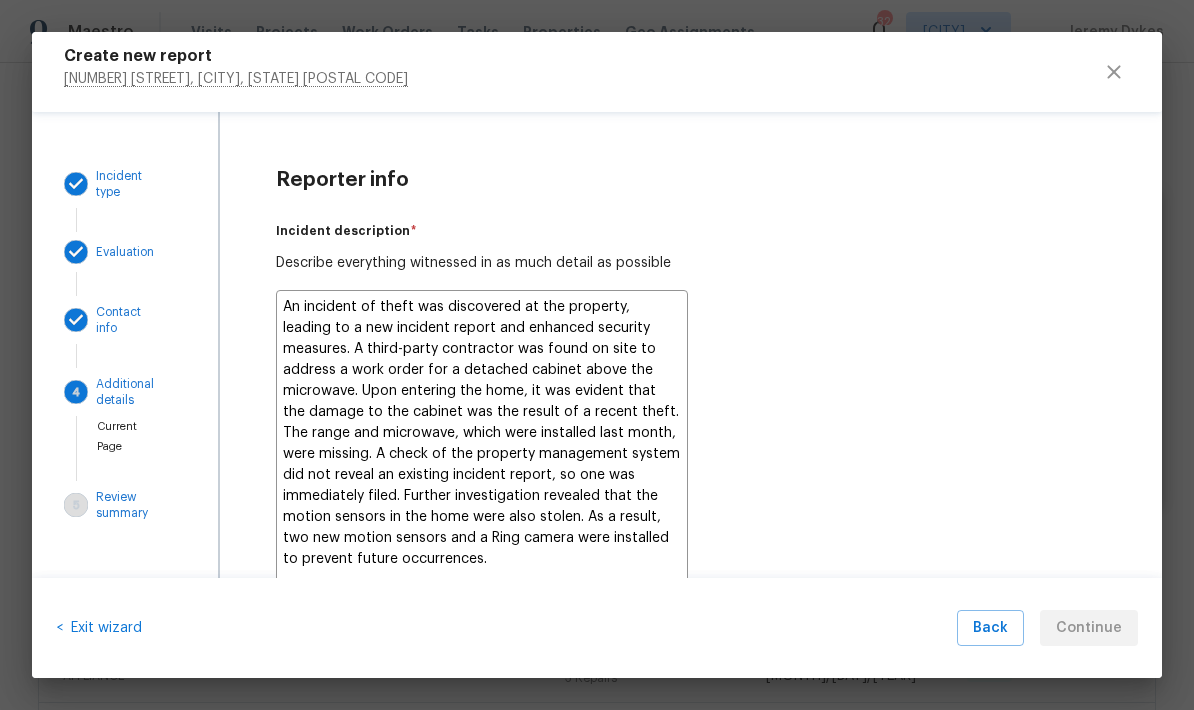 type on "x" 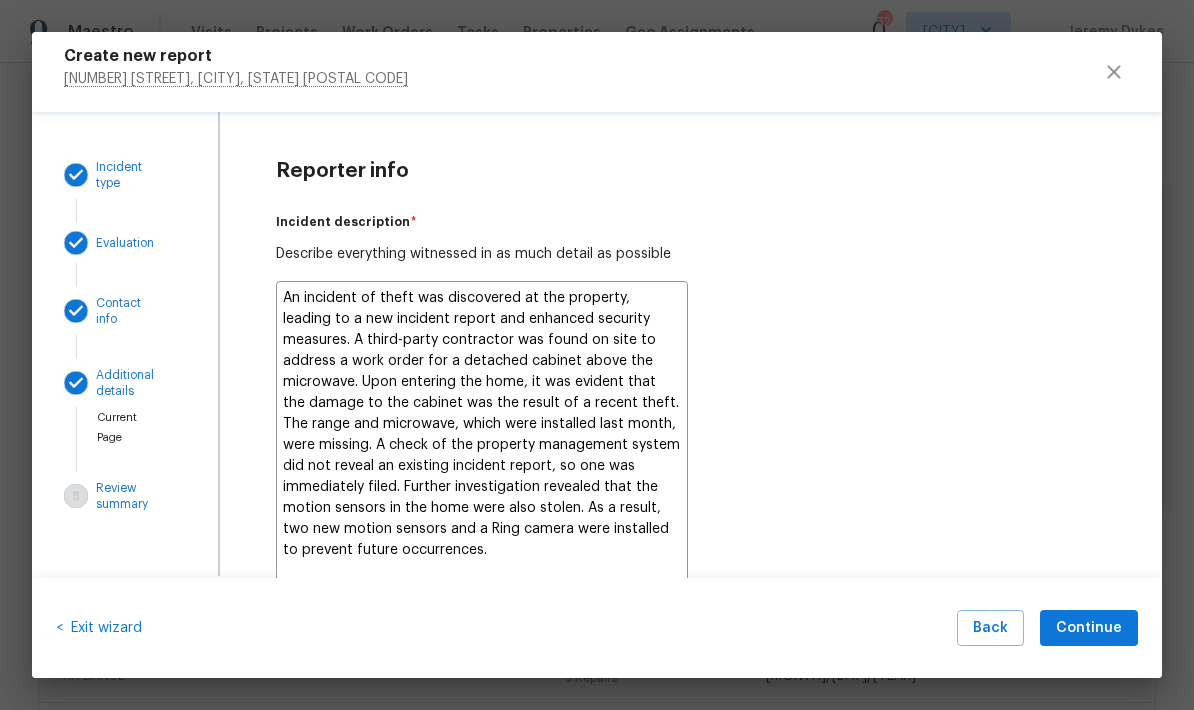 click on "An incident of theft was discovered at the property, leading to a new incident report and enhanced security measures. A third-party contractor was found on site to address a work order for a detached cabinet above the microwave. Upon entering the home, it was evident that the damage to the cabinet was the result of a recent theft. The range and microwave, which were installed last month, were missing. A check of the property management system did not reveal an existing incident report, so one was immediately filed. Further investigation revealed that the motion sensors in the home were also stolen. As a result, two new motion sensors and a Ring camera were installed to prevent future occurrences." at bounding box center (482, 435) 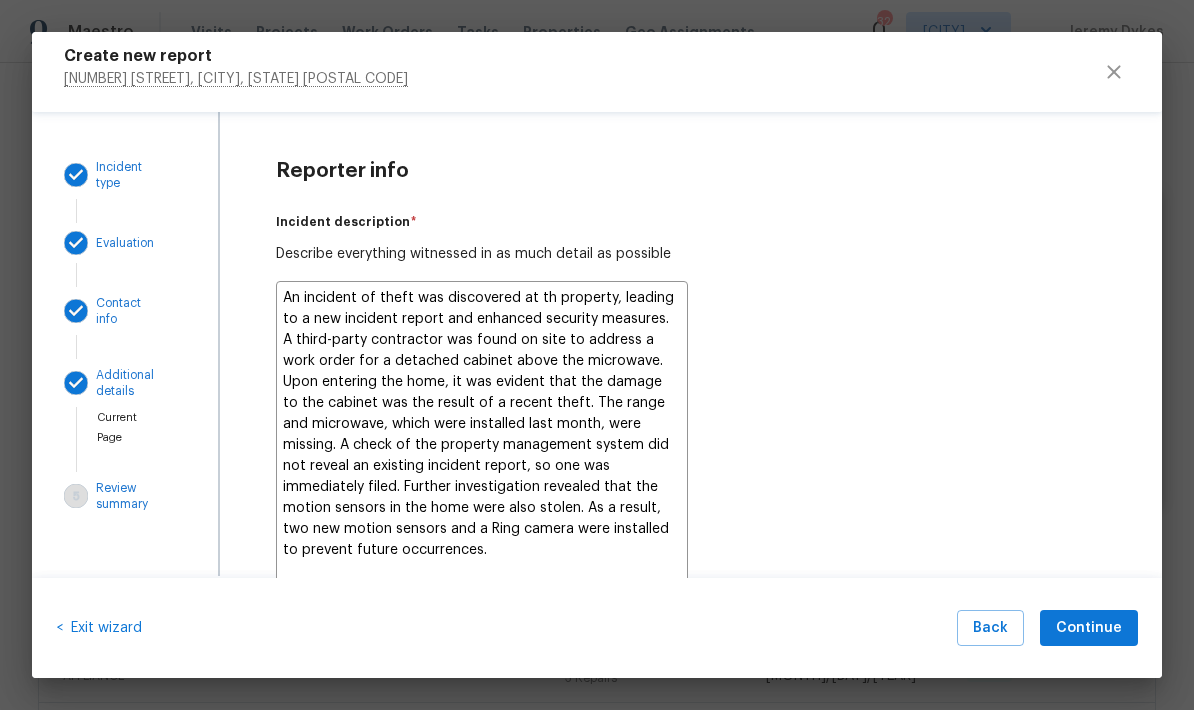 type on "x" 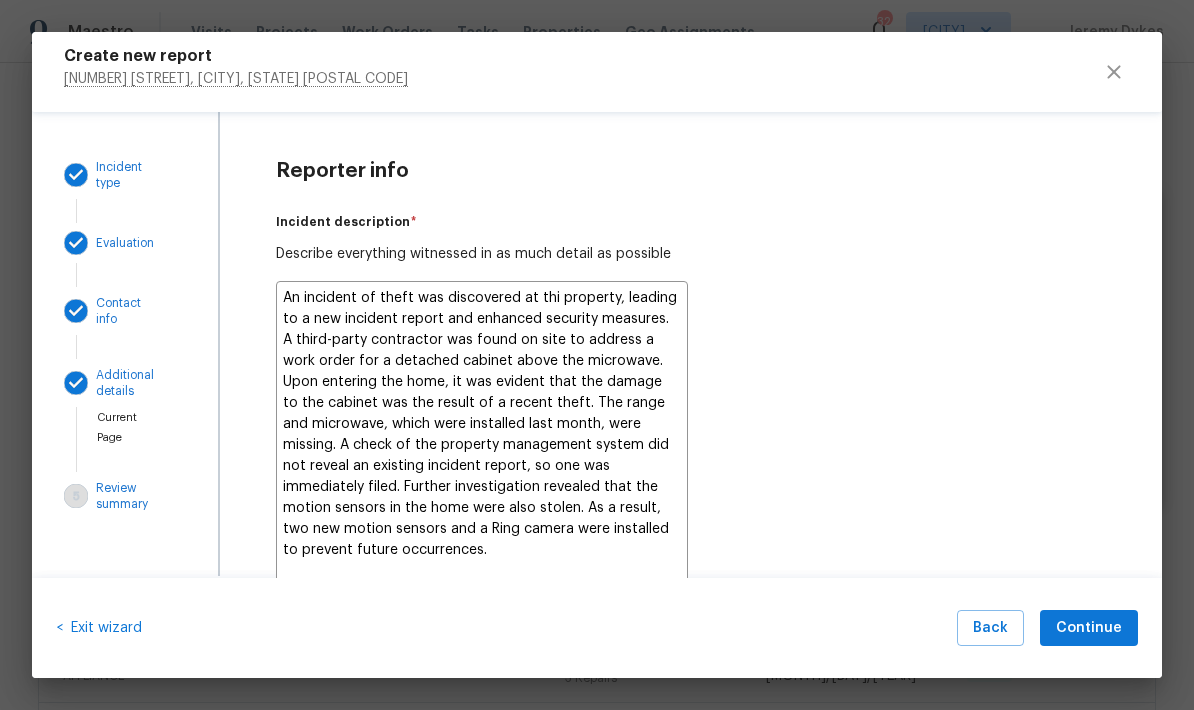 type on "x" 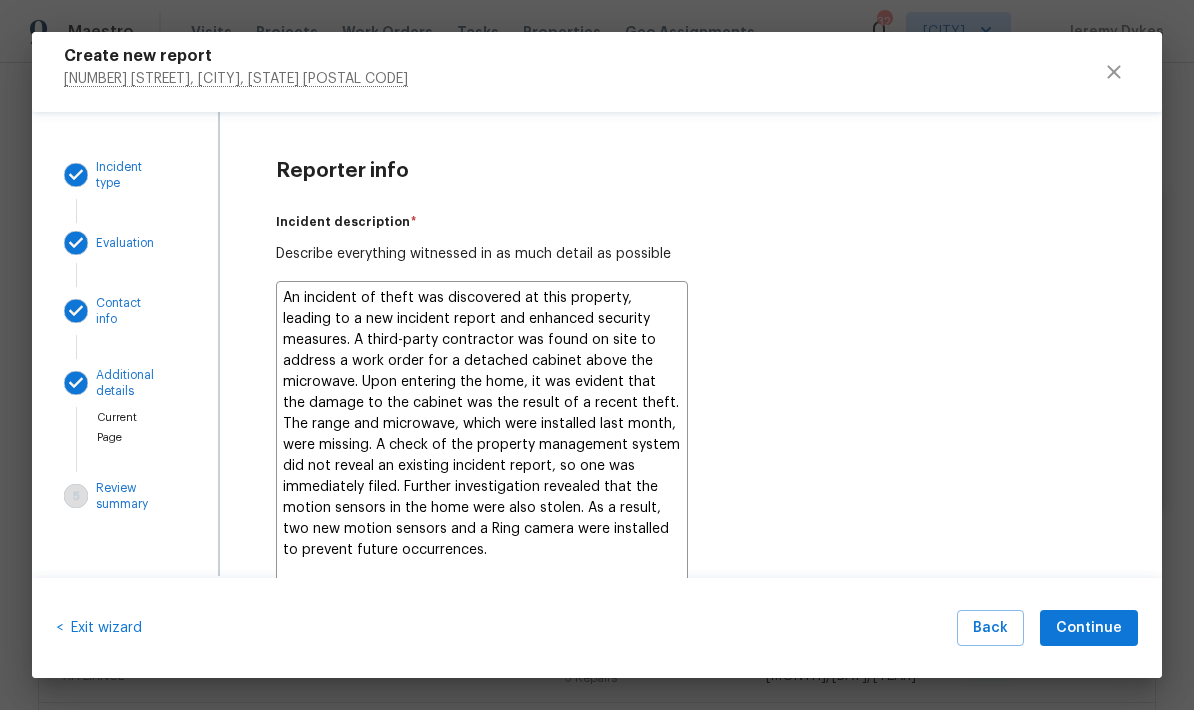 type on "x" 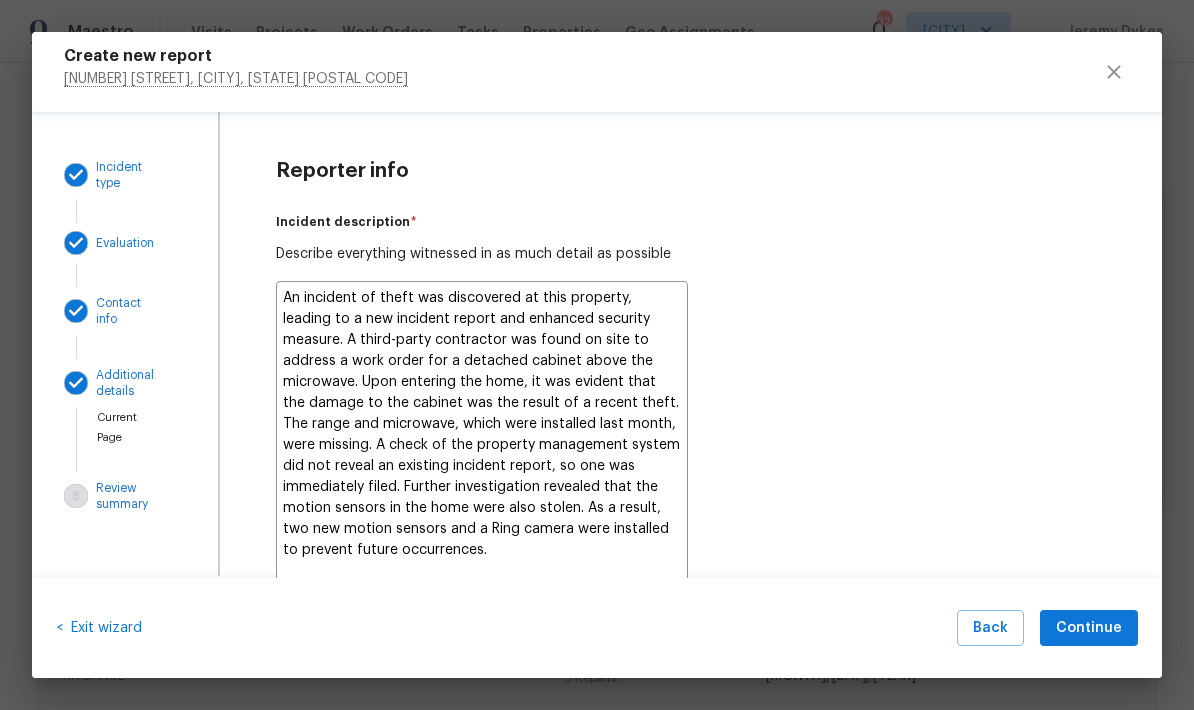 type on "x" 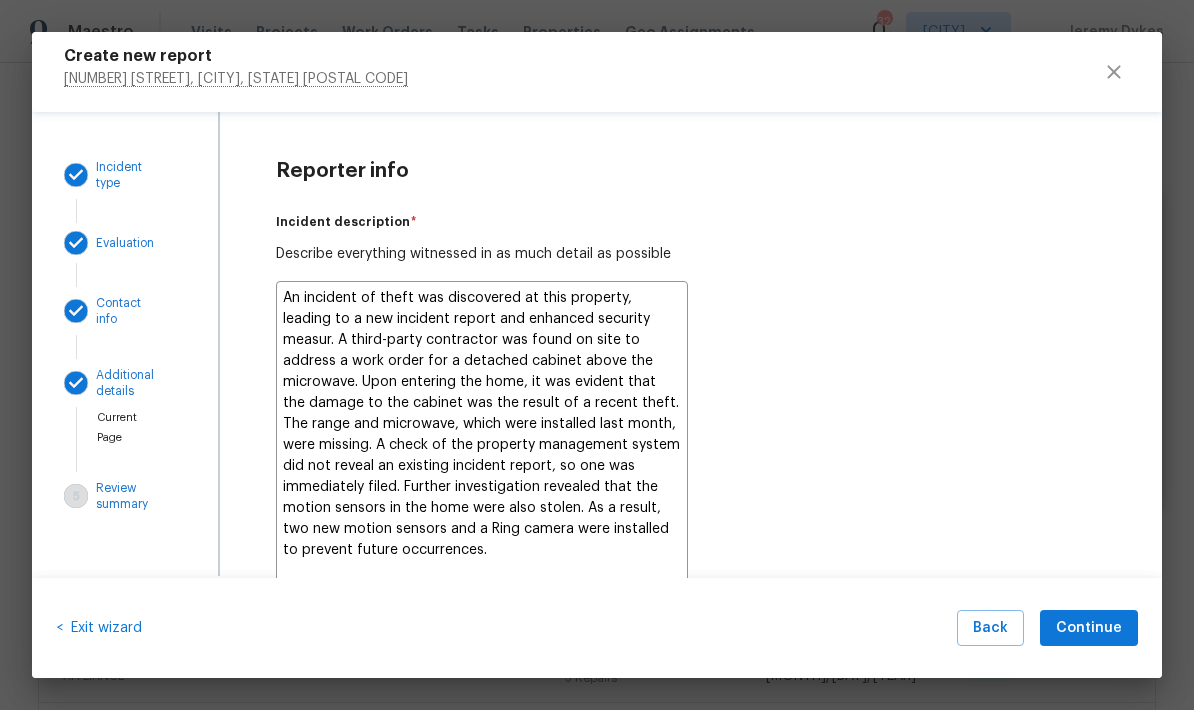 type on "x" 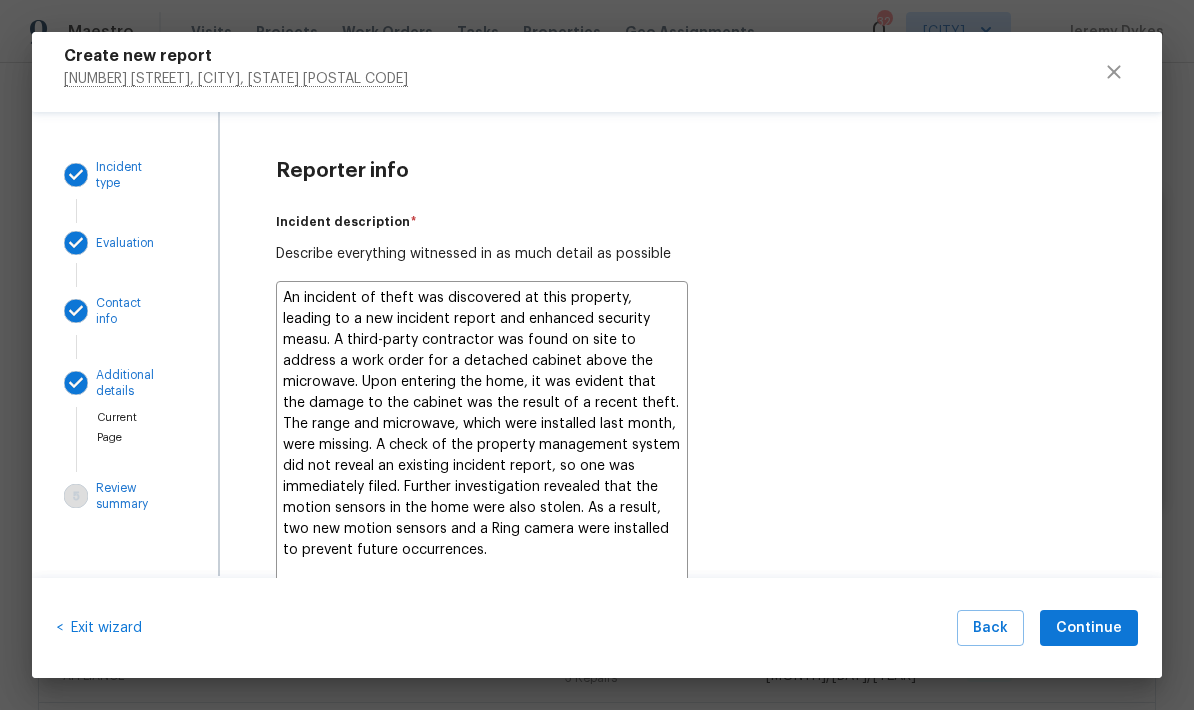 type on "x" 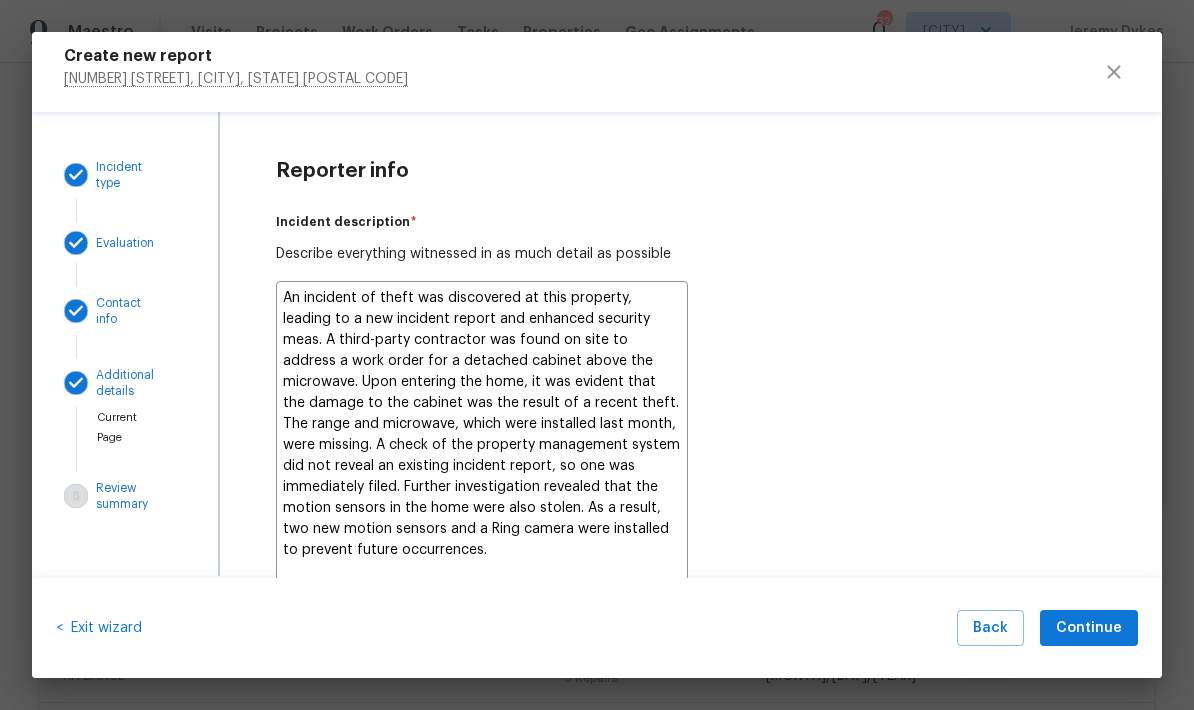 type on "x" 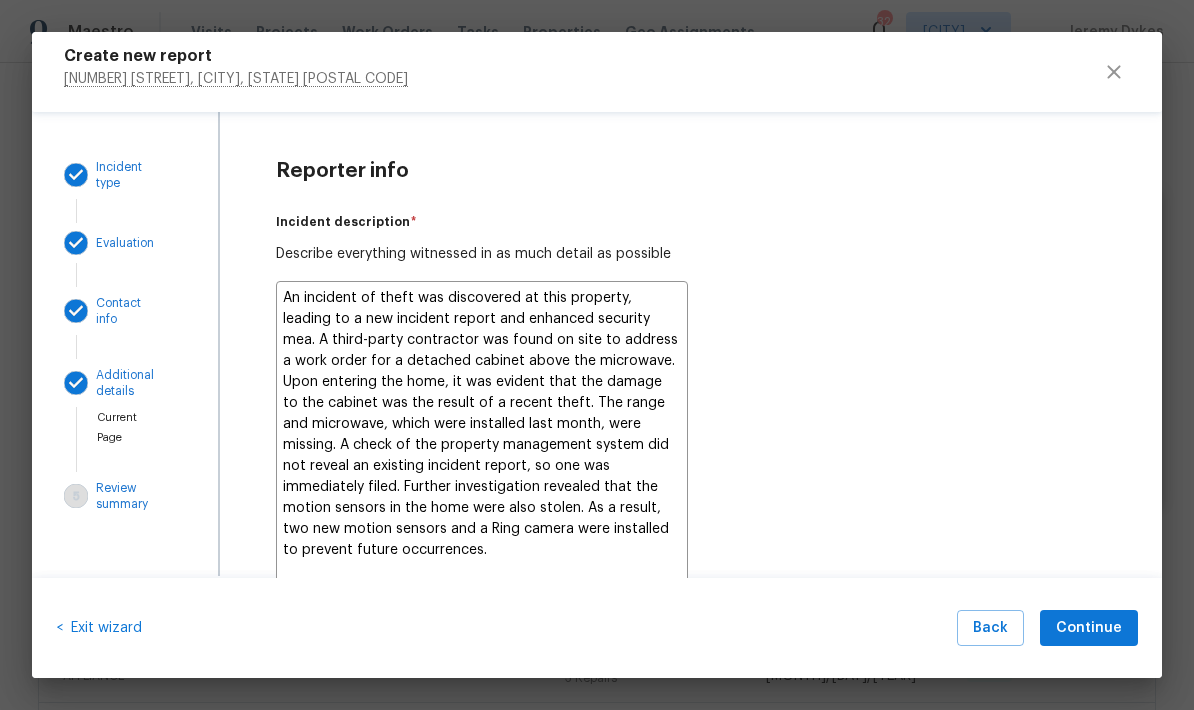 type on "x" 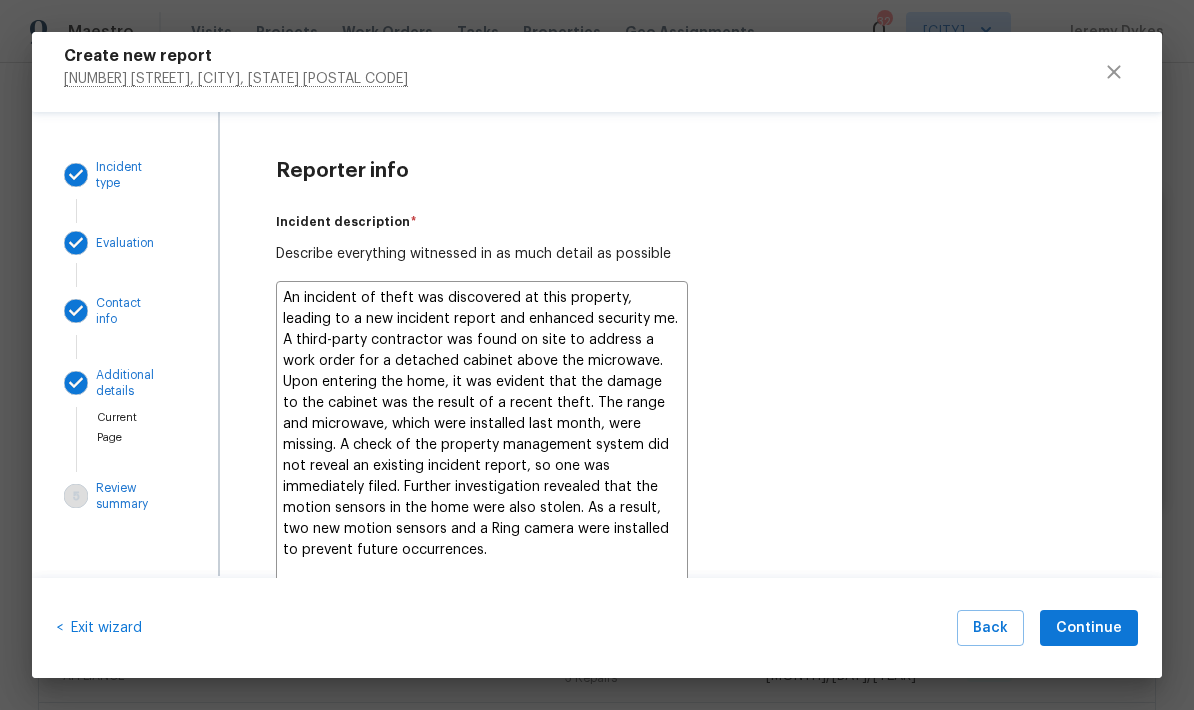 type on "x" 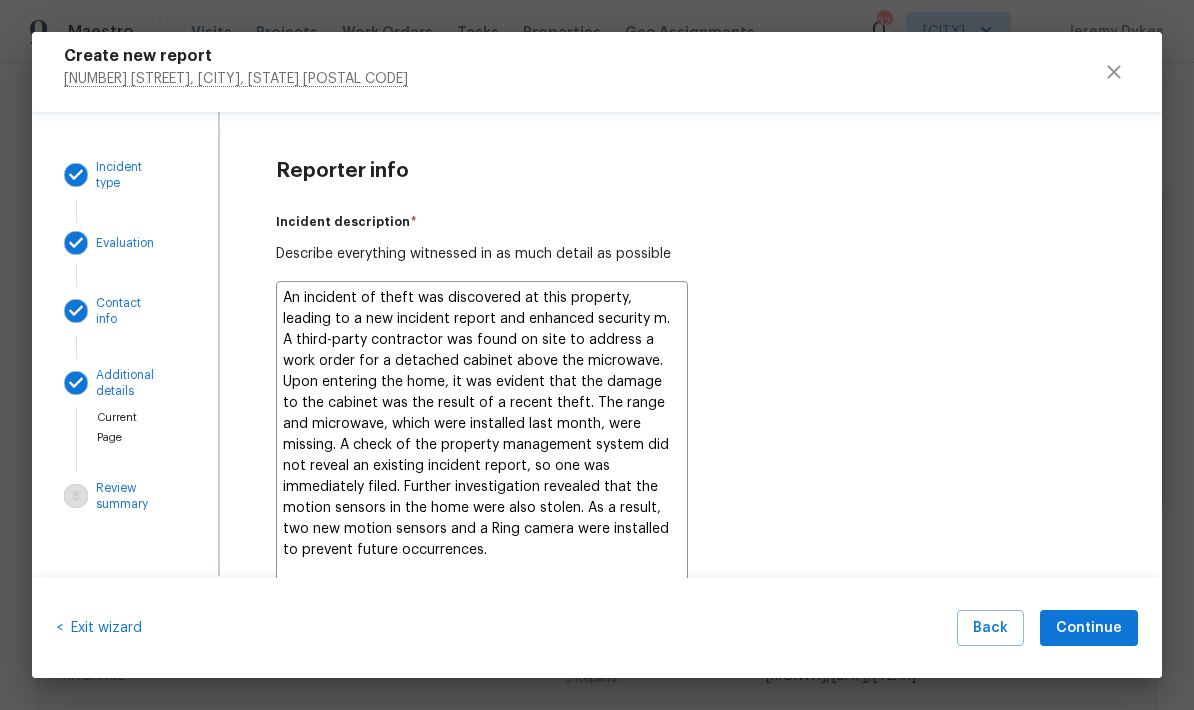 type on "x" 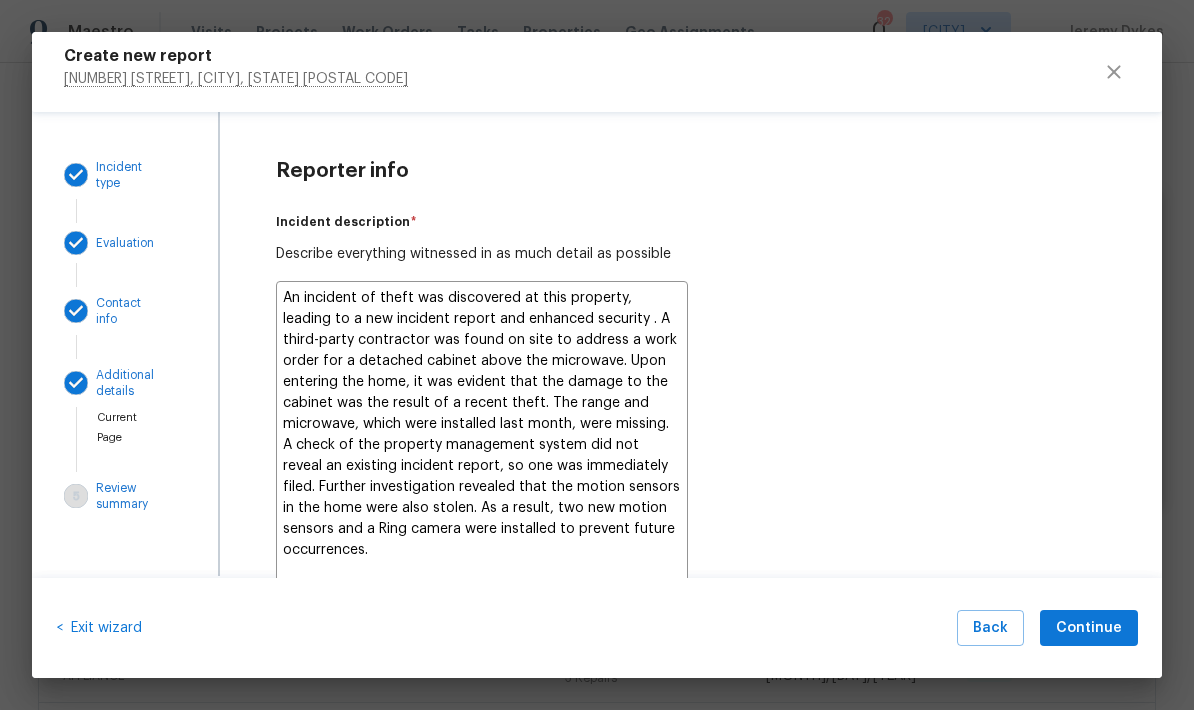type on "x" 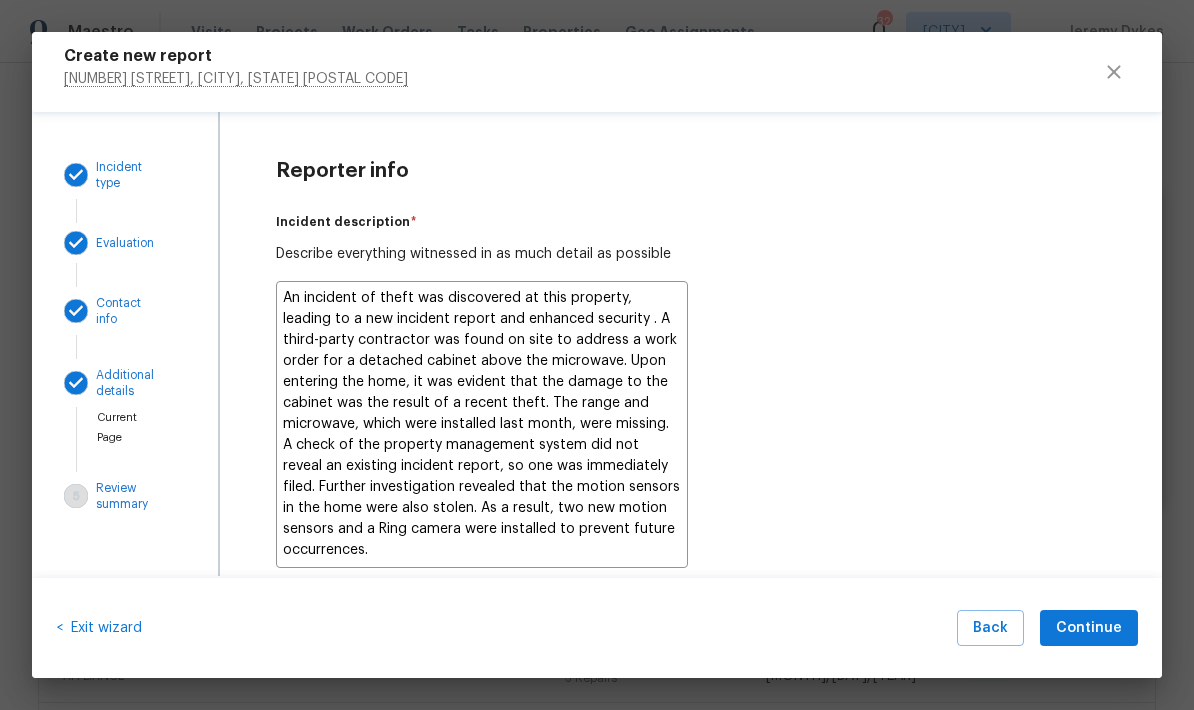 type on "An incident of theft was discovered at this property, leading to a new incident report and enhanced security. A third-party contractor was found on site to address a work order for a detached cabinet above the microwave. Upon entering the home, it was evident that the damage to the cabinet was the result of a recent theft. The range and microwave, which were installed last month, were missing. A check of the property management system did not reveal an existing incident report, so one was immediately filed. Further investigation revealed that the motion sensors in the home were also stolen. As a result, two new motion sensors and a Ring camera were installed to prevent future occurrences." 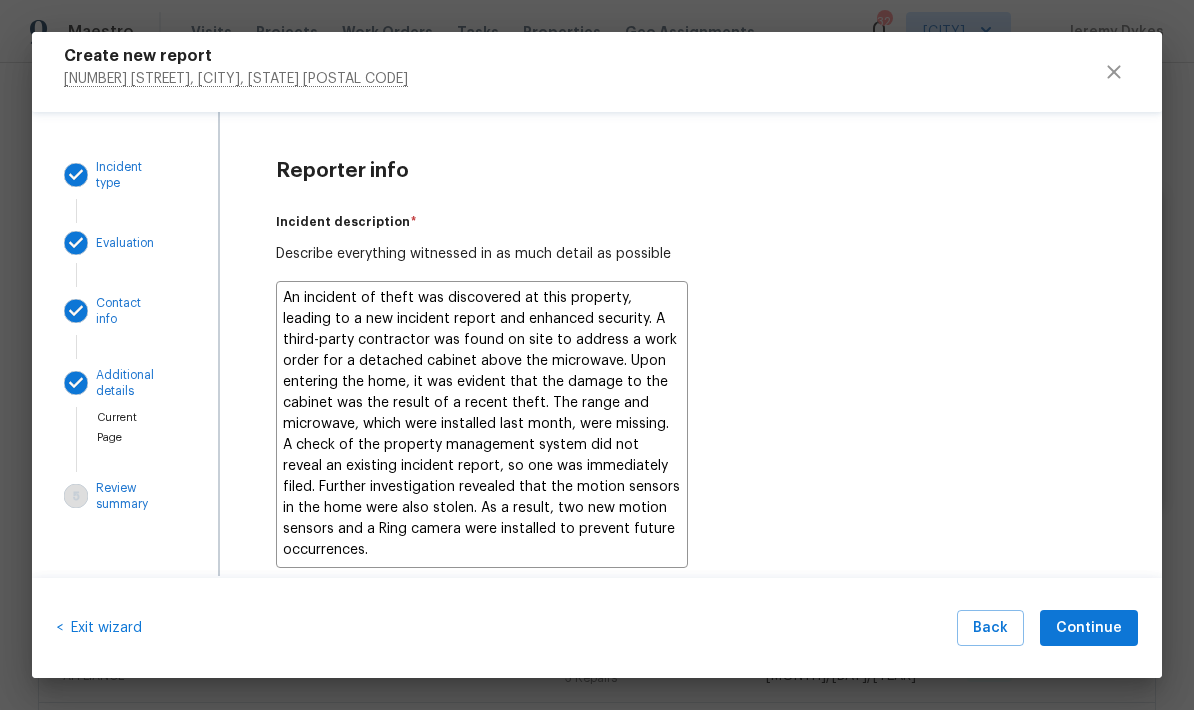 type on "x" 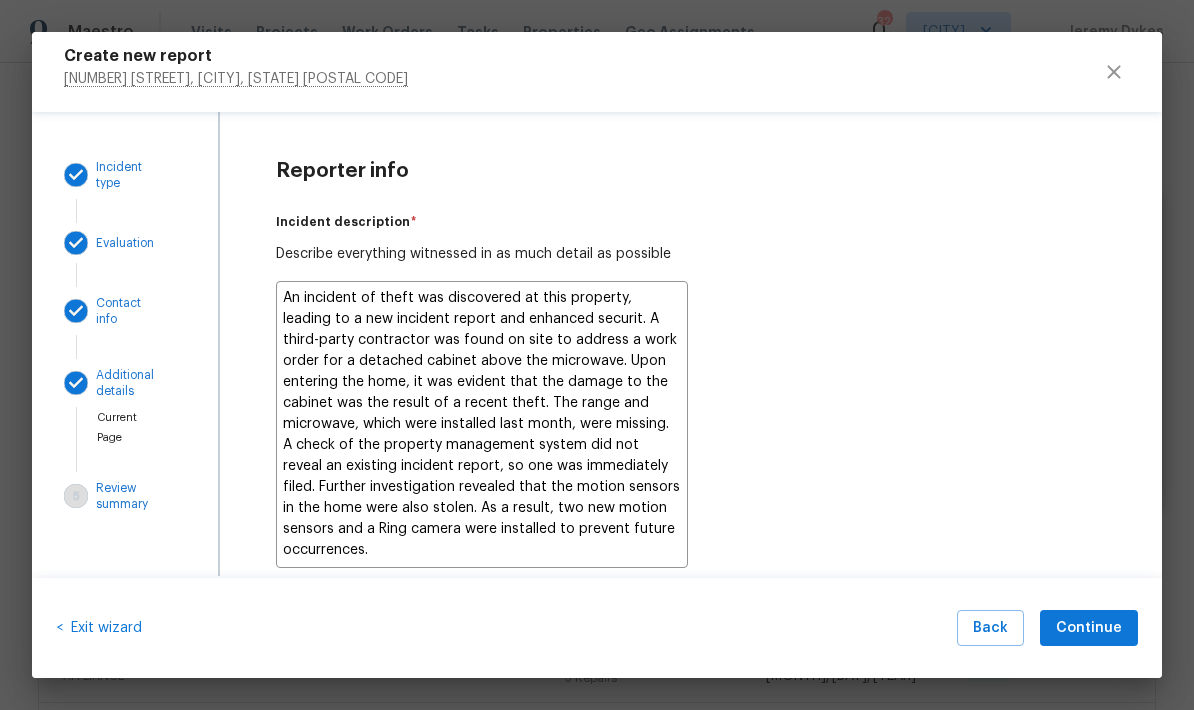 type on "x" 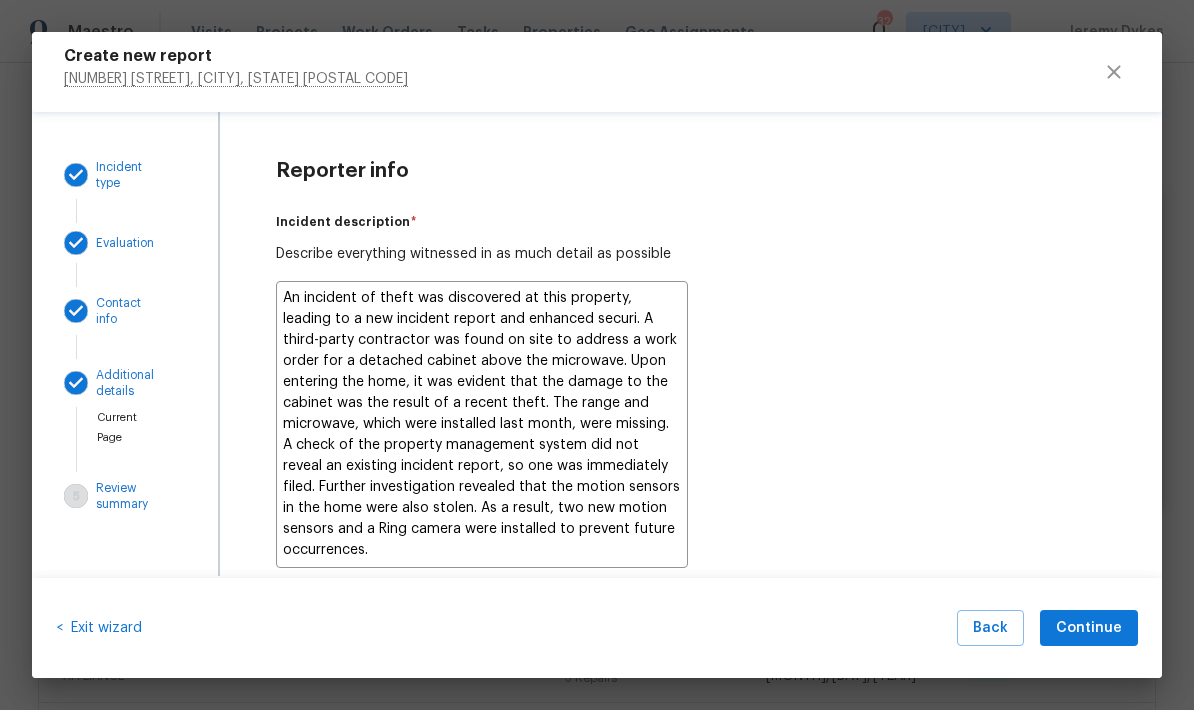 type on "x" 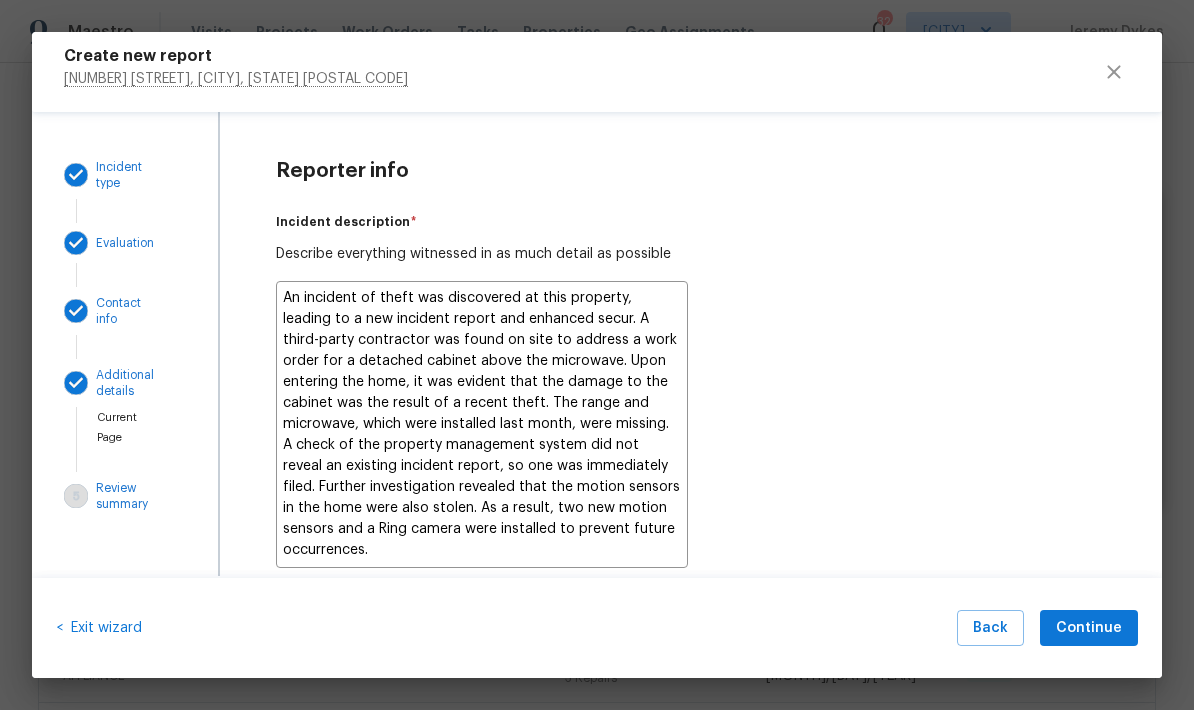 type on "x" 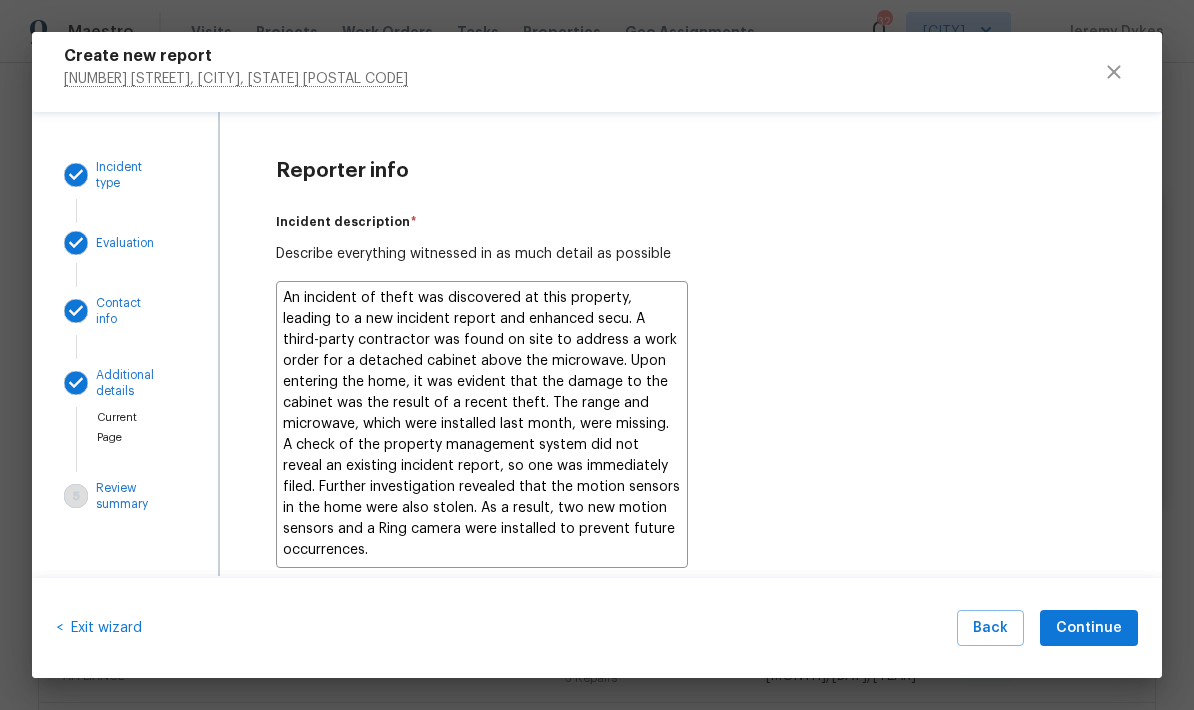 type on "x" 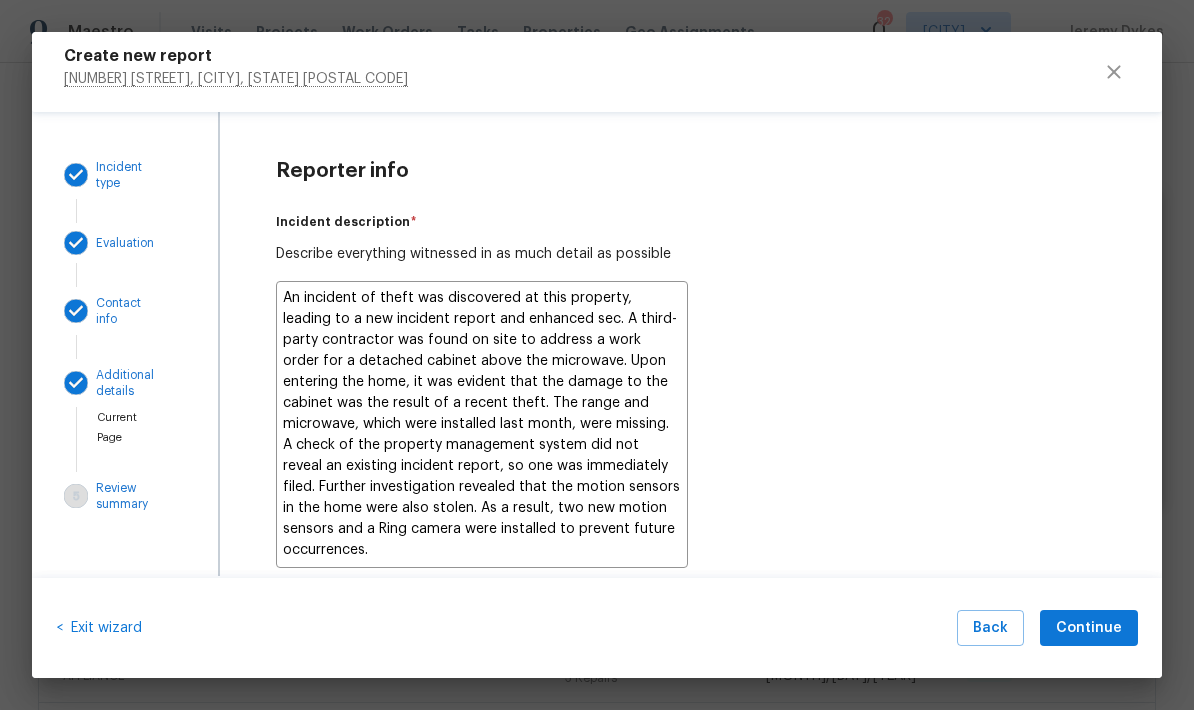 type on "x" 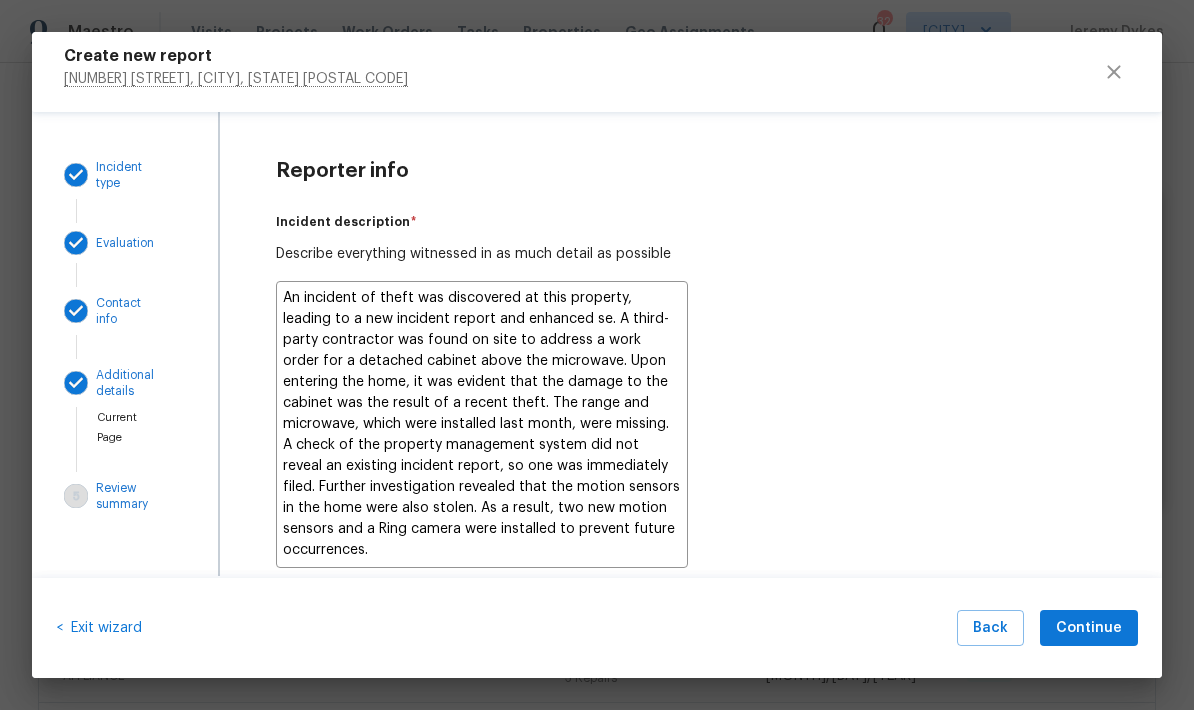 type on "x" 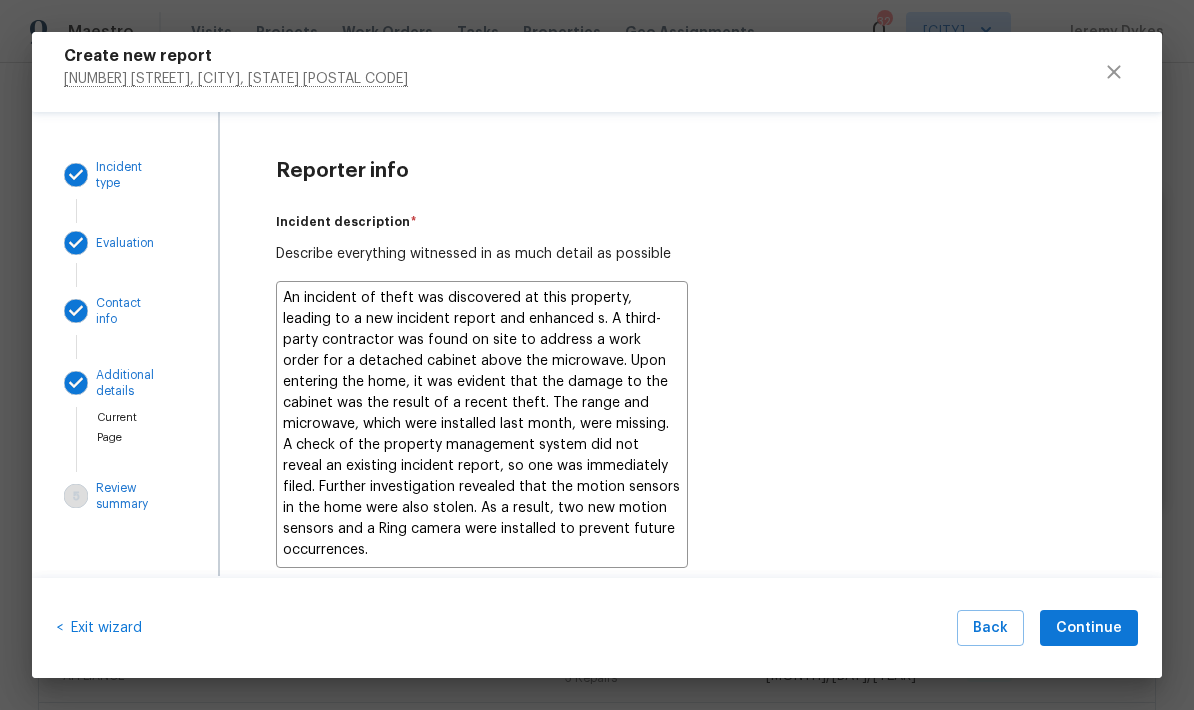 type on "x" 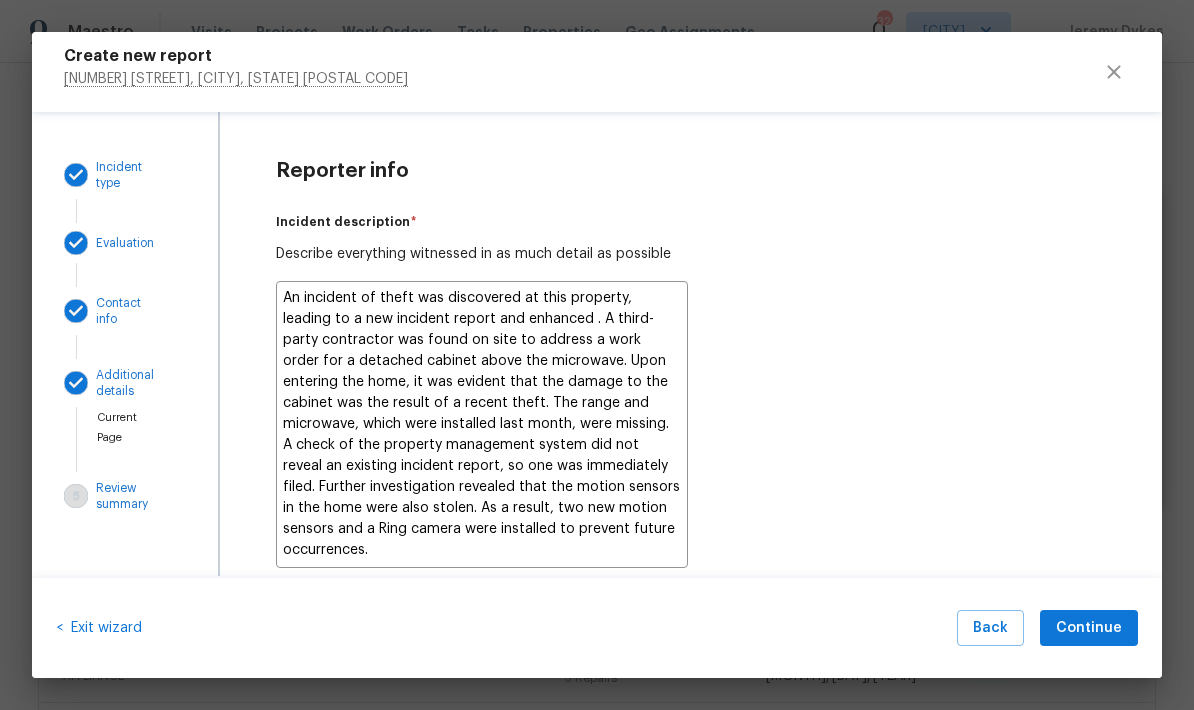 type on "x" 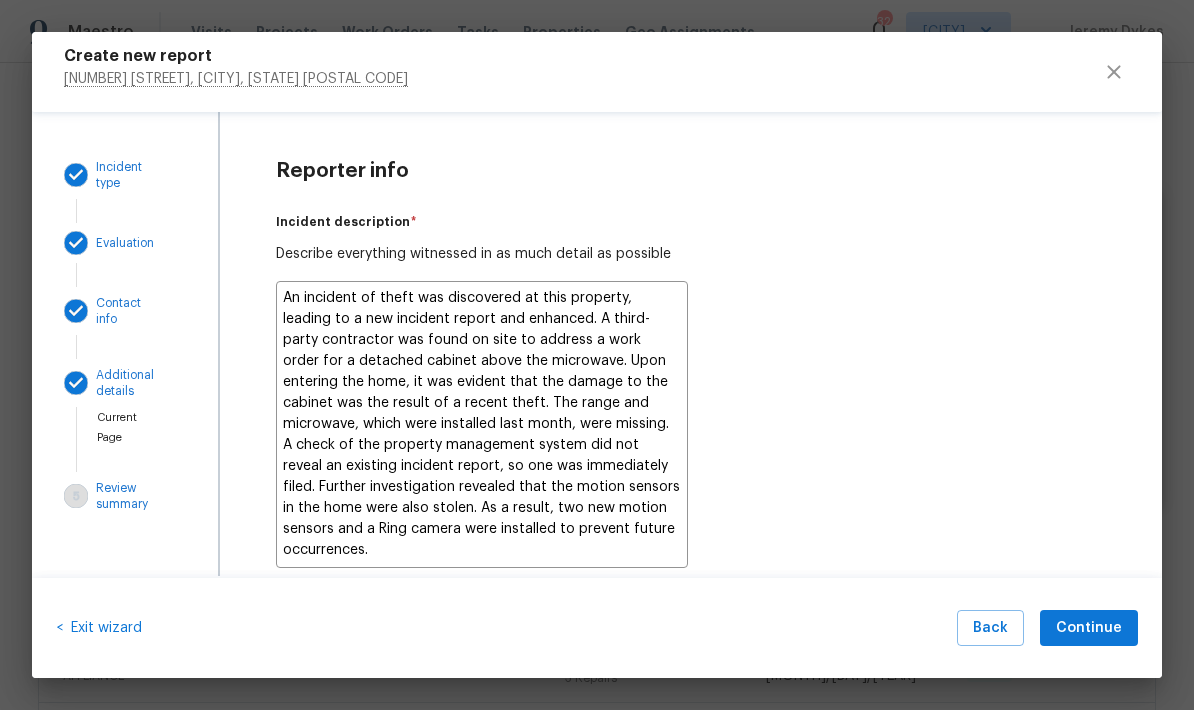 type on "x" 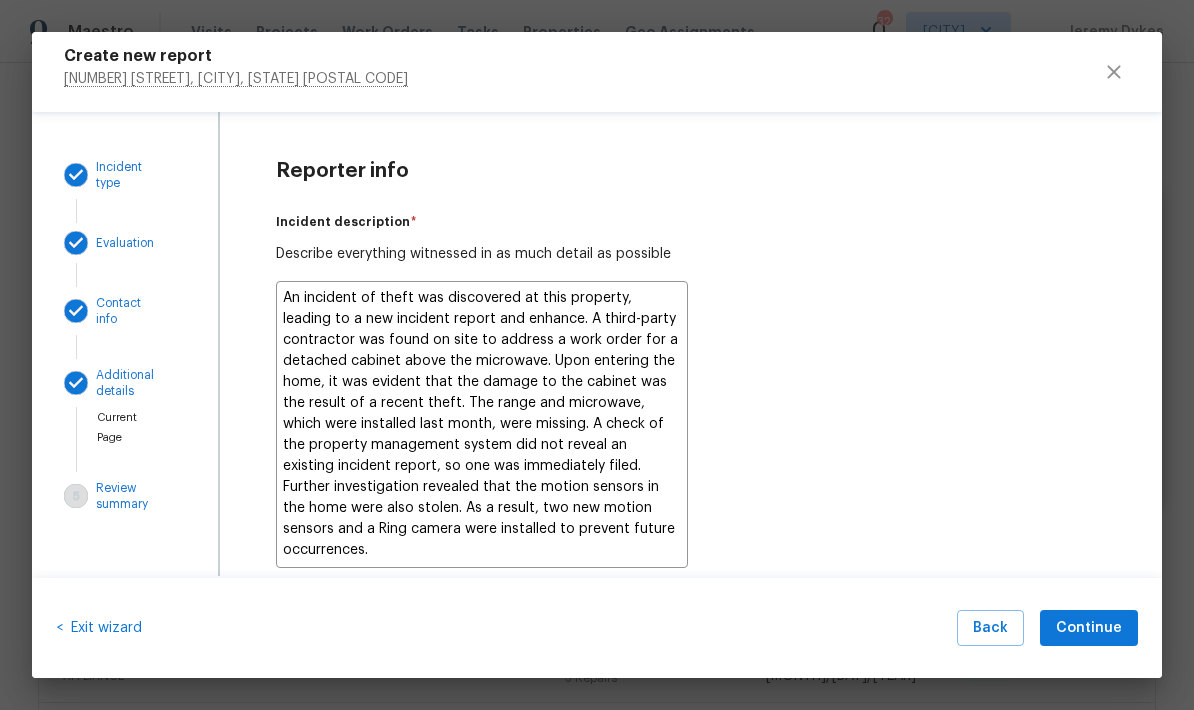 type on "x" 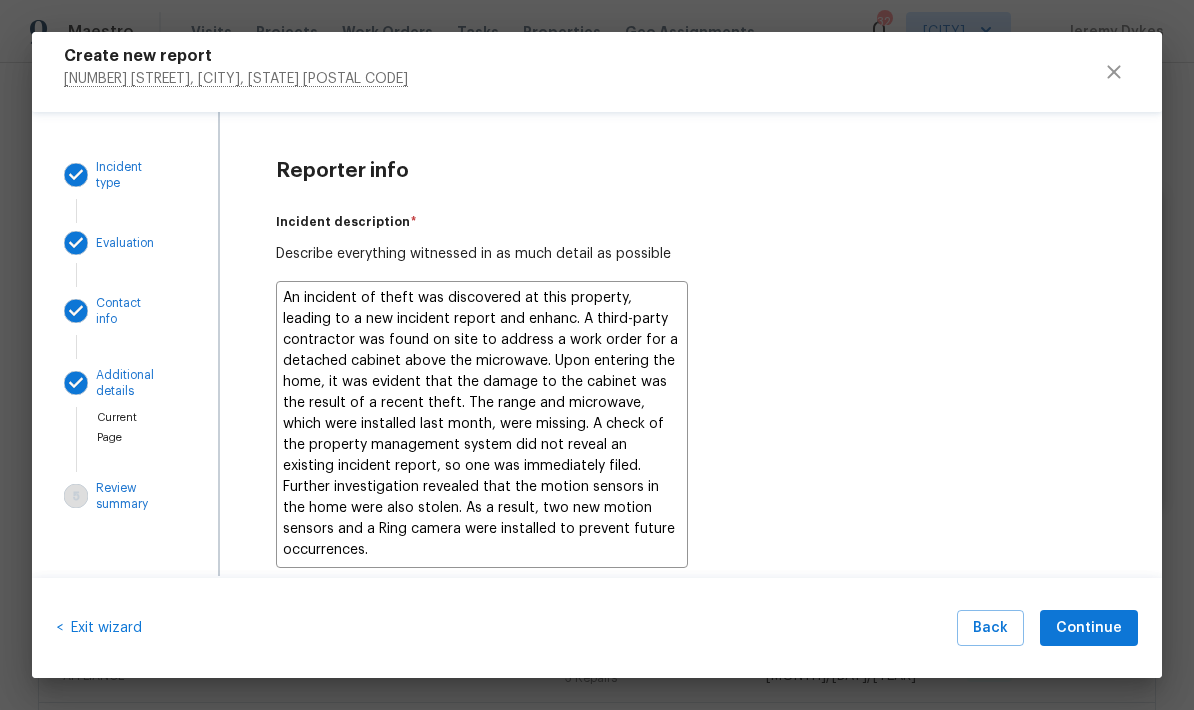 type on "x" 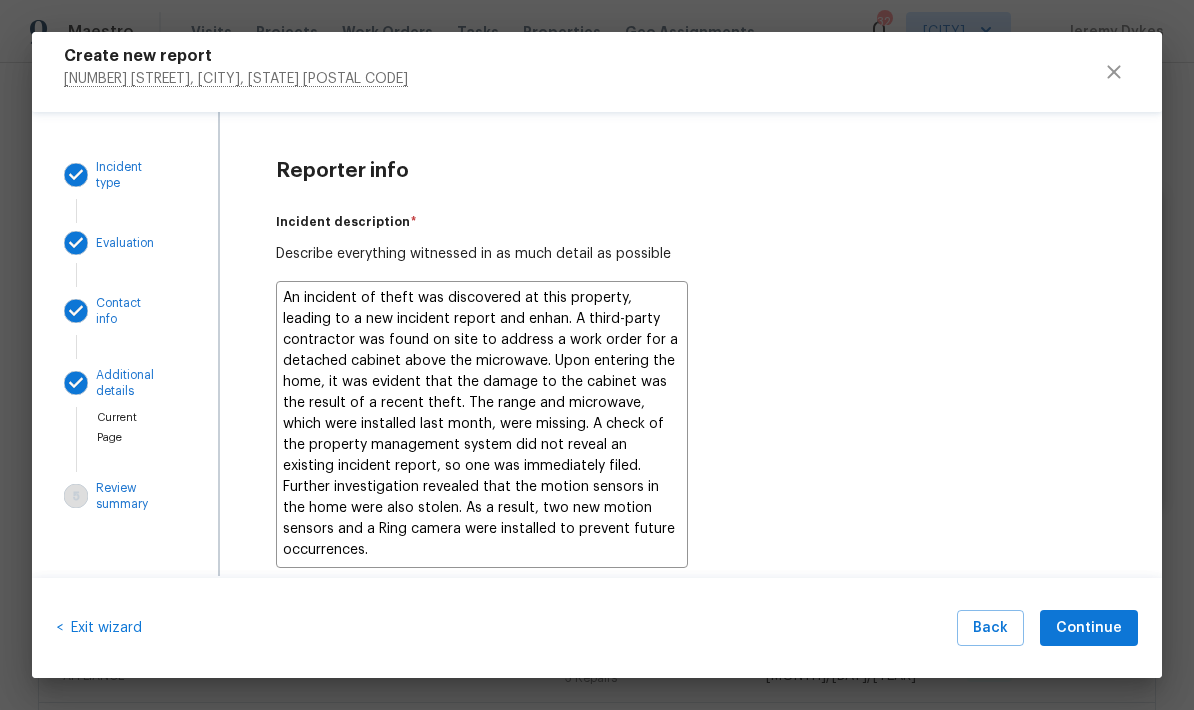 type on "x" 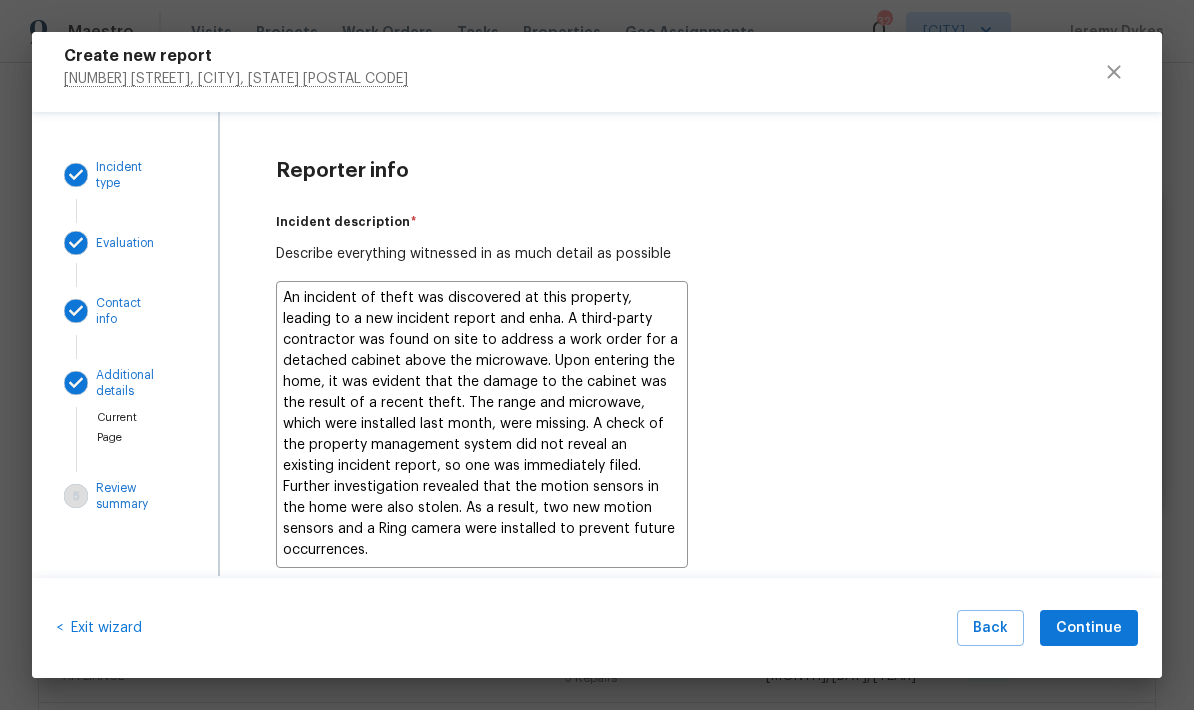 type on "x" 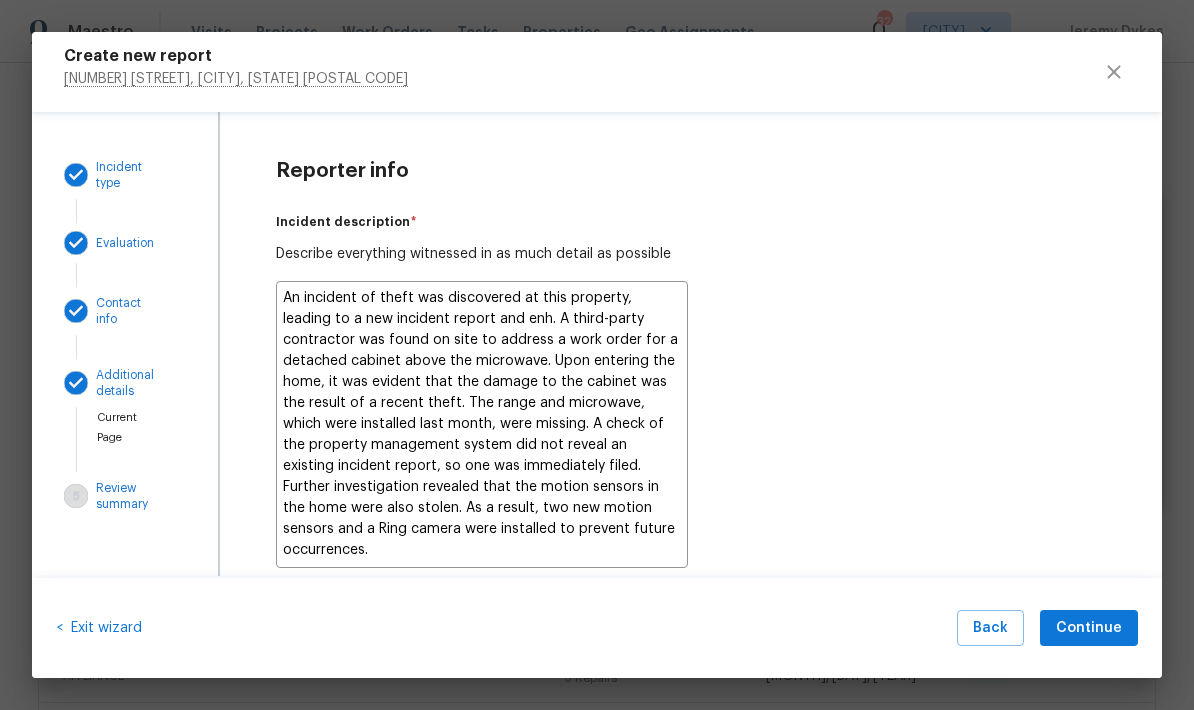type on "x" 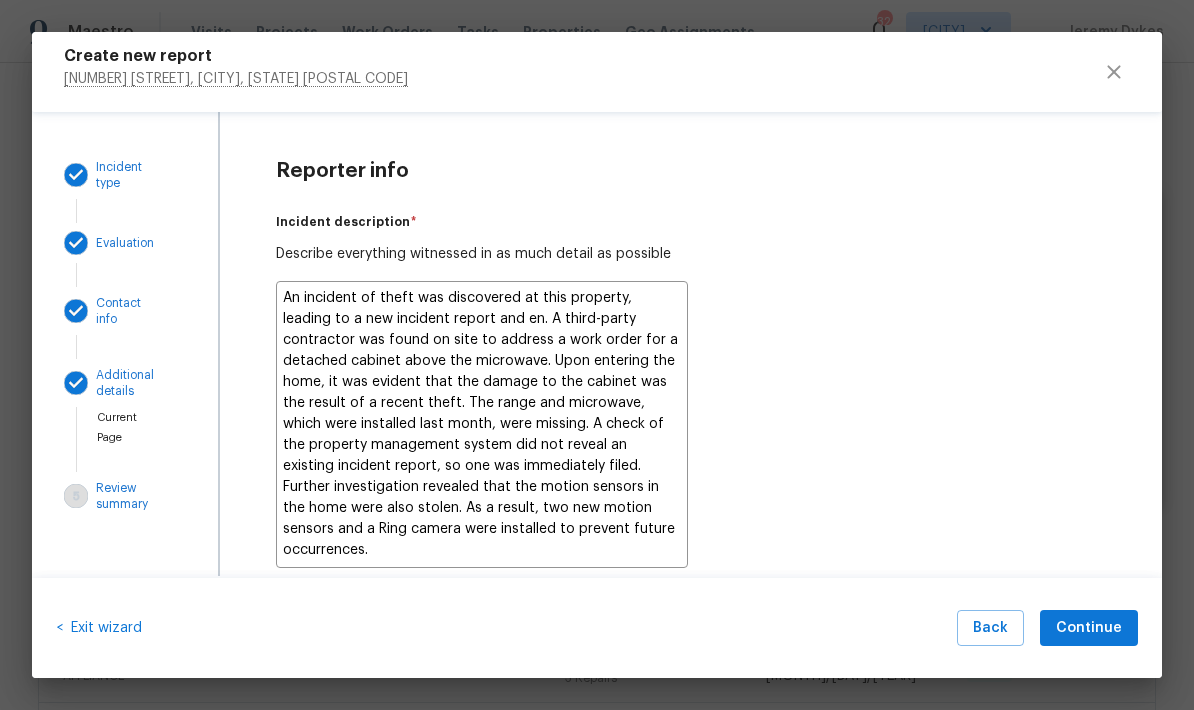 type on "x" 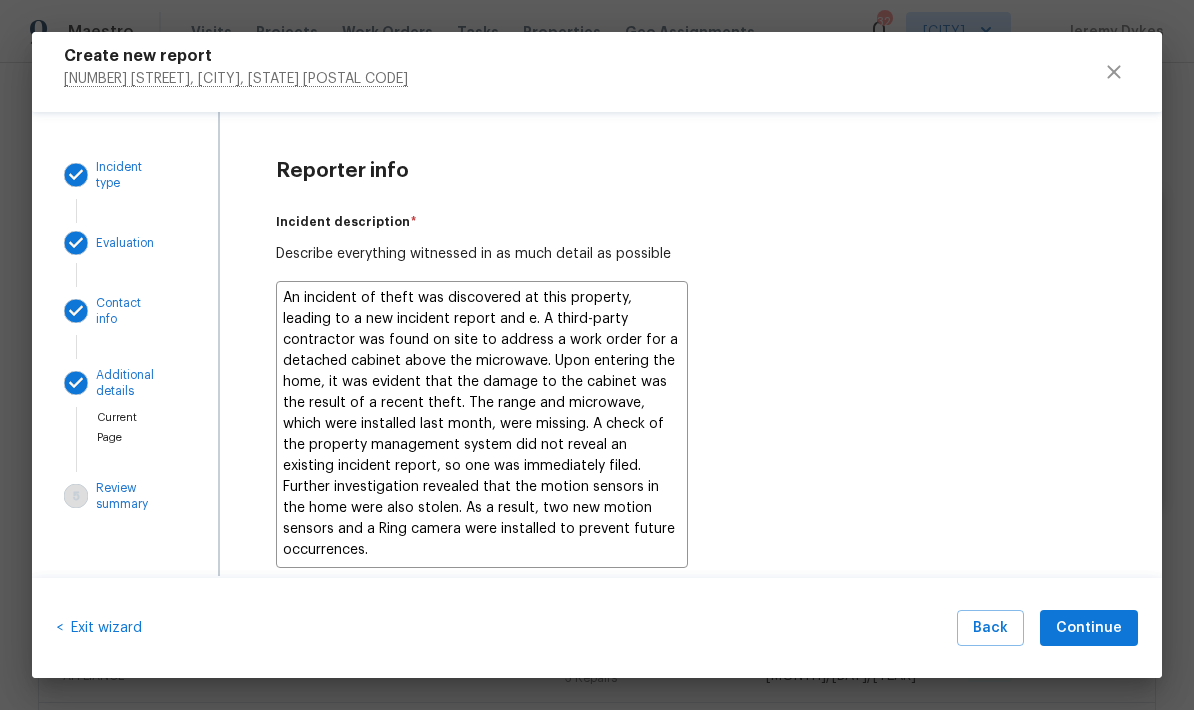 type on "x" 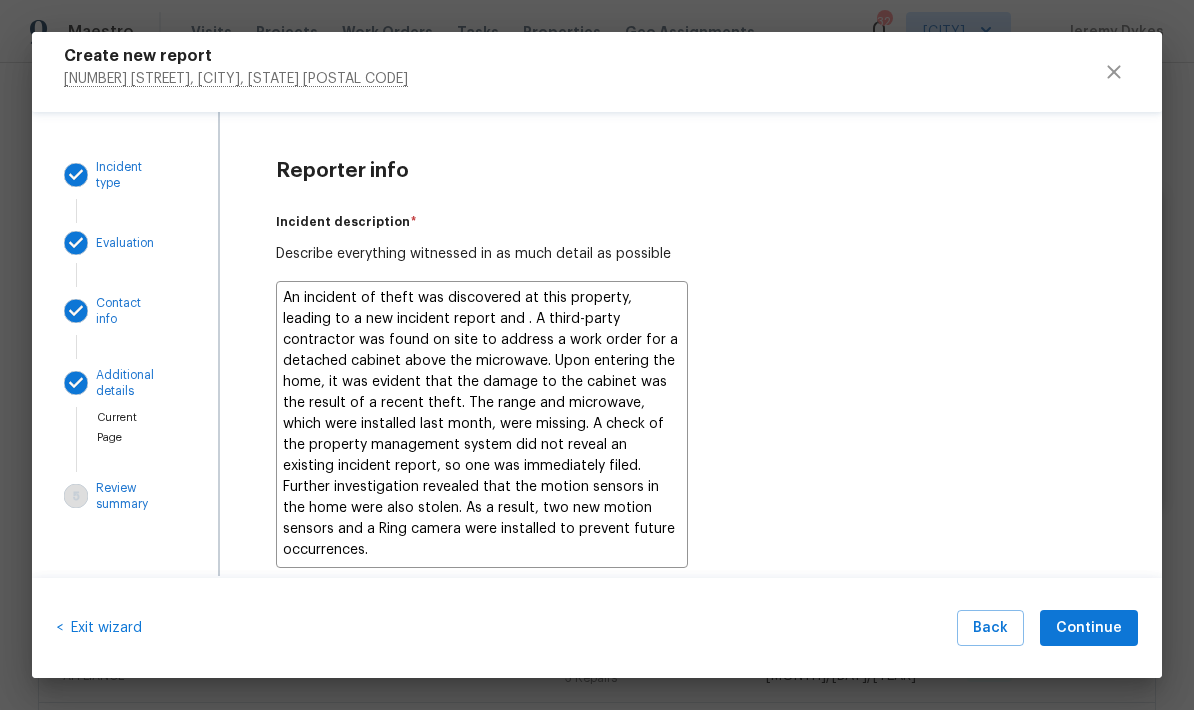 type on "x" 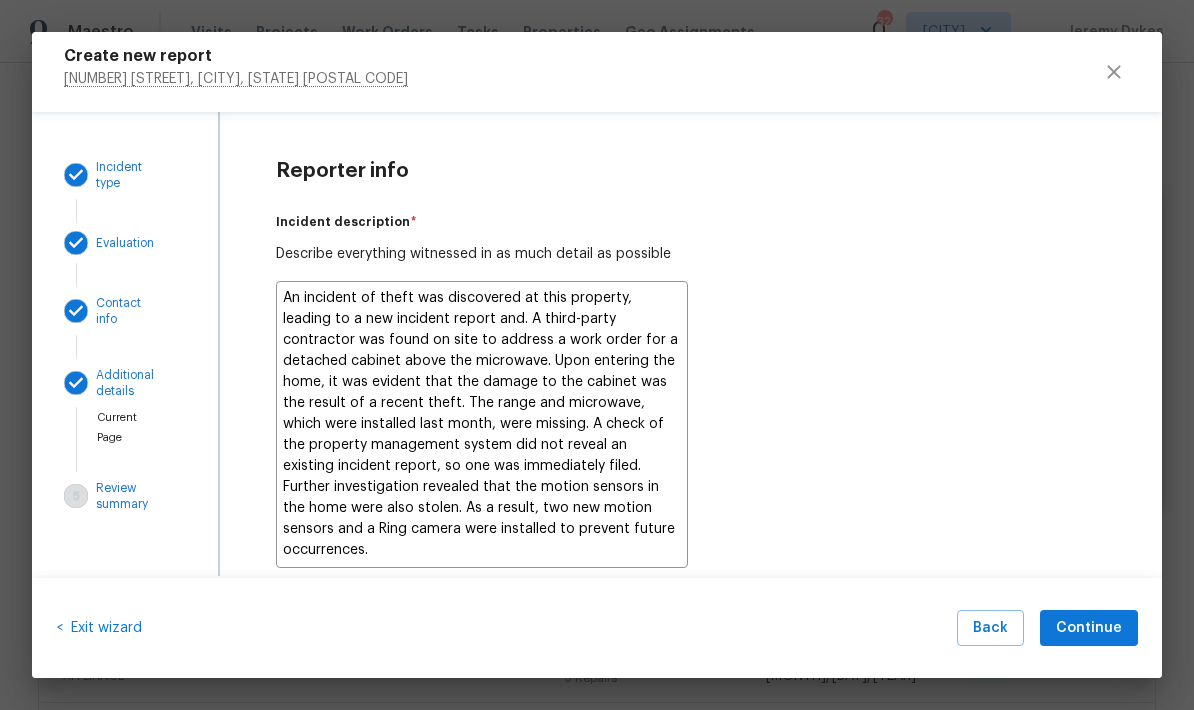type on "x" 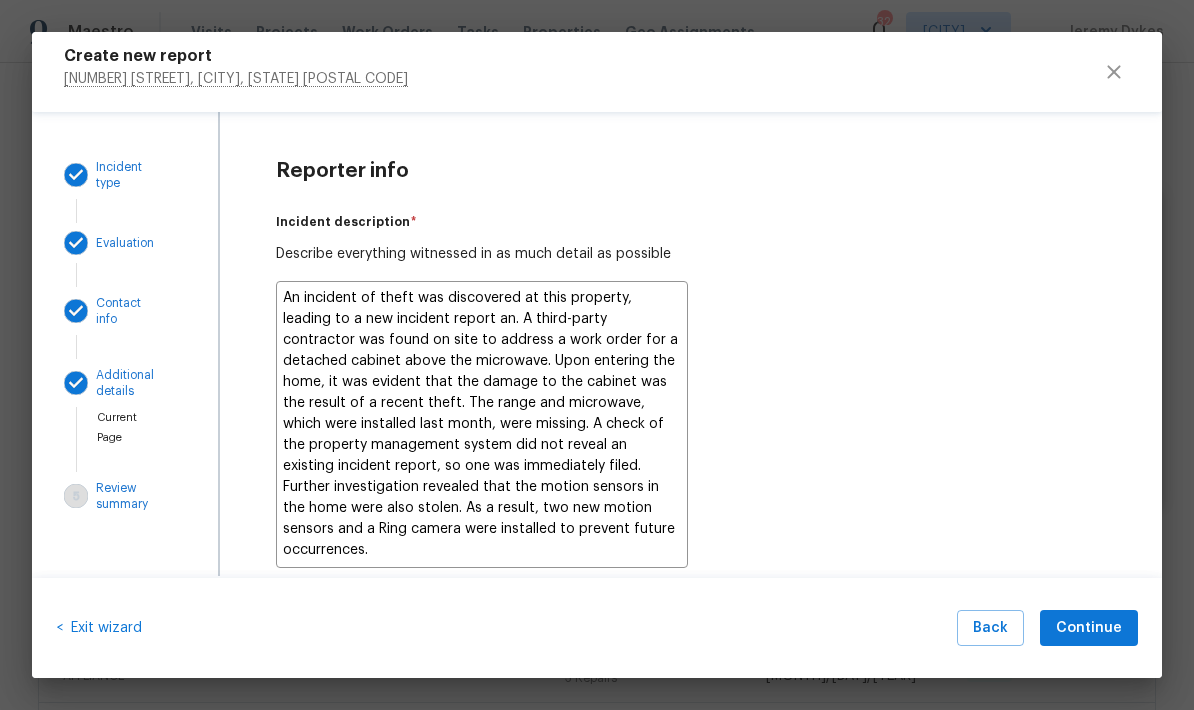 type on "x" 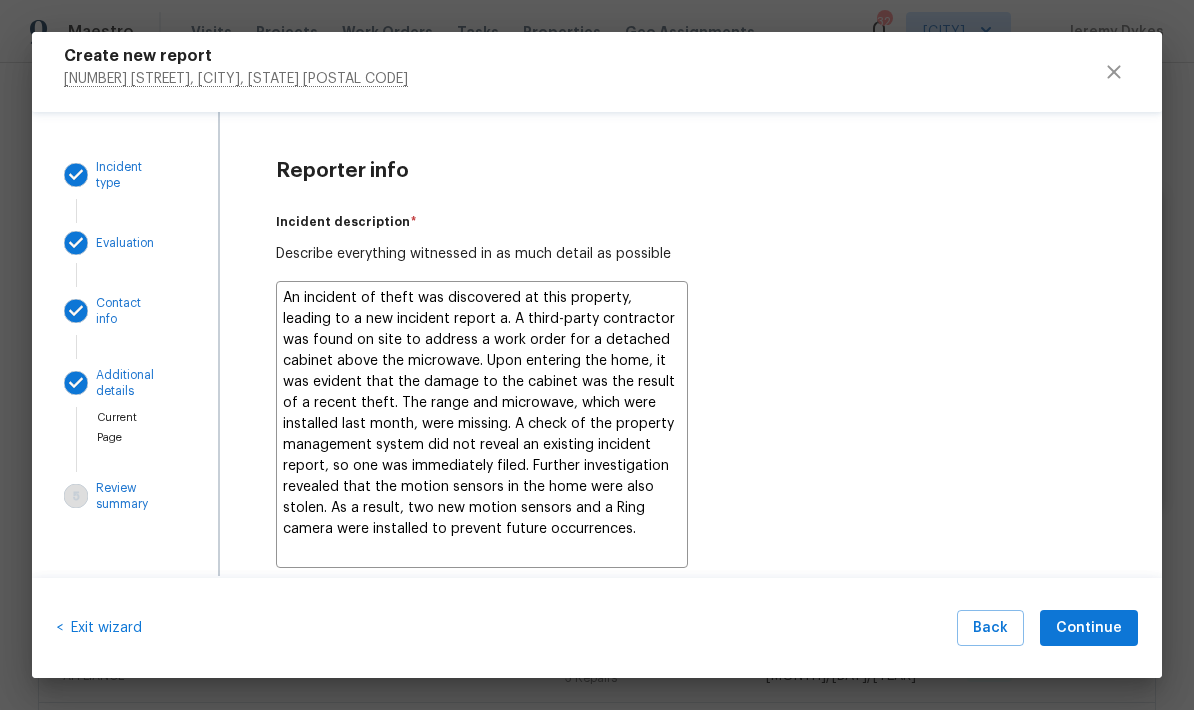 type on "x" 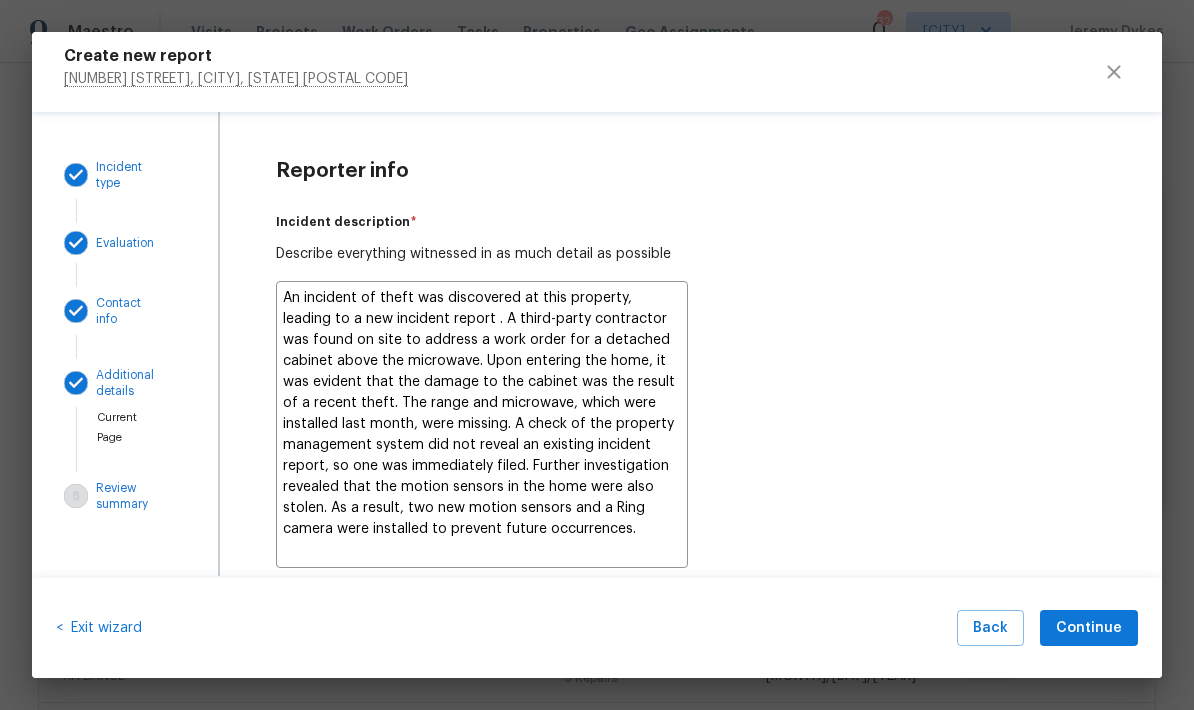 type on "x" 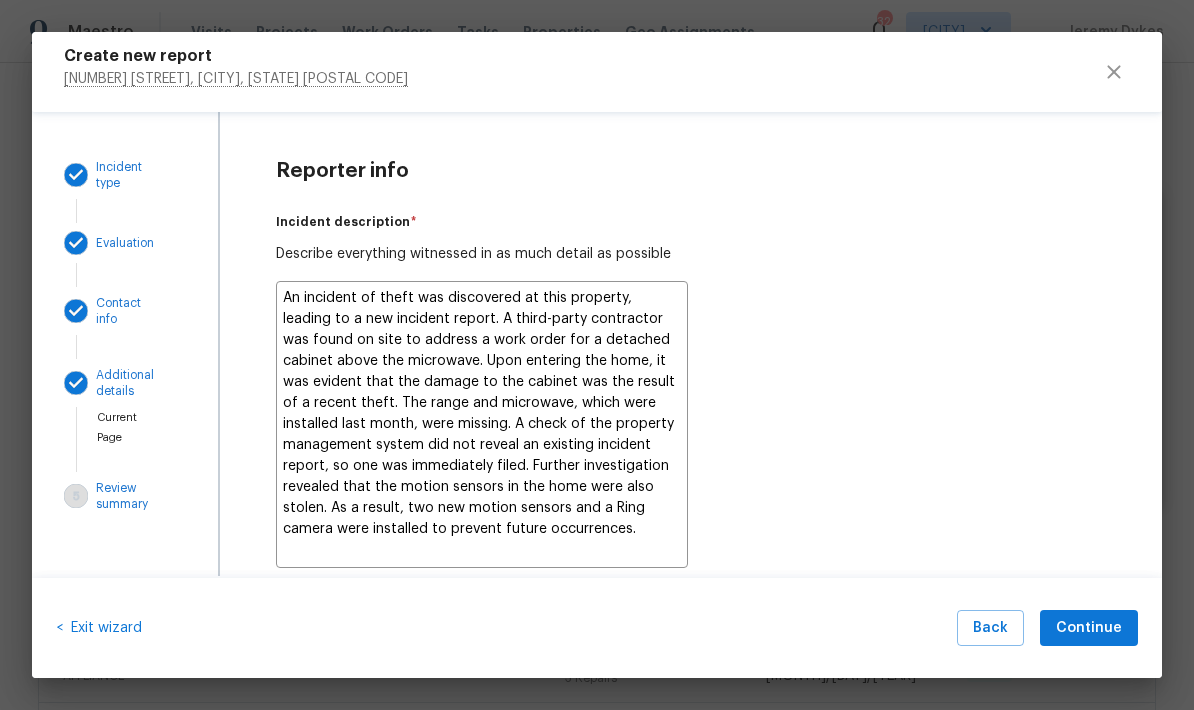 type on "x" 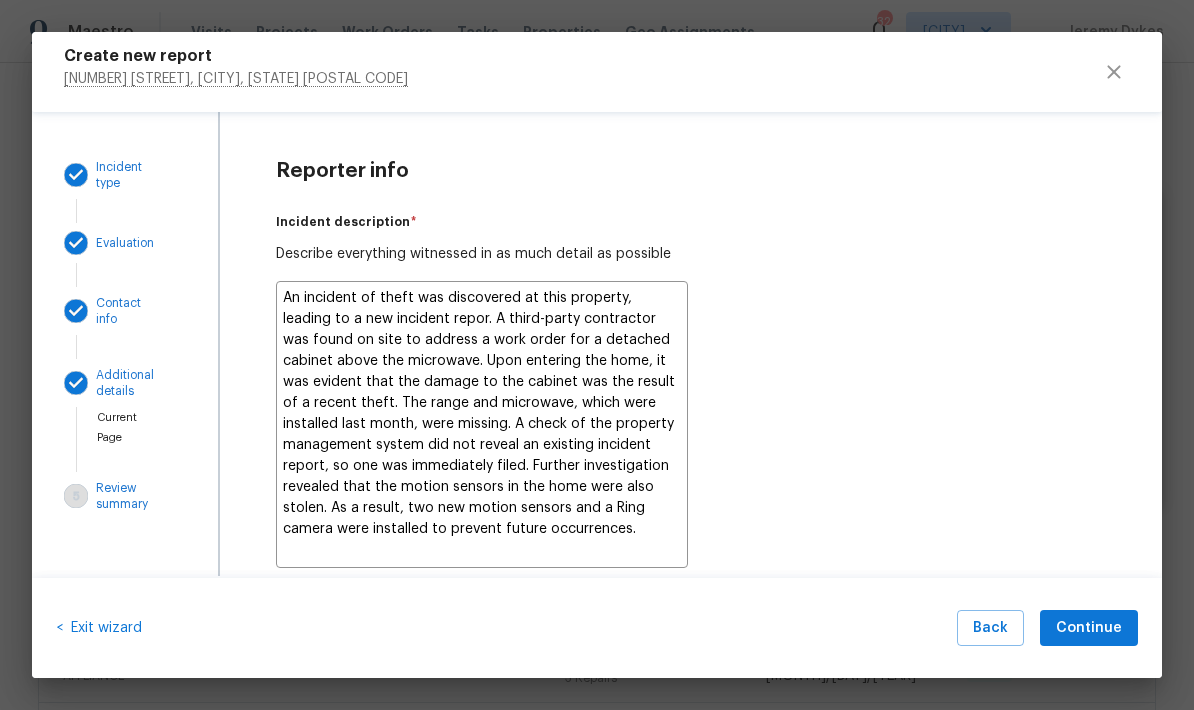 type on "x" 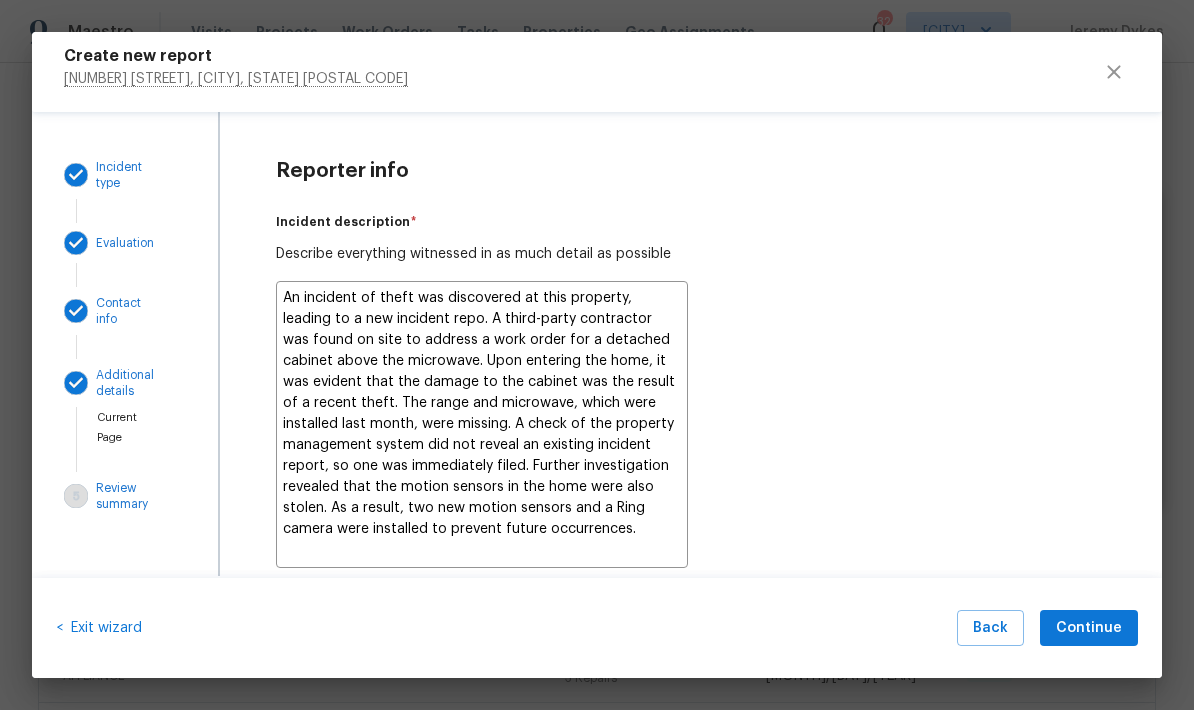 type on "x" 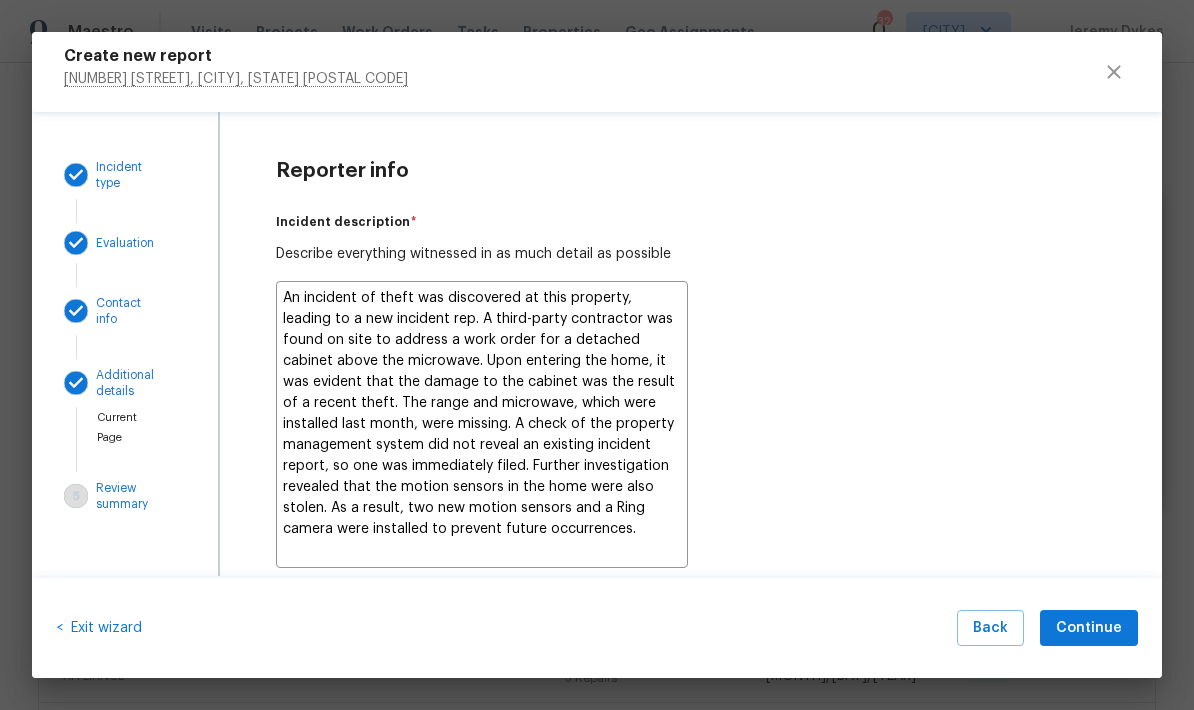 type on "x" 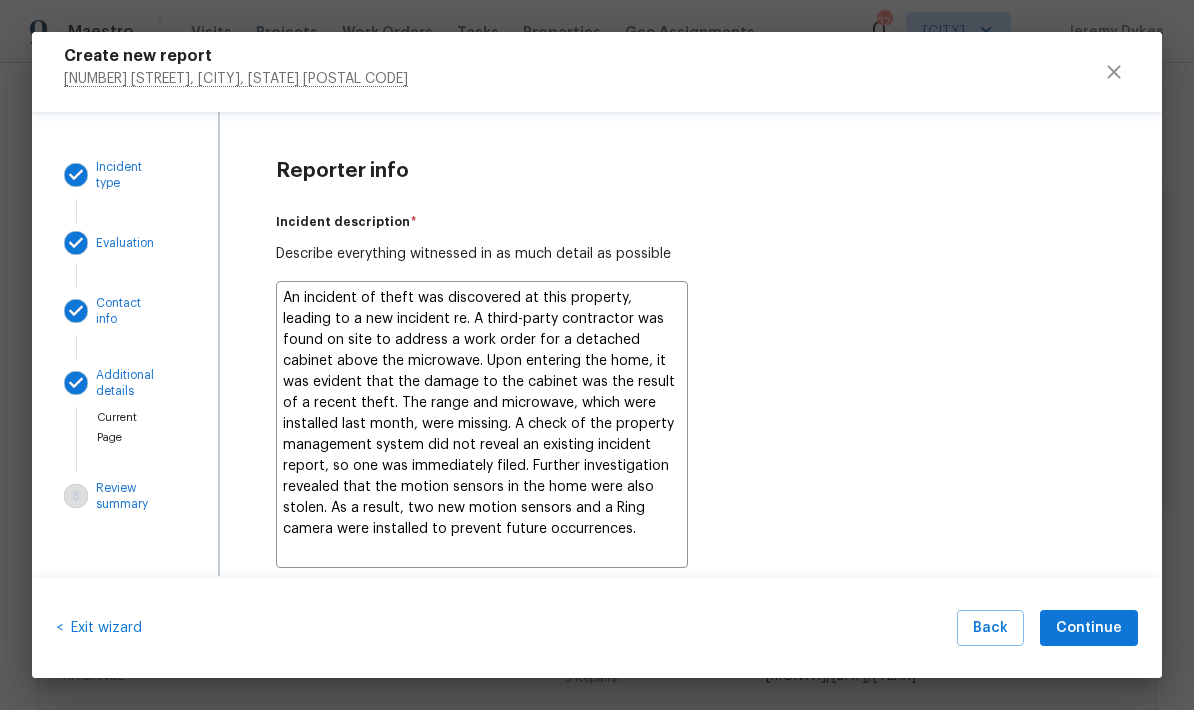 type on "x" 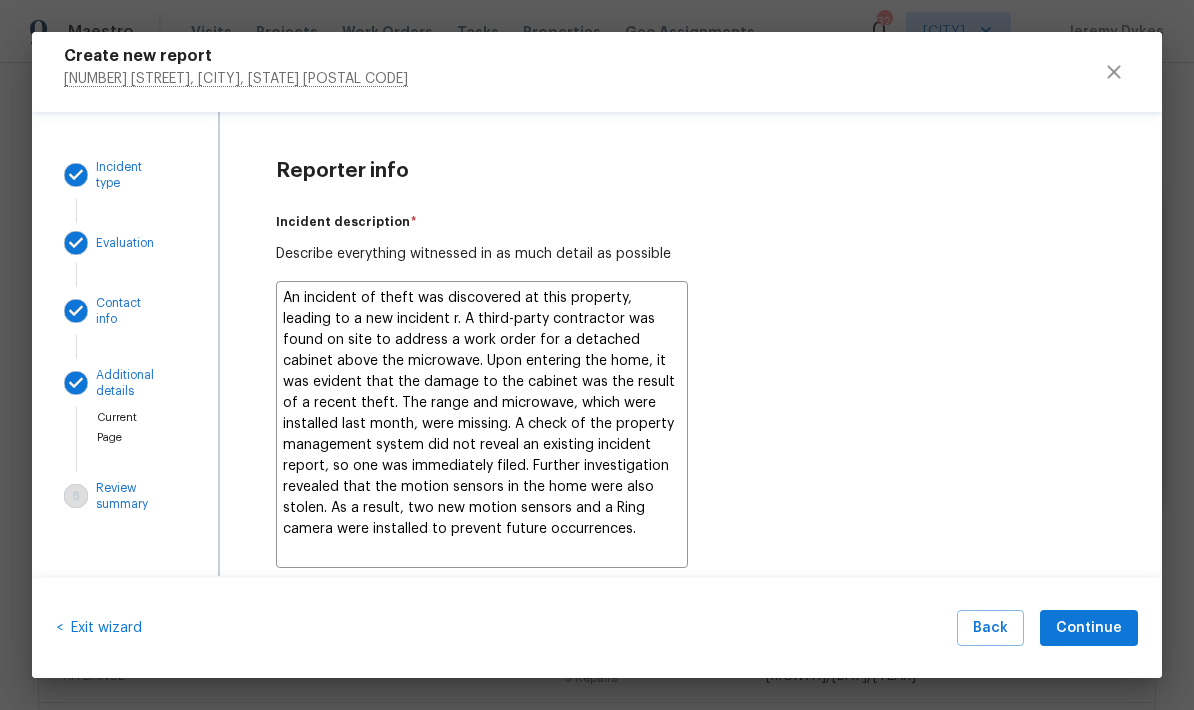 type on "x" 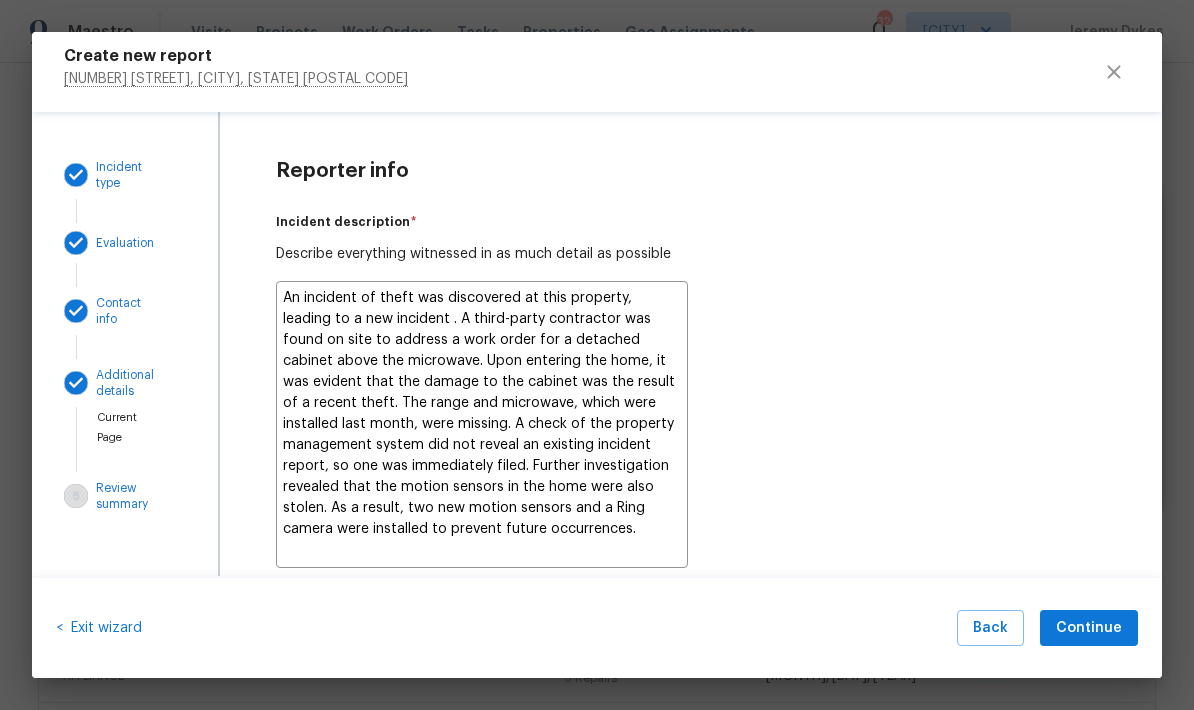 type on "x" 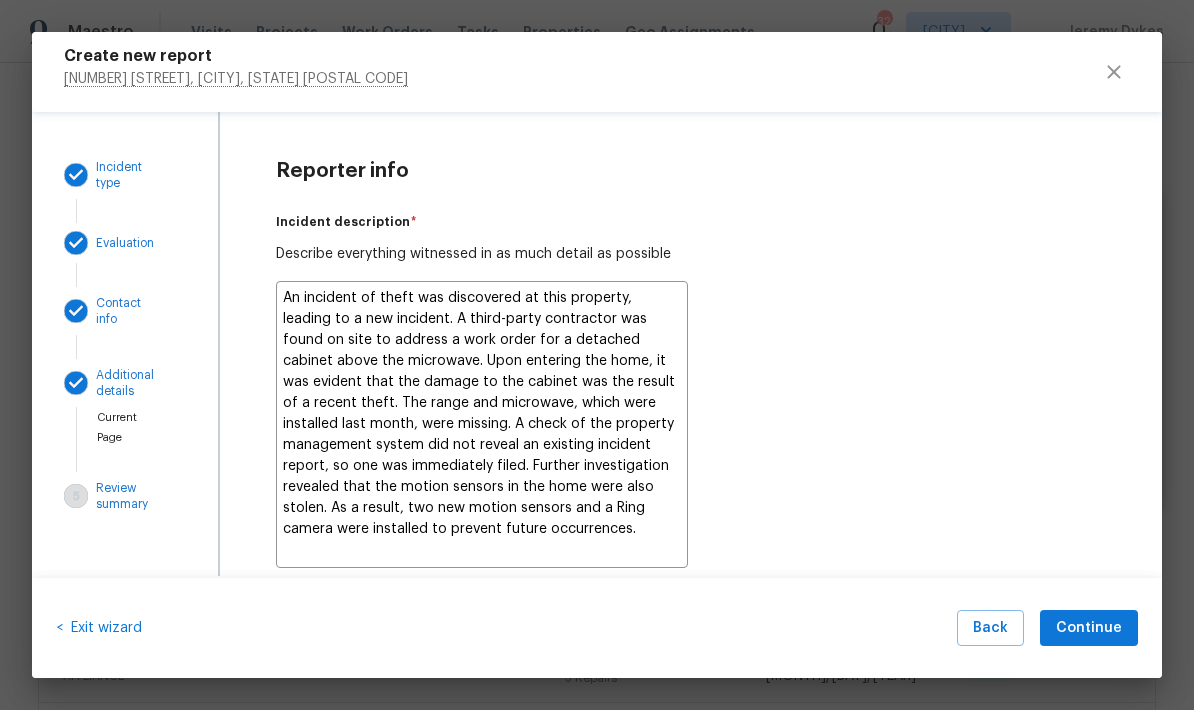 type on "x" 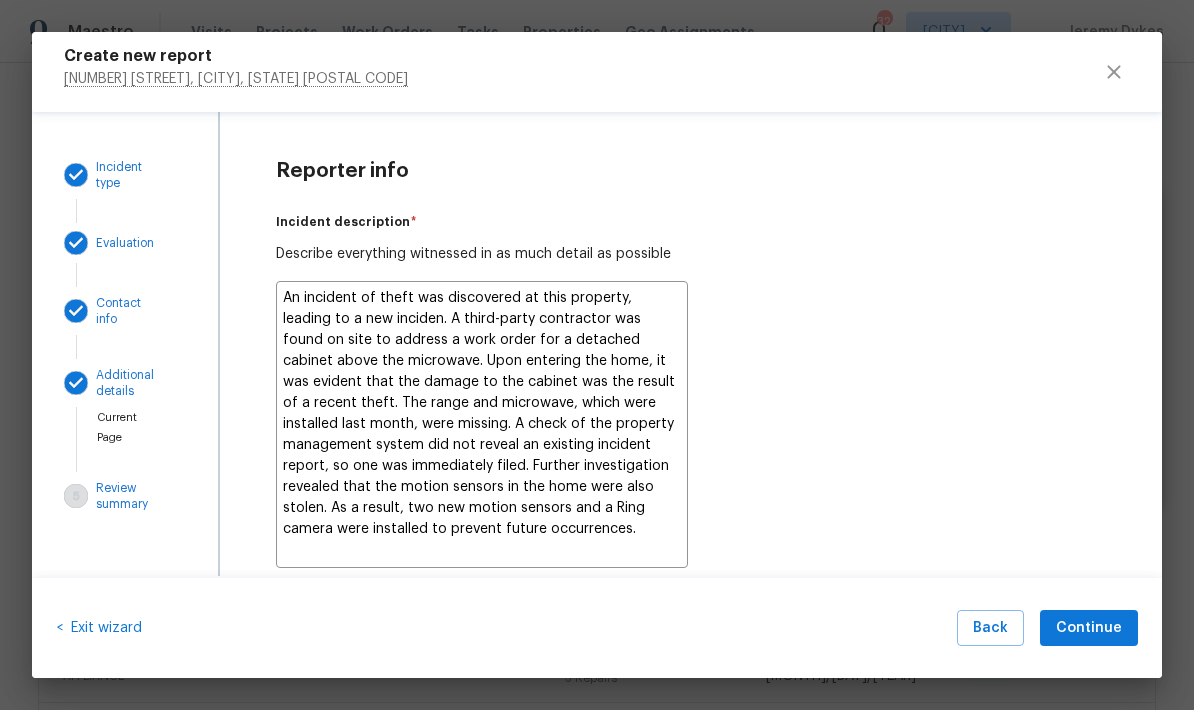 type on "x" 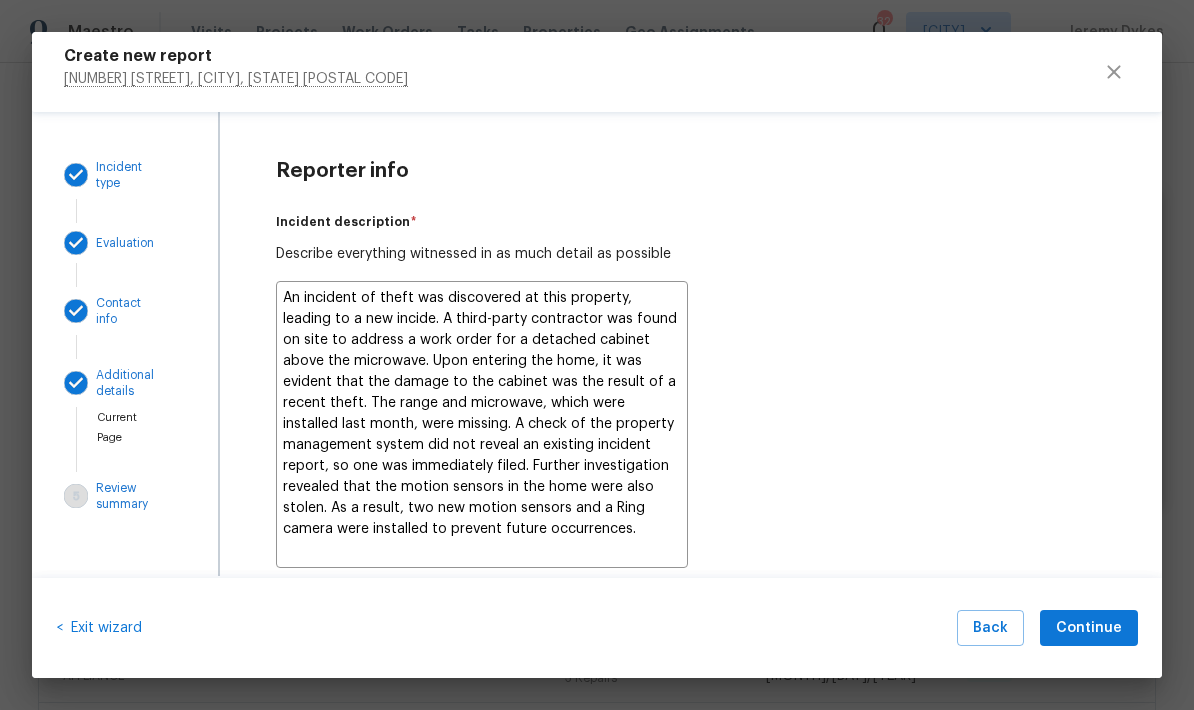 type on "x" 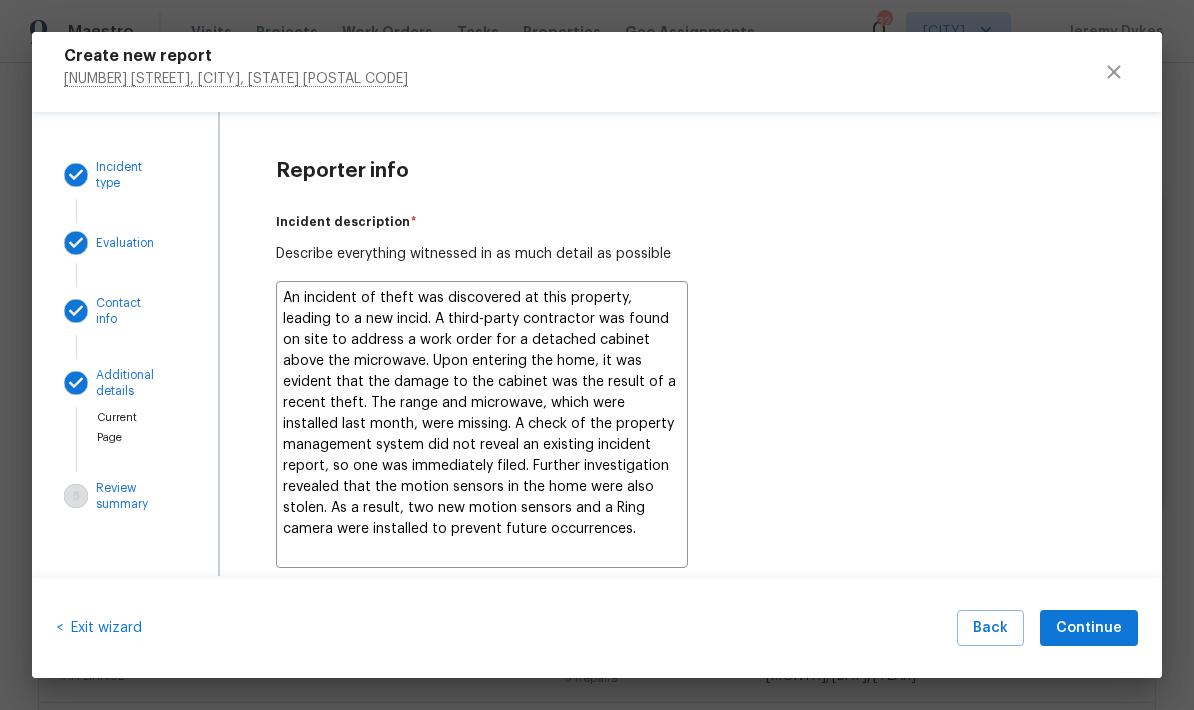 type on "x" 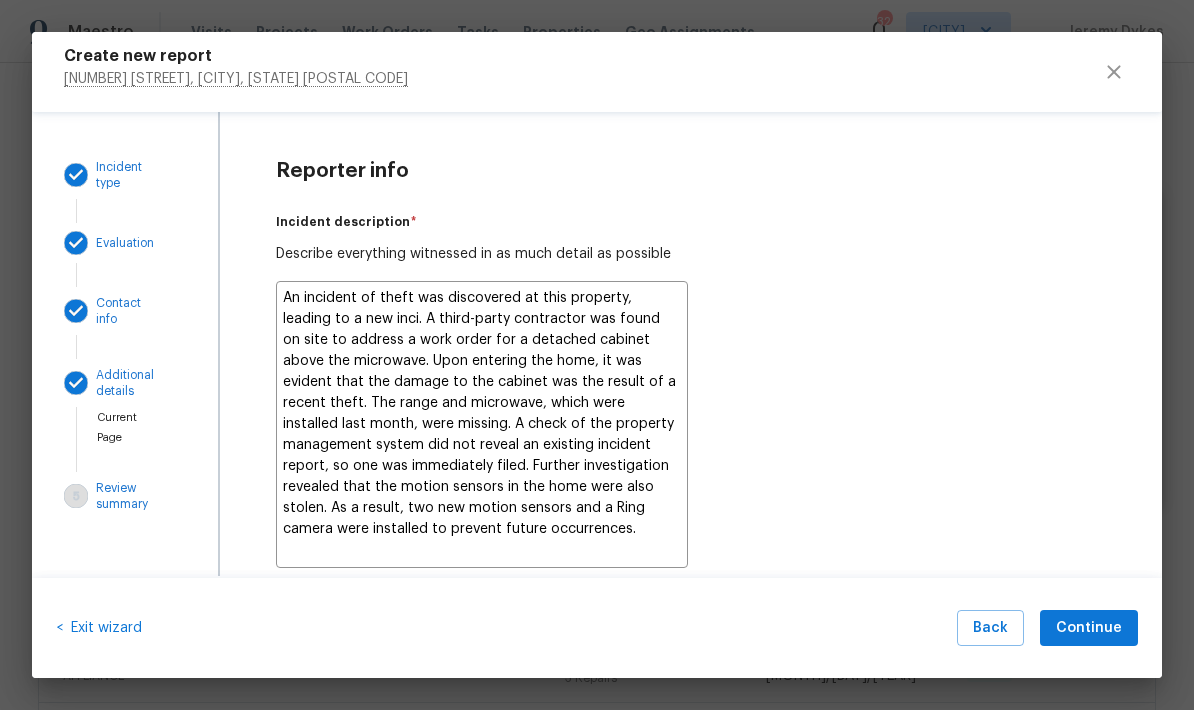 type on "x" 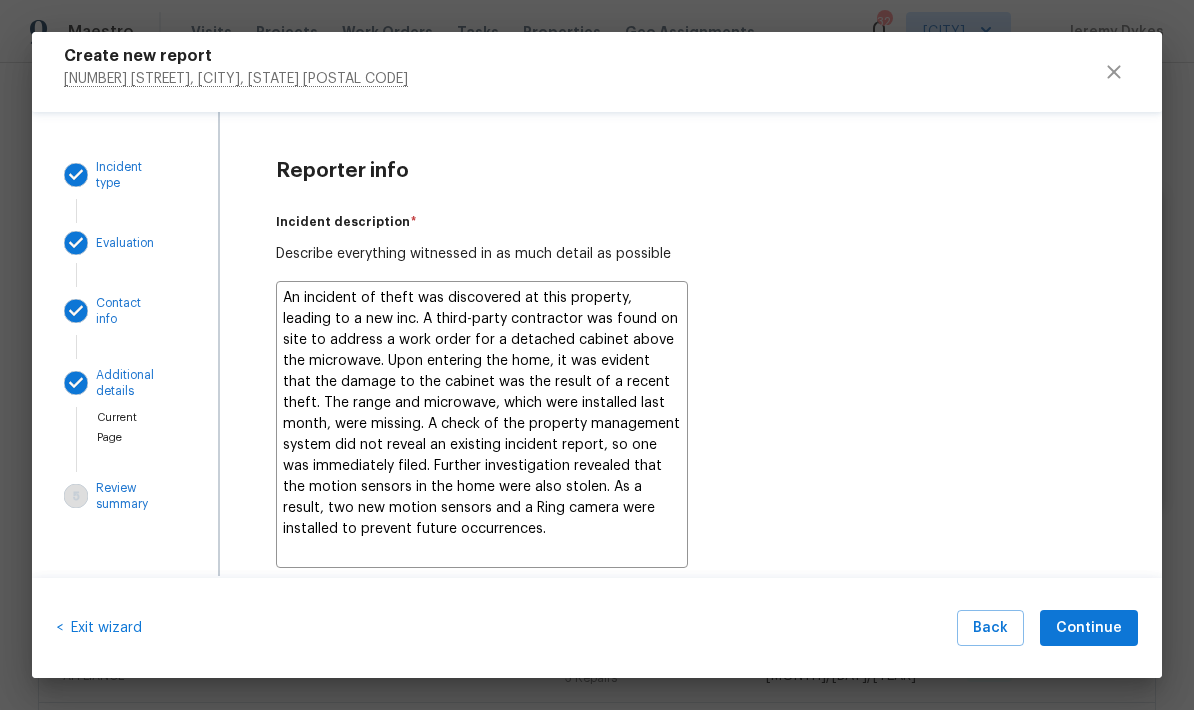 type on "x" 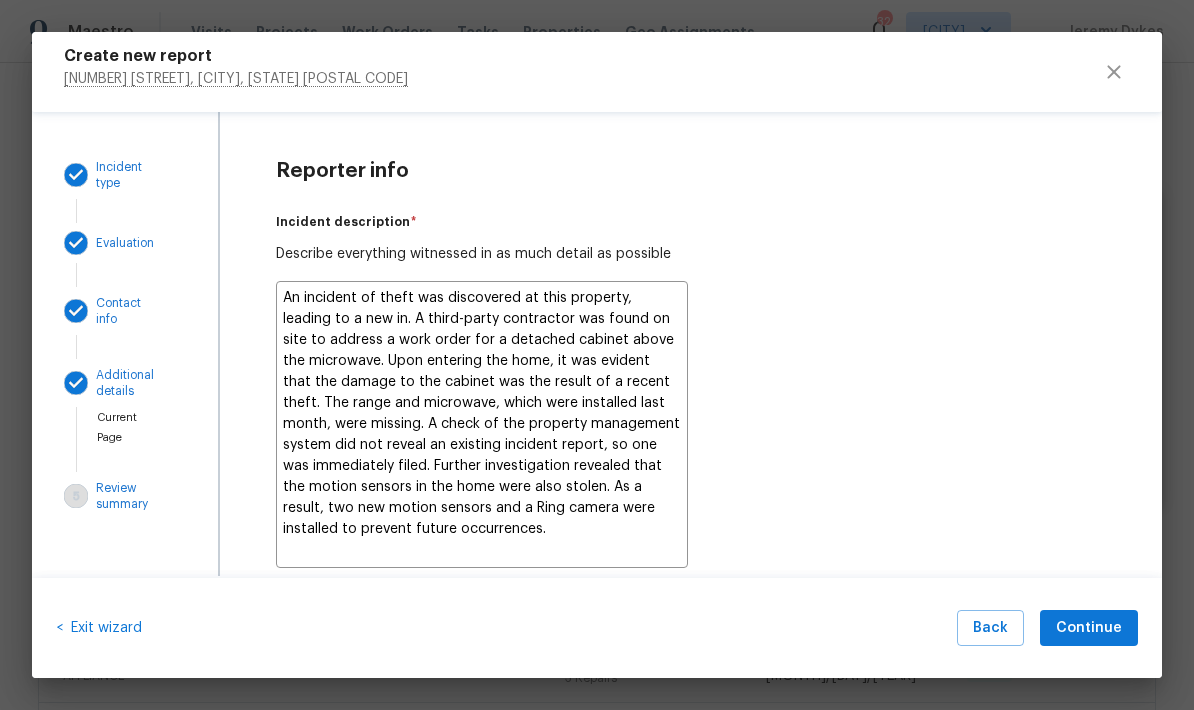 type on "x" 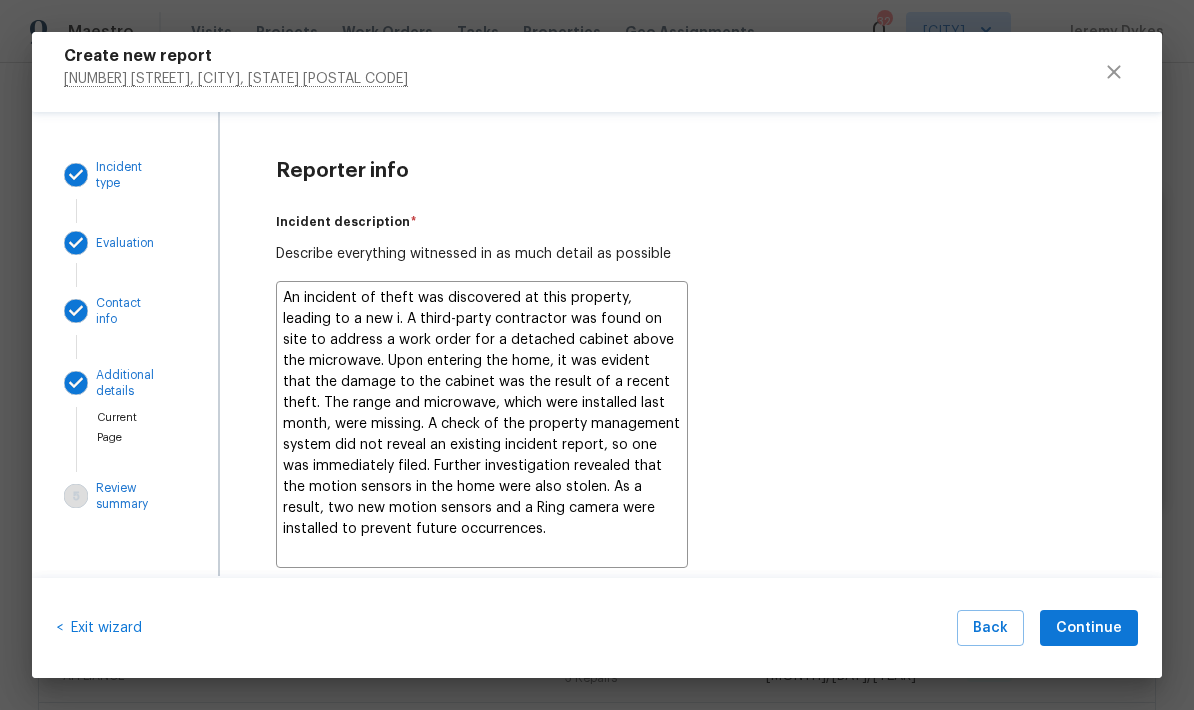 type on "x" 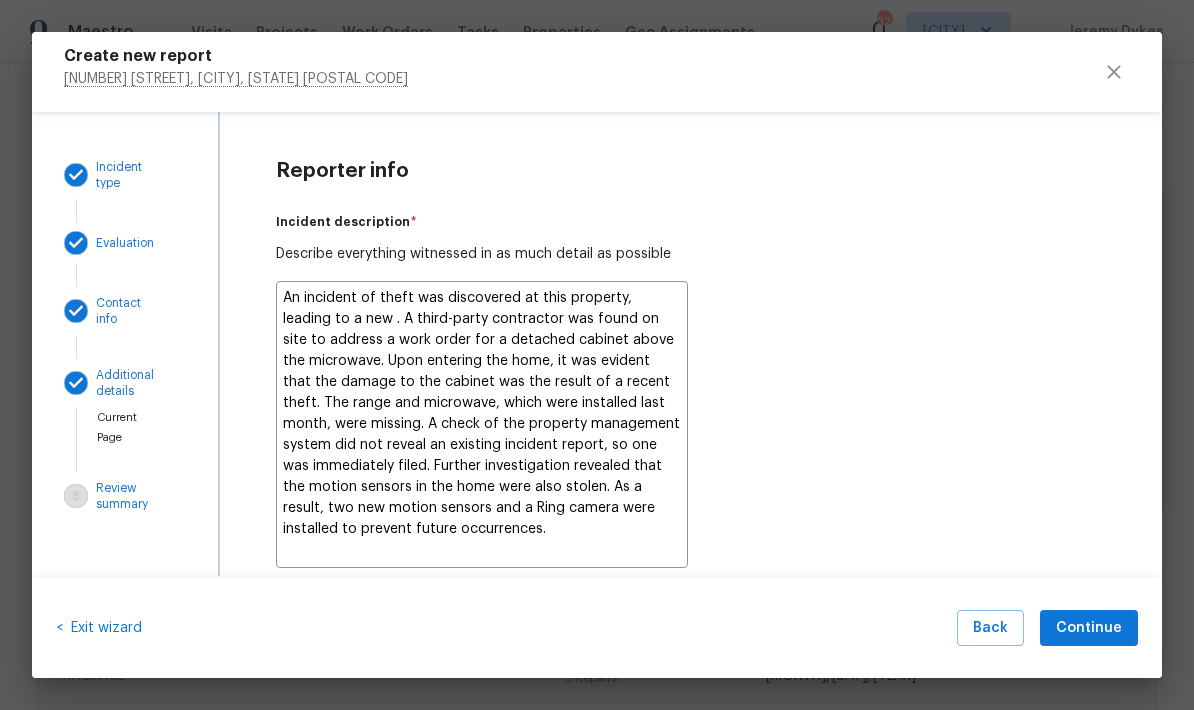 type on "x" 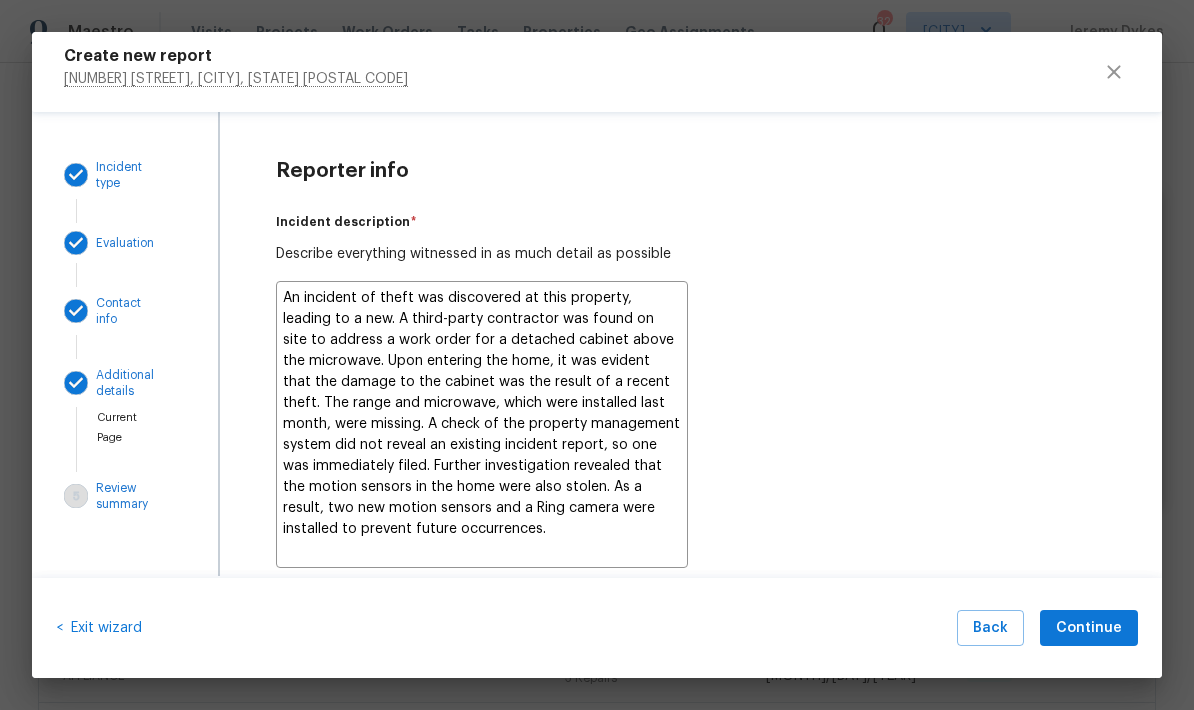 type on "x" 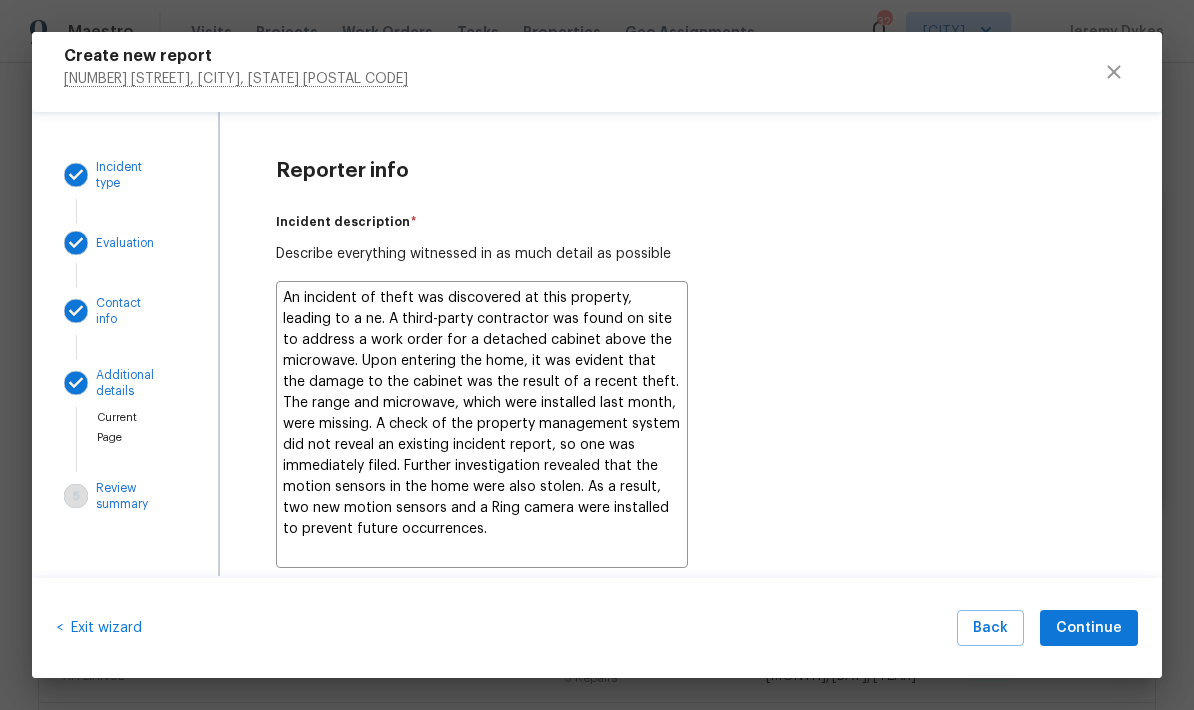 type on "x" 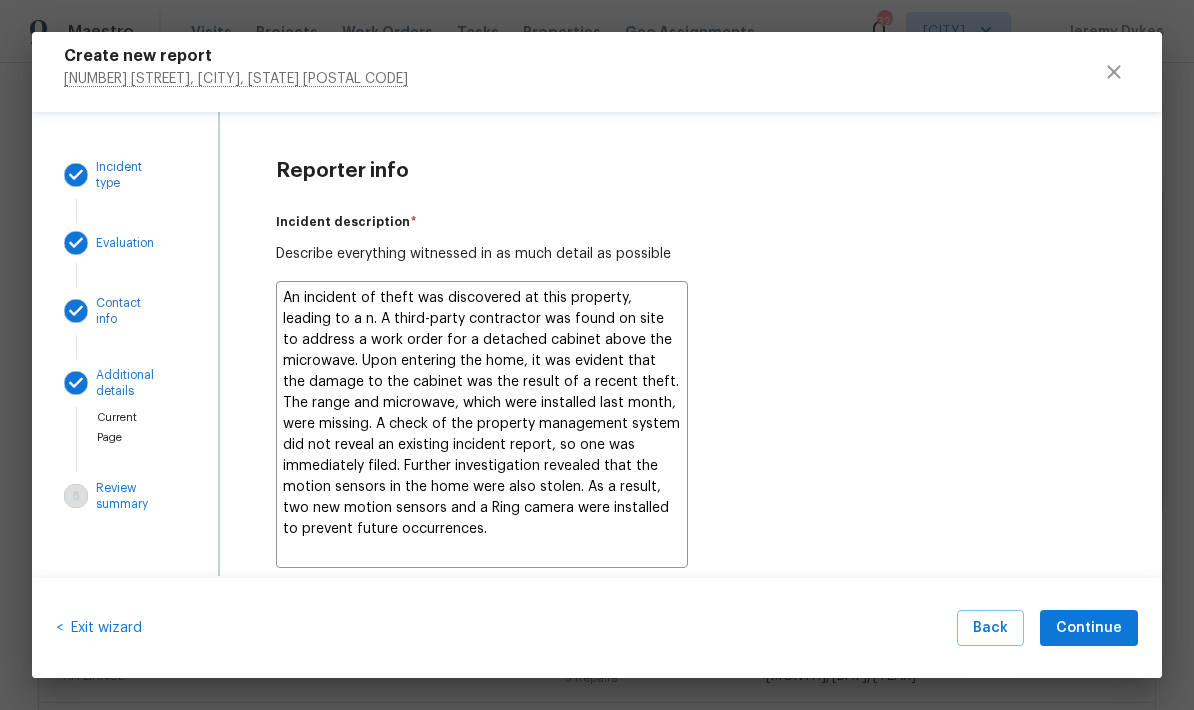 type on "x" 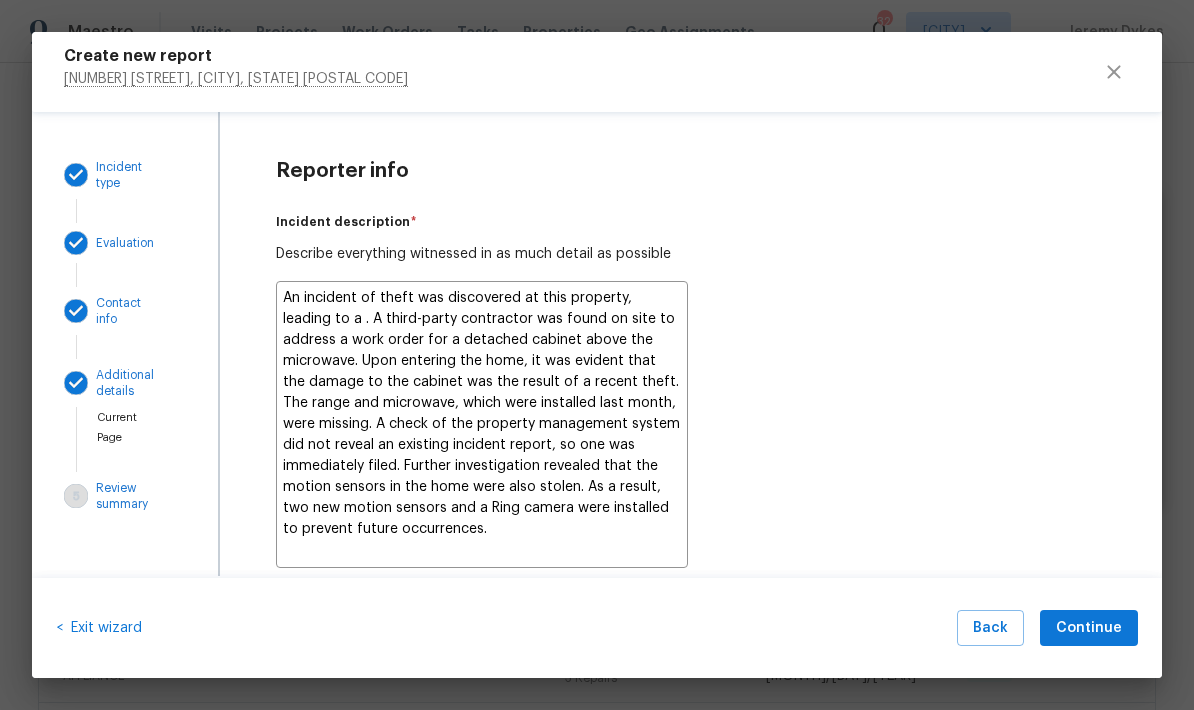 type on "x" 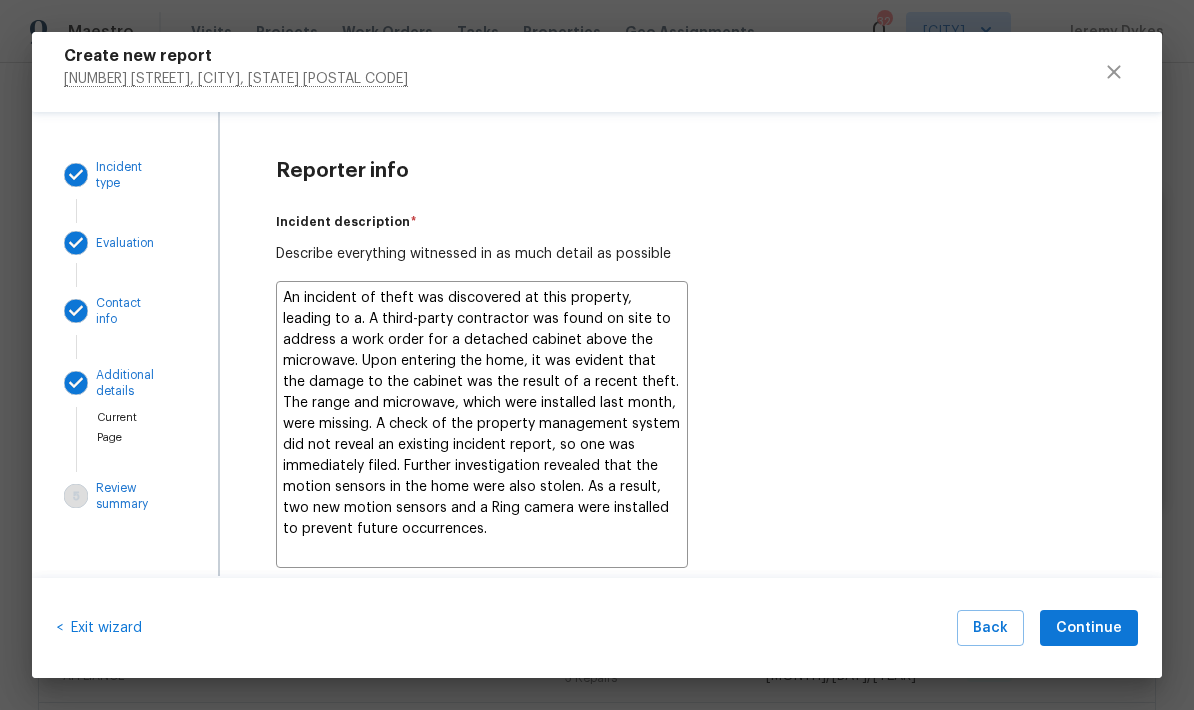 type on "x" 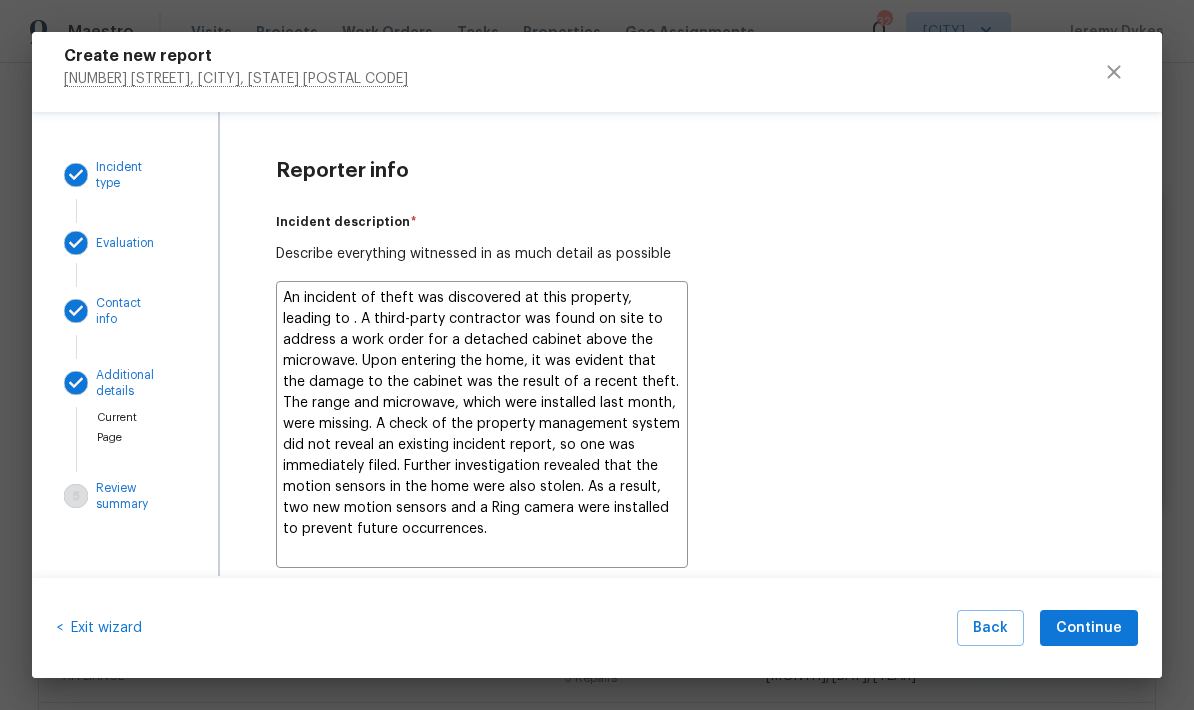 type on "x" 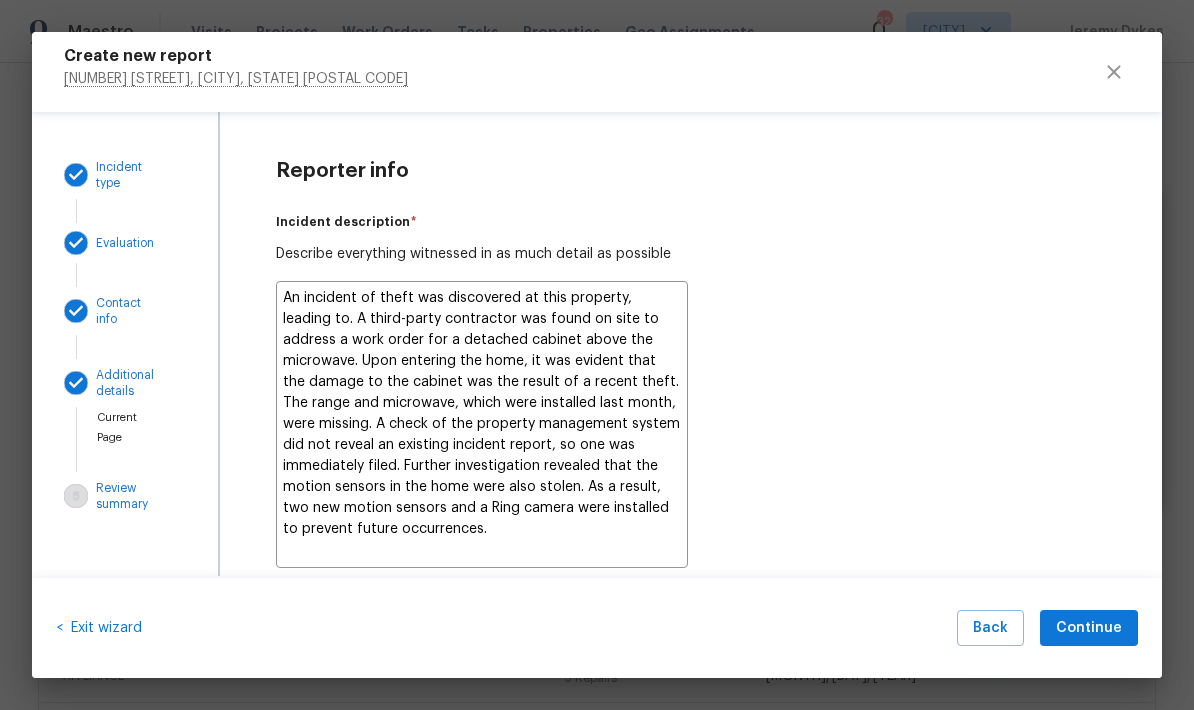 type on "x" 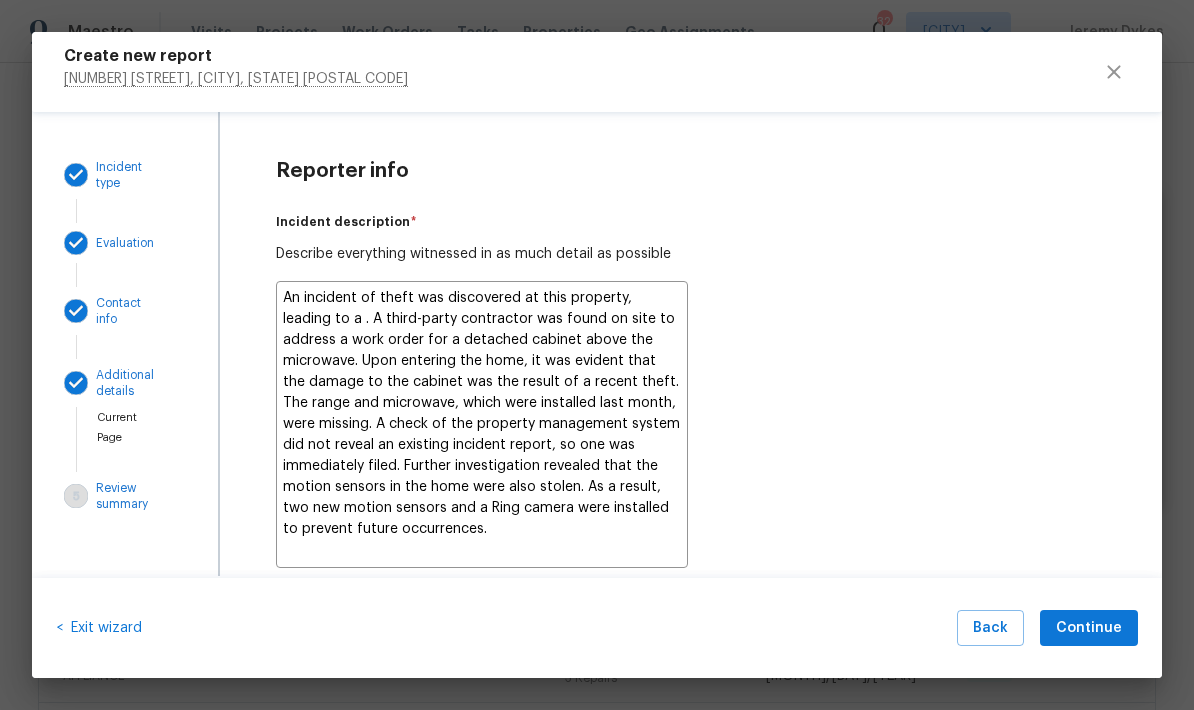 type on "x" 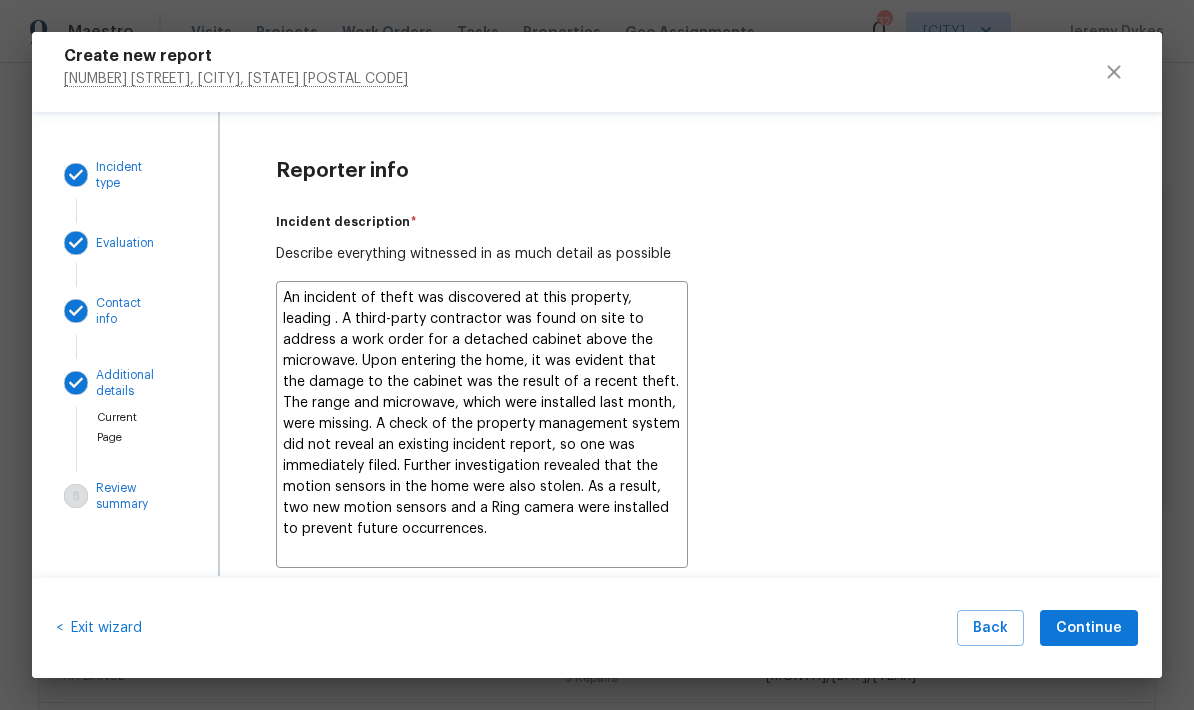 type on "x" 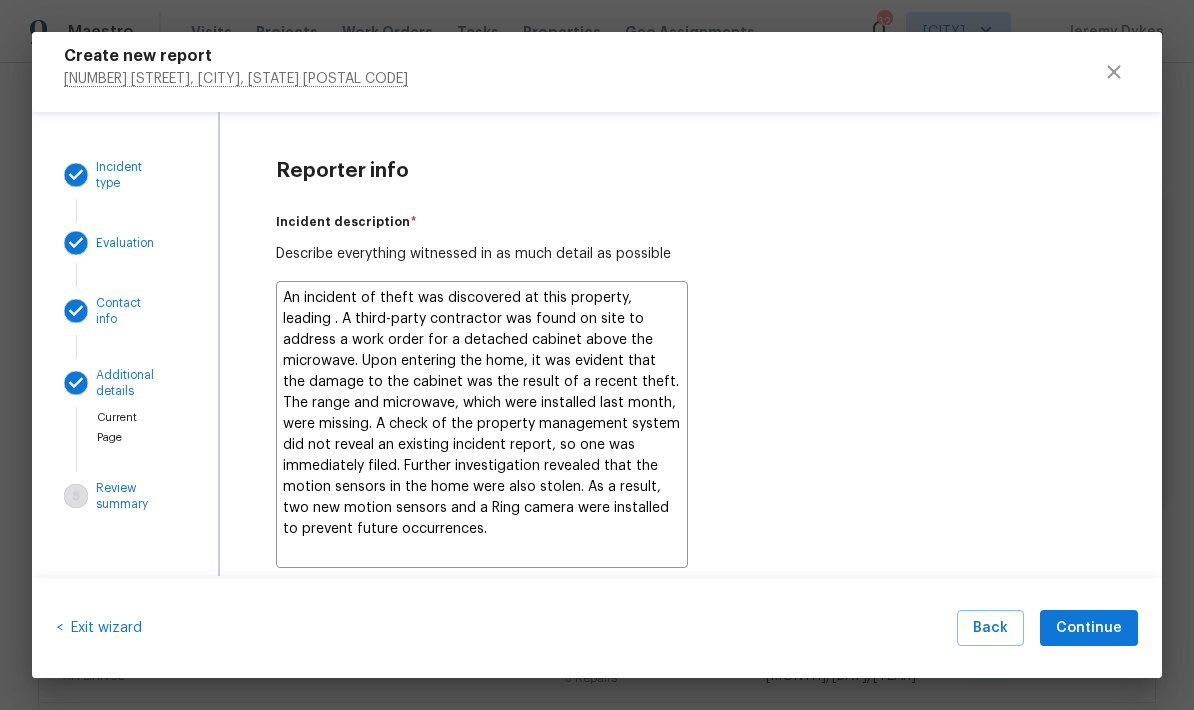 type on "An incident of theft was discovered at this property, leading  A third-party contractor was found on site to address a work order for a detached cabinet above the microwave. Upon entering the home, it was evident that the damage to the cabinet was the result of a recent theft. The range and microwave, which were installed last month, were missing. A check of the property management system did not reveal an existing incident report, so one was immediately filed. Further investigation revealed that the motion sensors in the home were also stolen. As a result, two new motion sensors and a Ring camera were installed to prevent future occurrences." 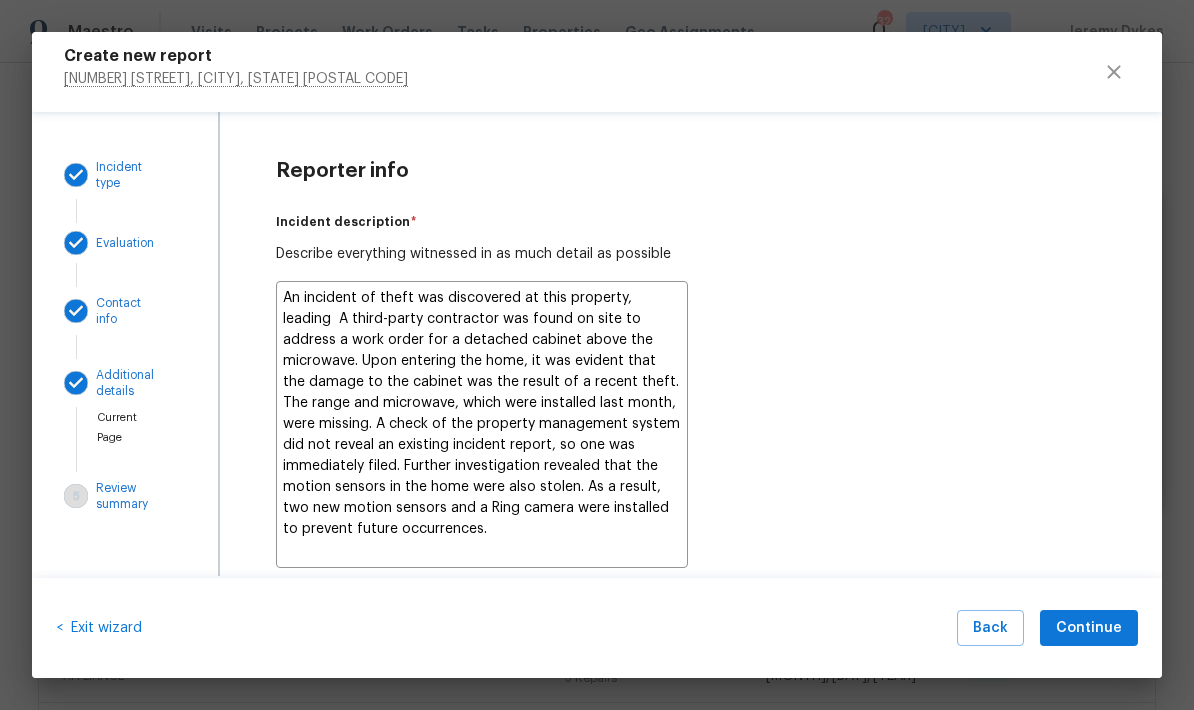 type on "x" 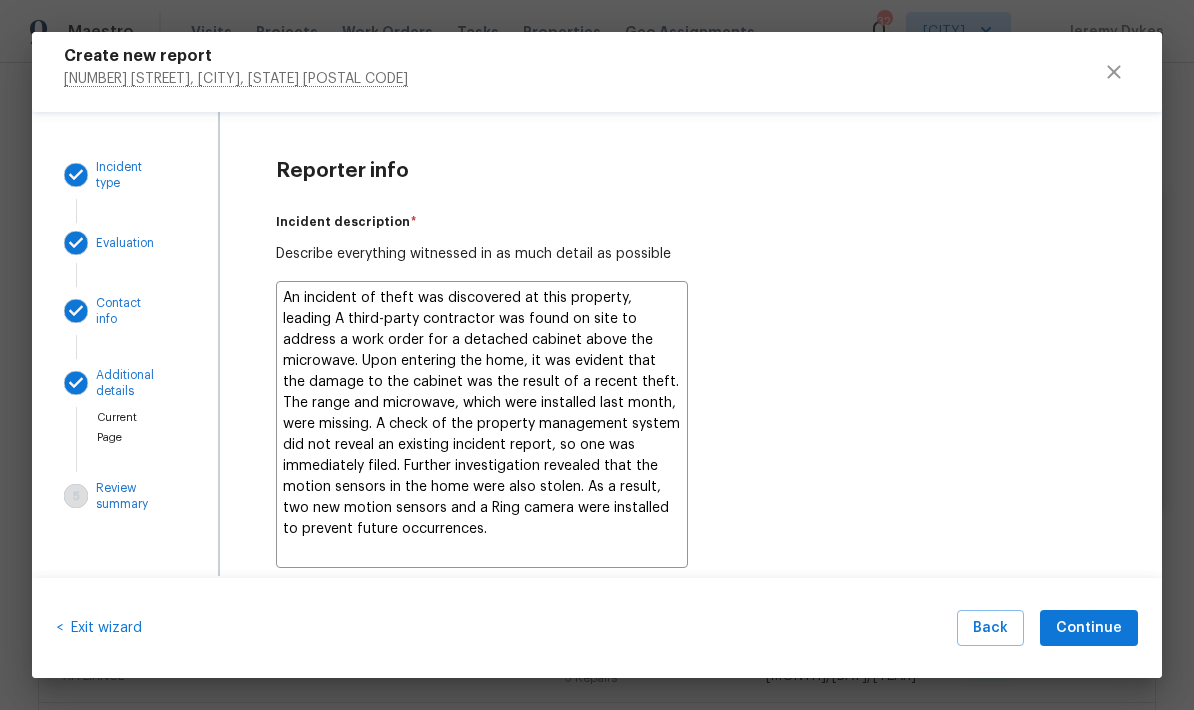type on "x" 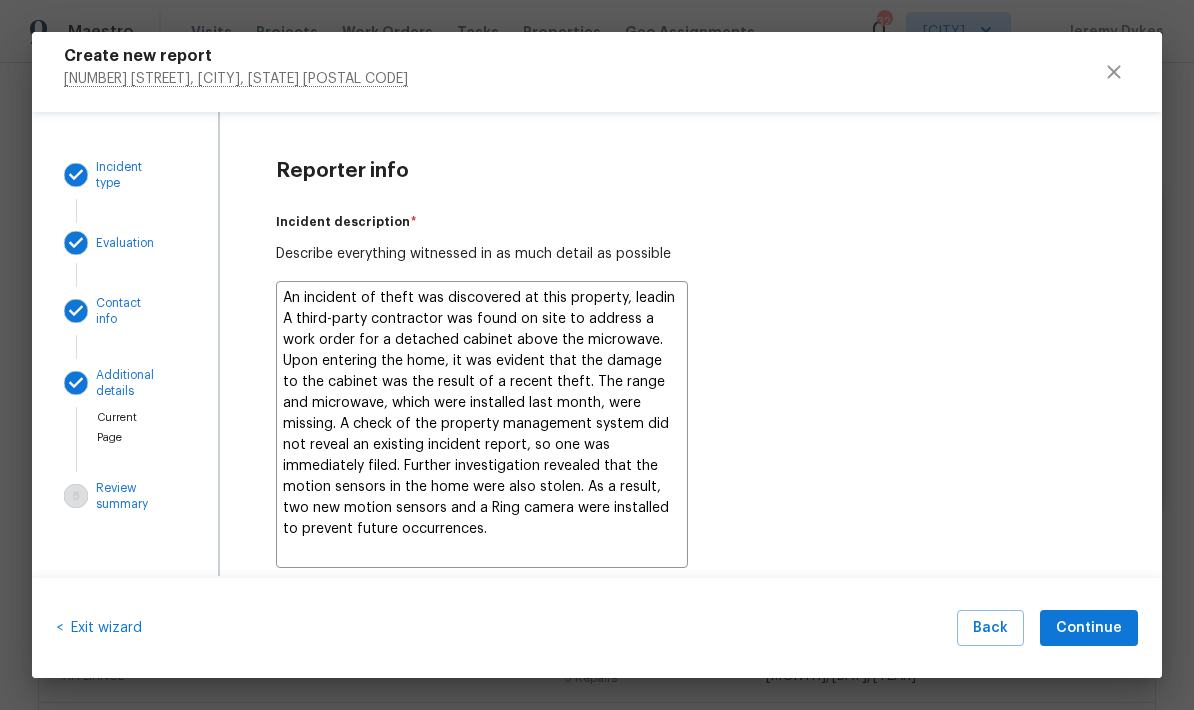 type on "x" 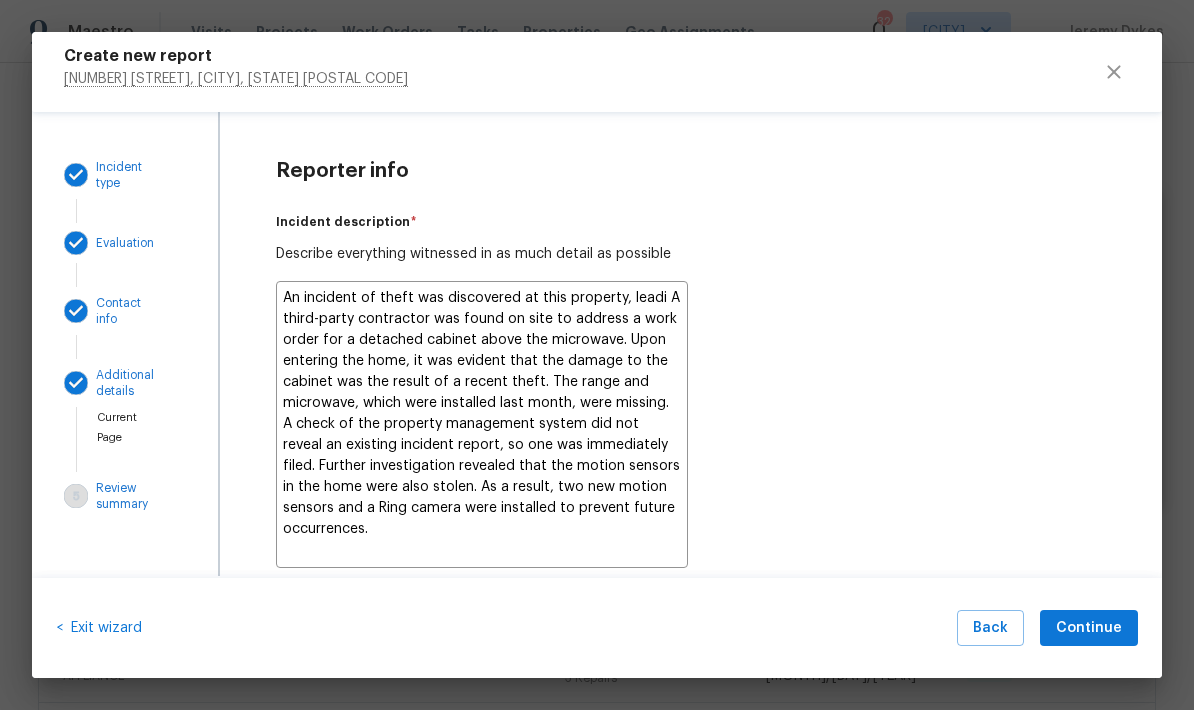 type on "x" 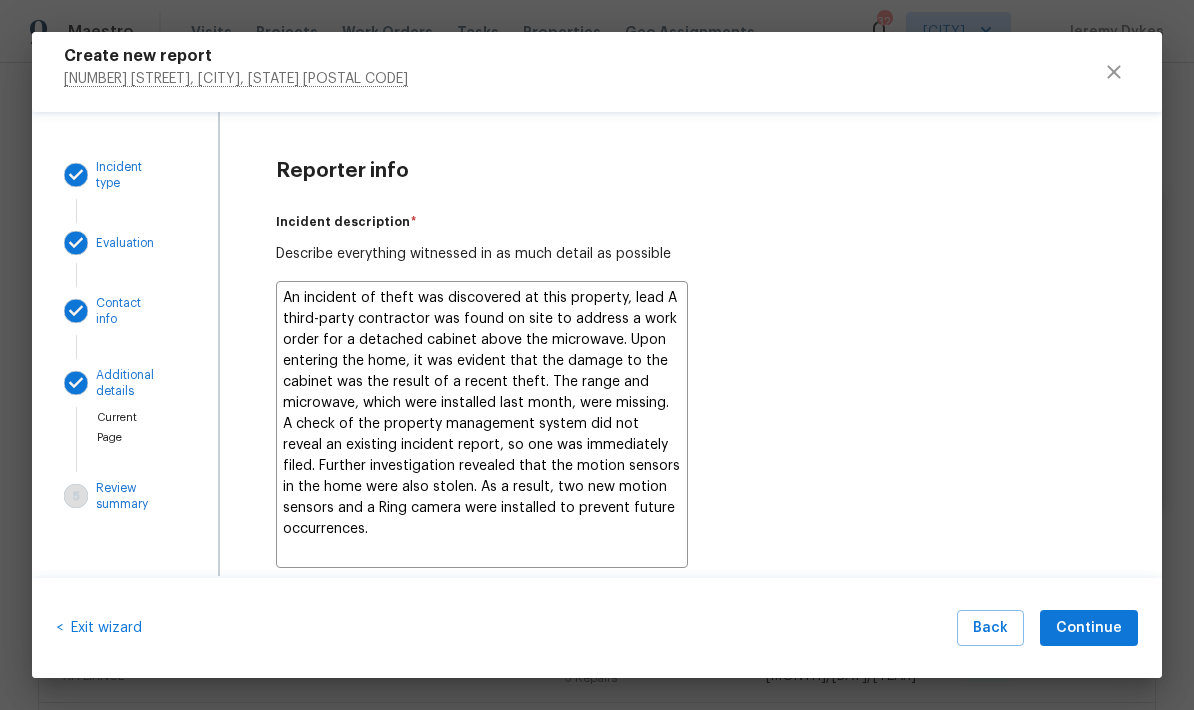 type on "x" 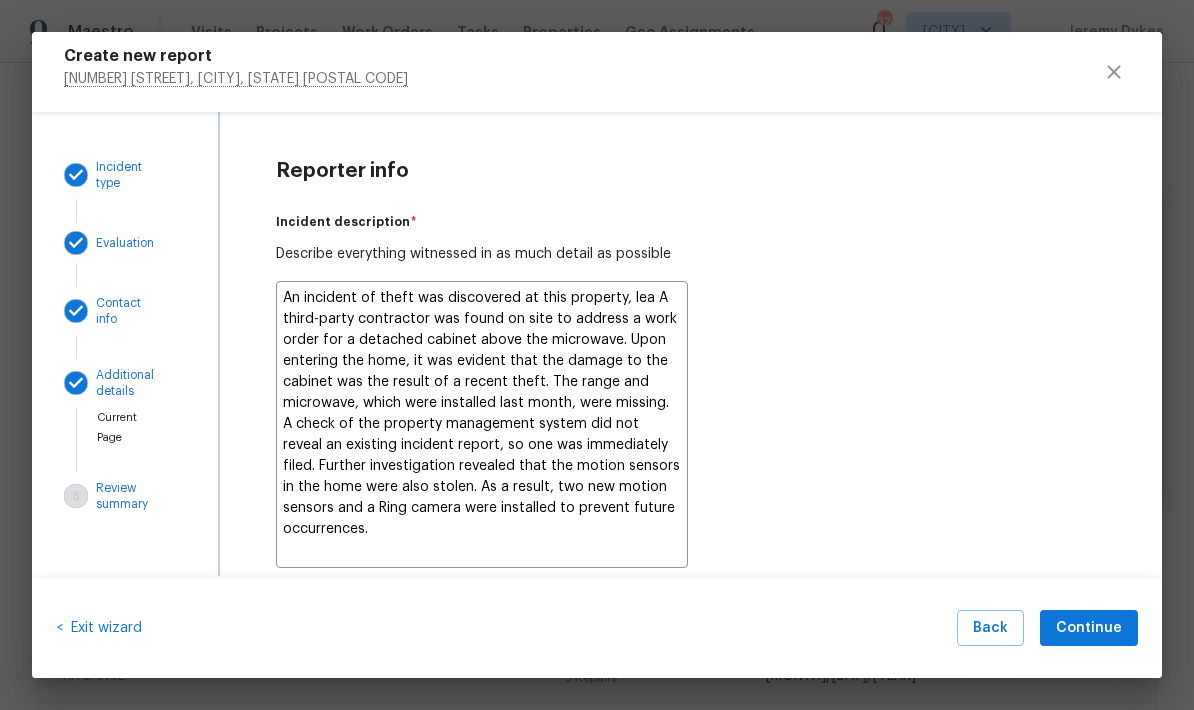 type on "x" 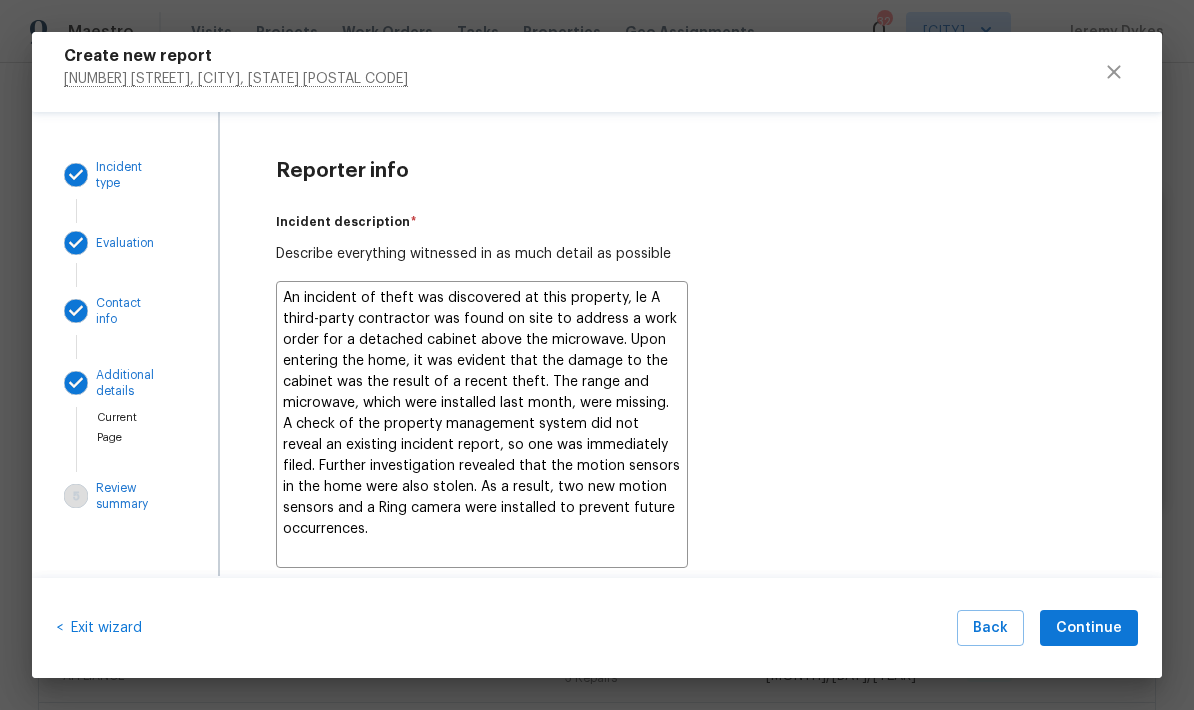type on "x" 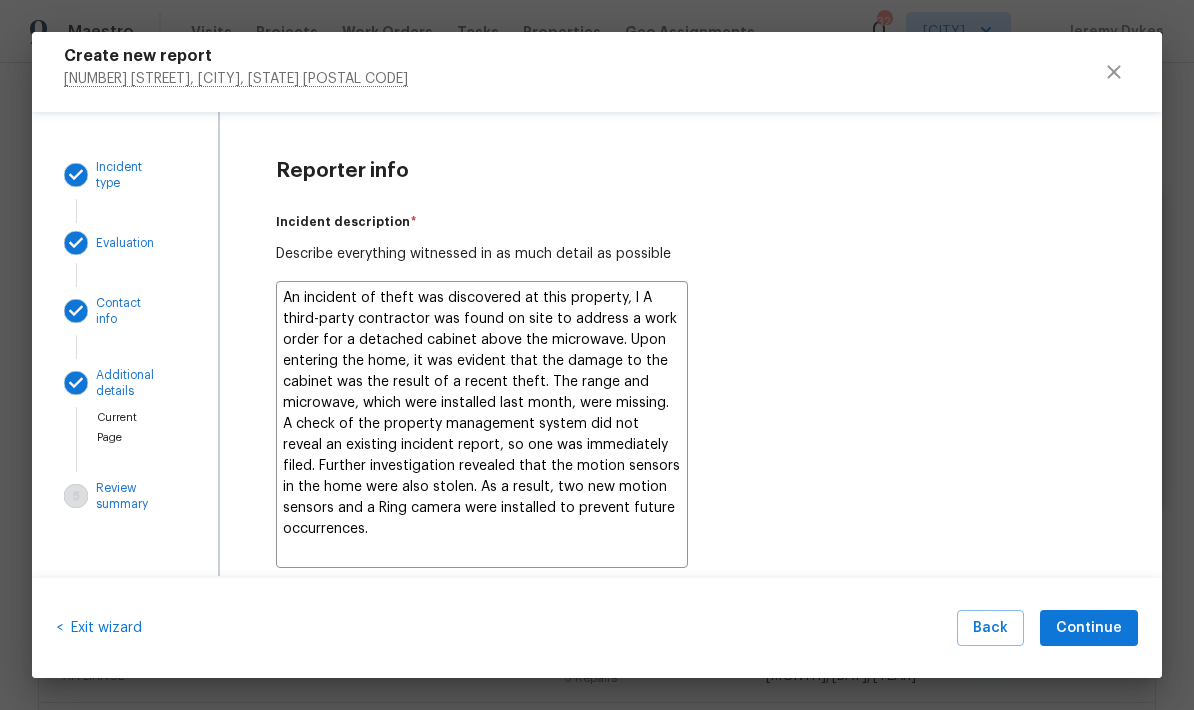 type on "x" 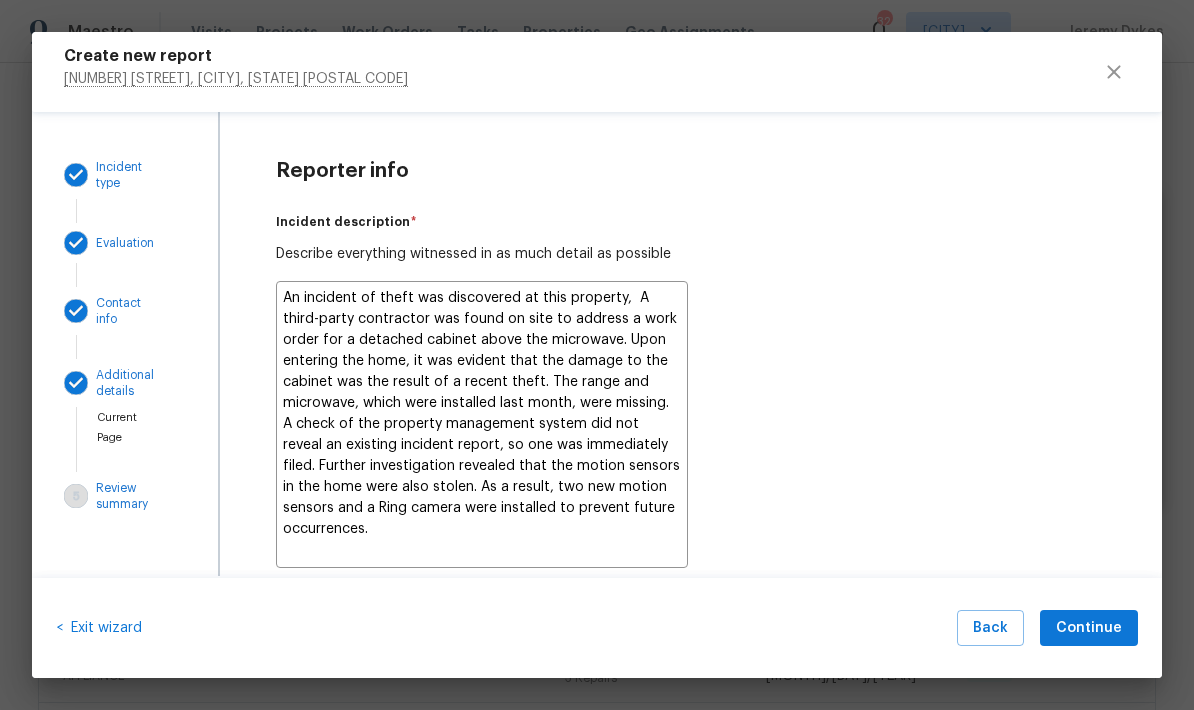 type on "x" 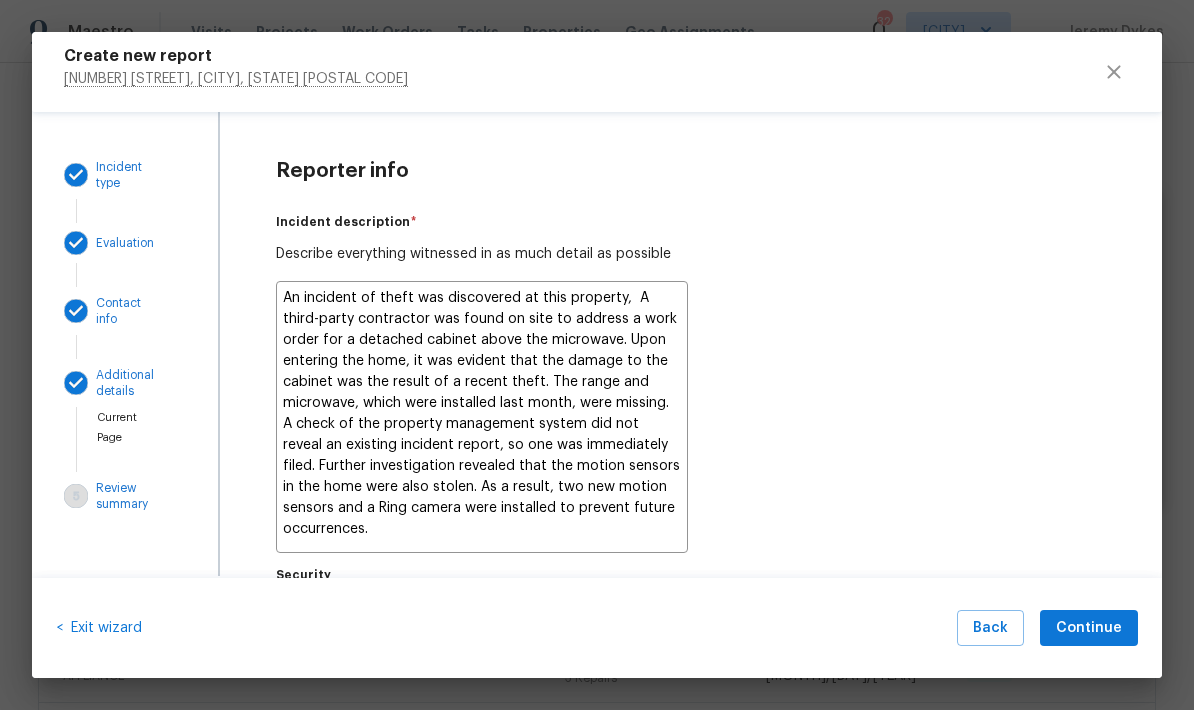 type on "An incident of theft was discovered at this property,   A third-party contractor was found on site to address a work order for a detached cabinet above the microwave. Upon entering the home, it was evident that the damage to the cabinet was the result of a recent theft. The range and microwave, which were installed last month, were missing. A check of the property management system did not reveal an existing incident report, so one was immediately filed. Further investigation revealed that the motion sensors in the home were also stolen. As a result, two new motion sensors and a Ring camera were installed to prevent future occurrences." 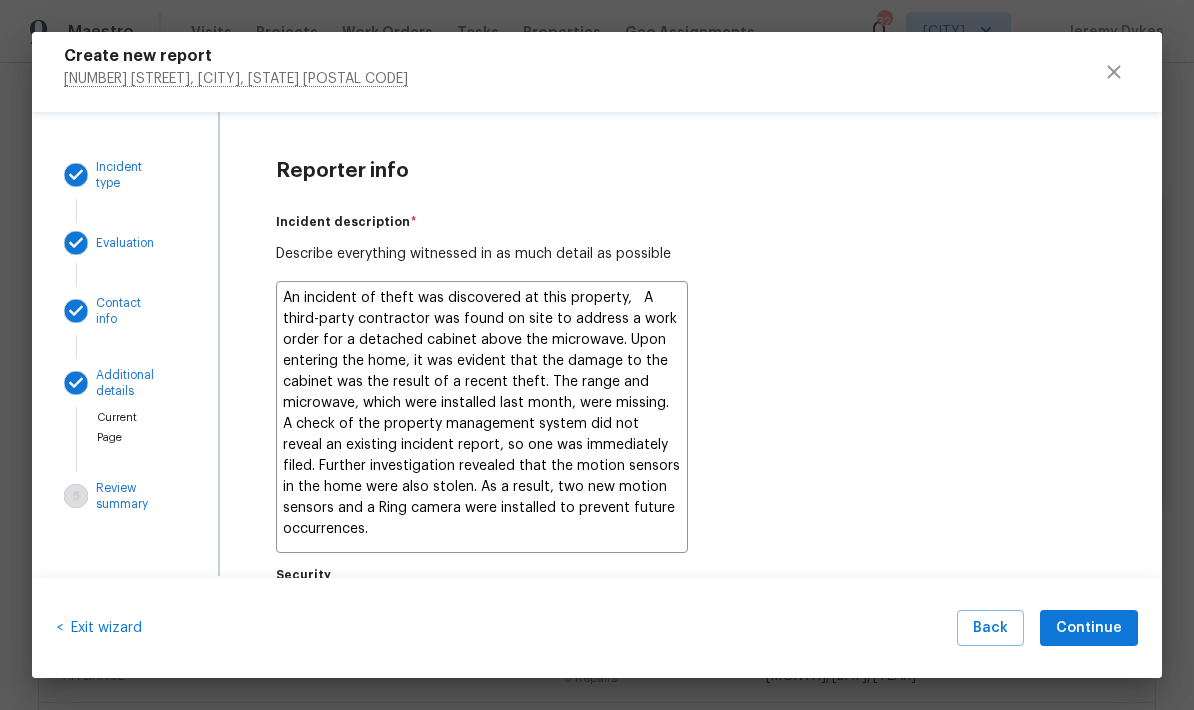 type on "x" 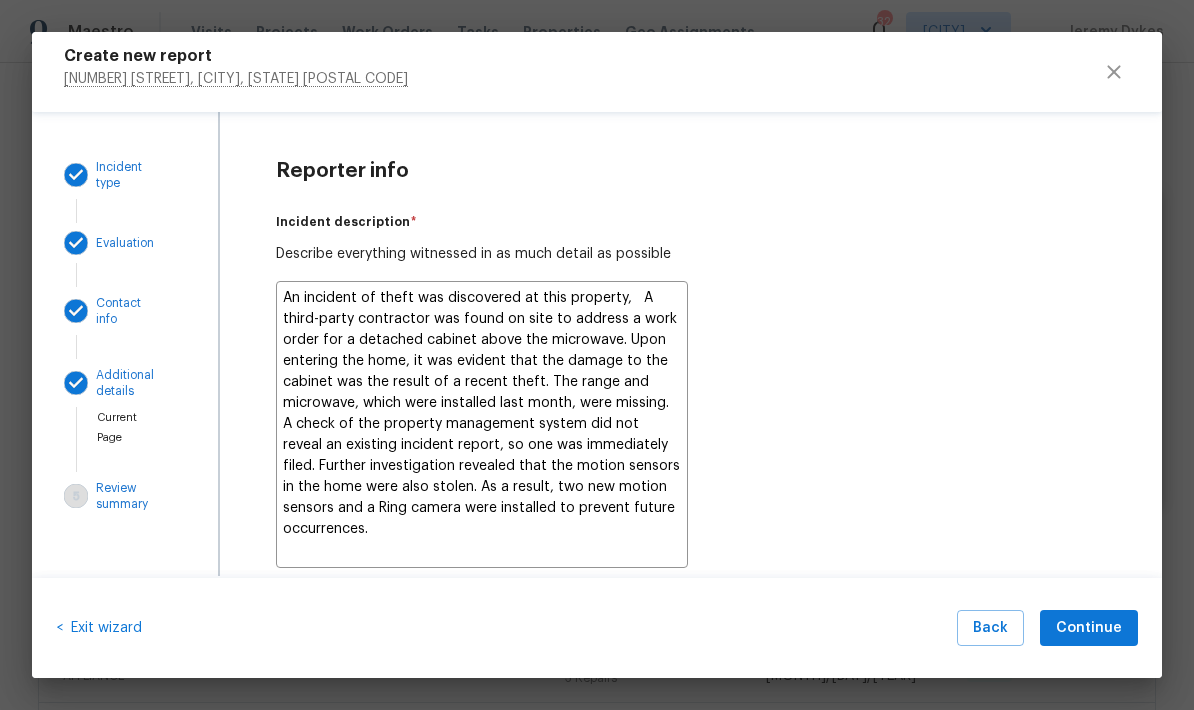 type on "An incident of theft was discovered at this property,  W A third-party contractor was found on site to address a work order for a detached cabinet above the microwave. Upon entering the home, it was evident that the damage to the cabinet was the result of a recent theft. The range and microwave, which were installed last month, were missing. A check of the property management system did not reveal an existing incident report, so one was immediately filed. Further investigation revealed that the motion sensors in the home were also stolen. As a result, two new motion sensors and a Ring camera were installed to prevent future occurrences." 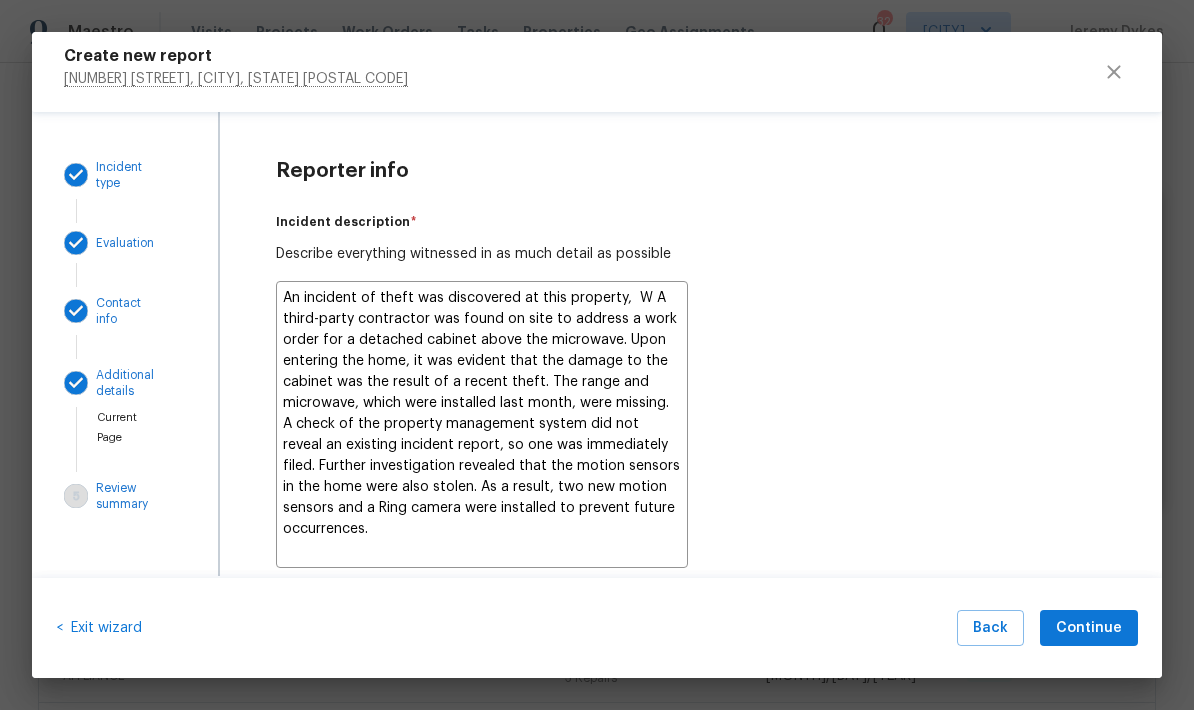 type on "x" 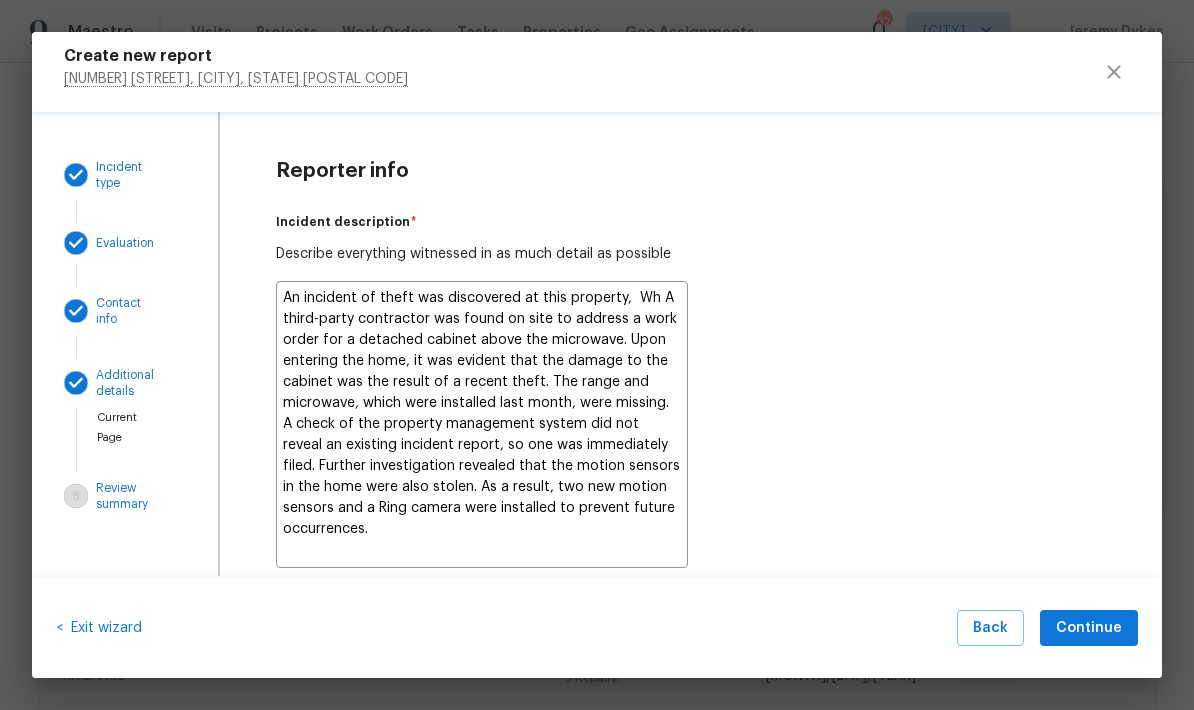 type on "x" 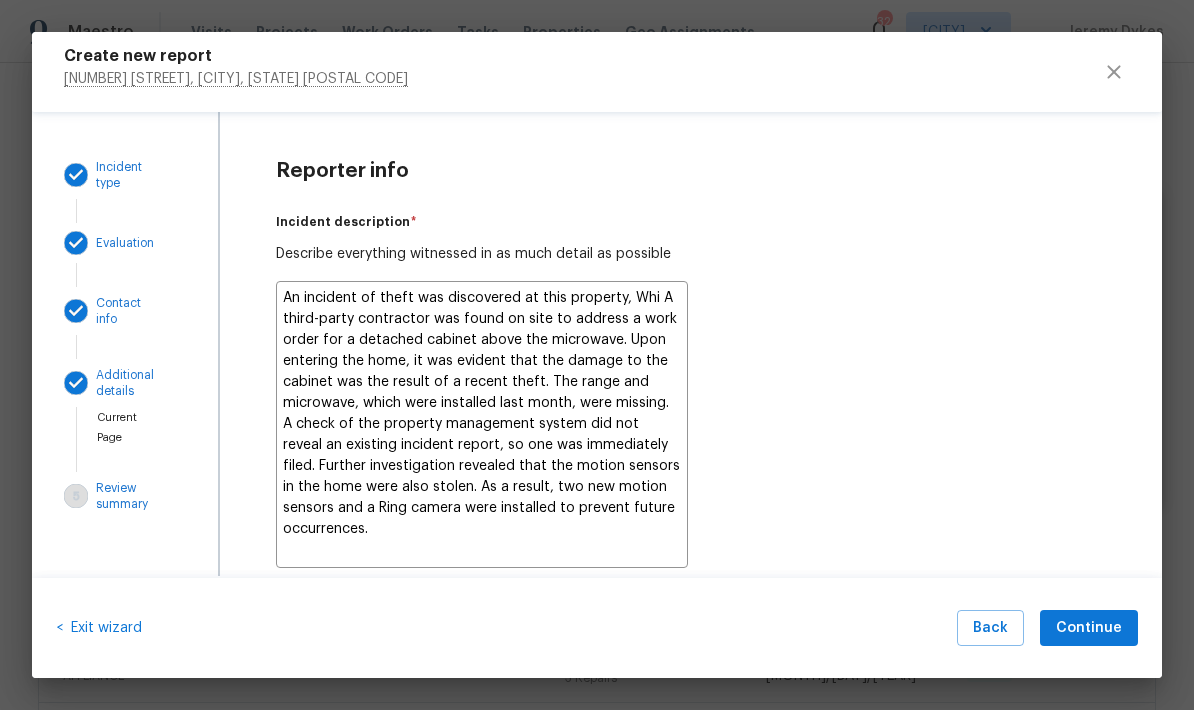 type on "x" 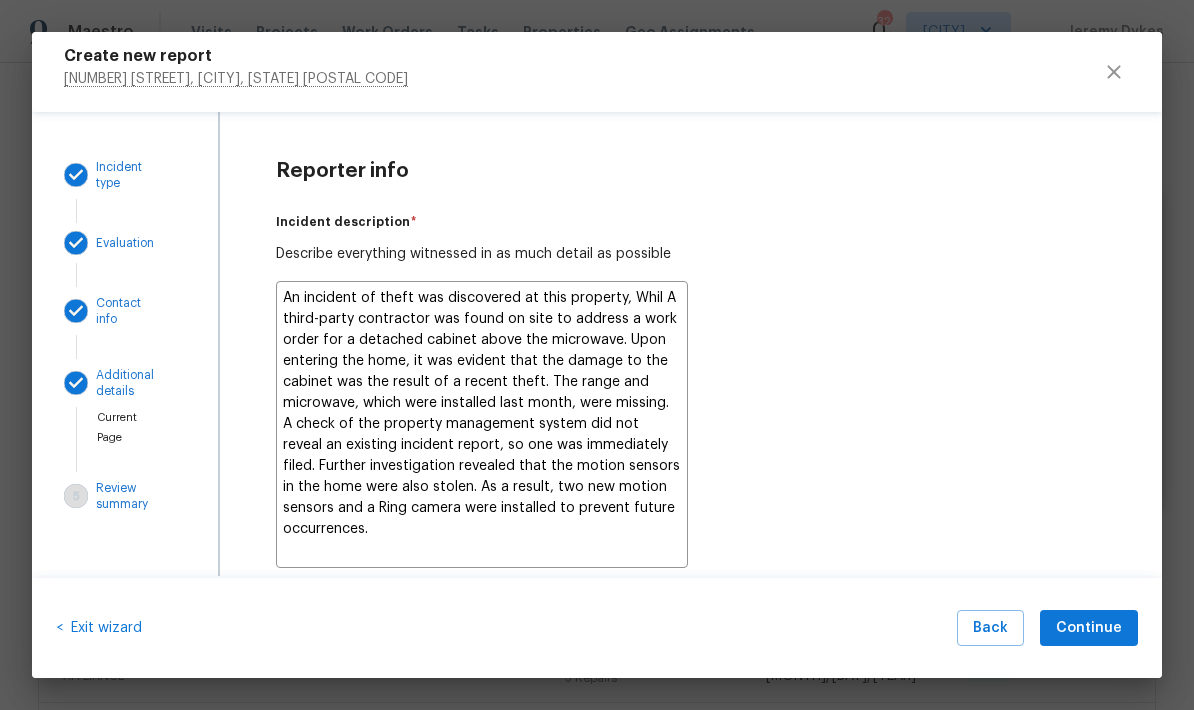 type on "x" 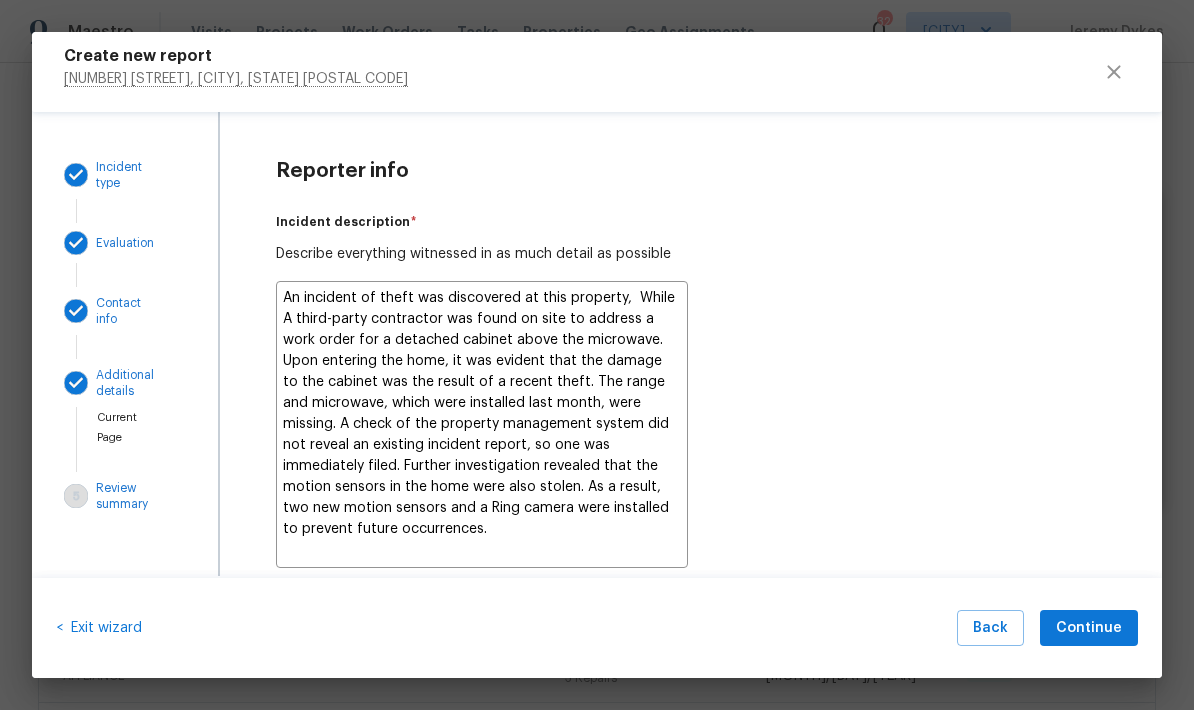 type on "x" 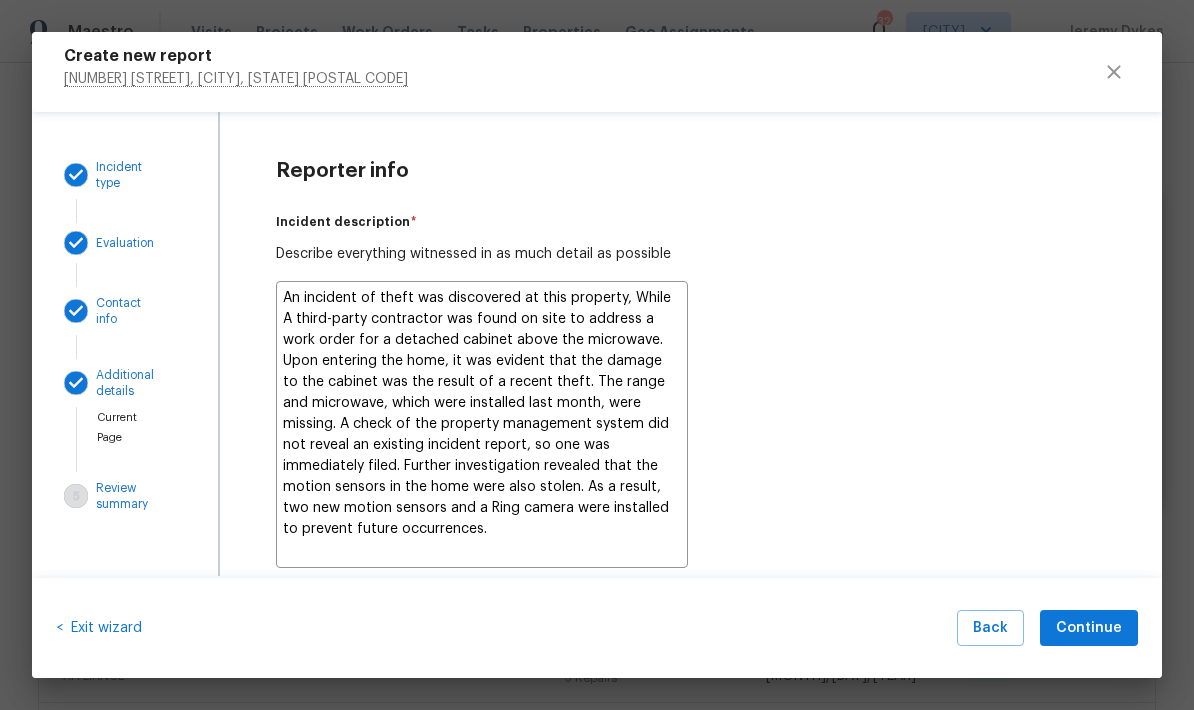 type on "x" 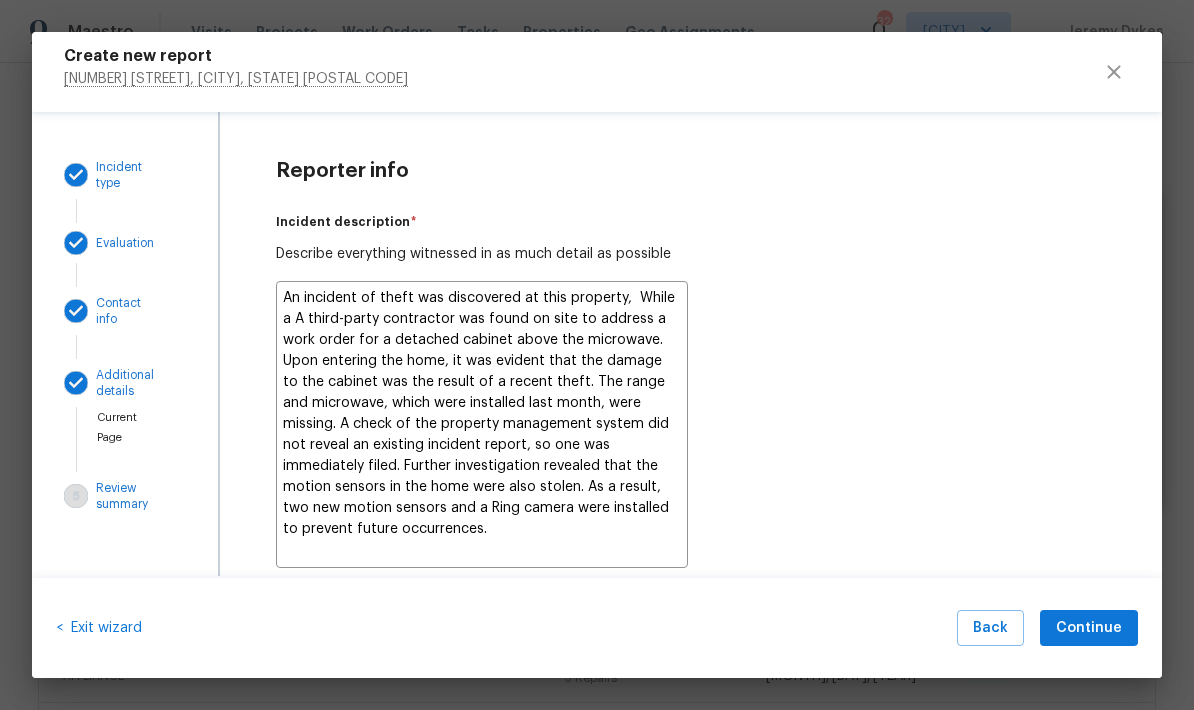 type on "x" 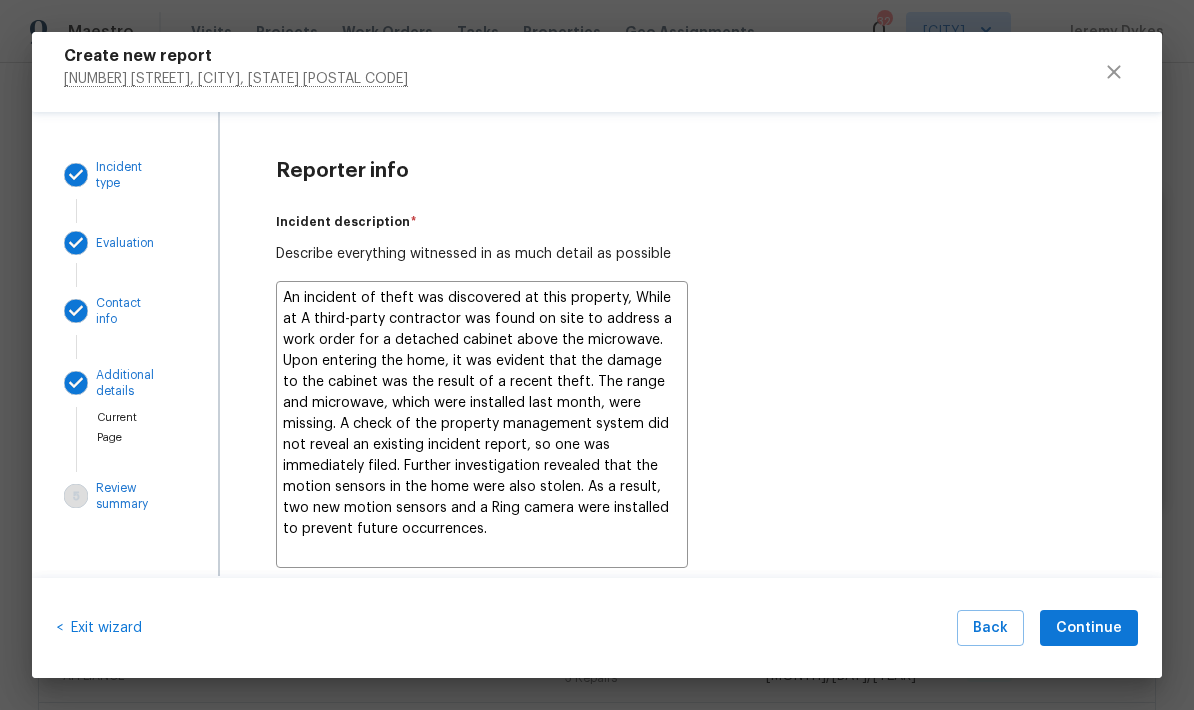 type on "x" 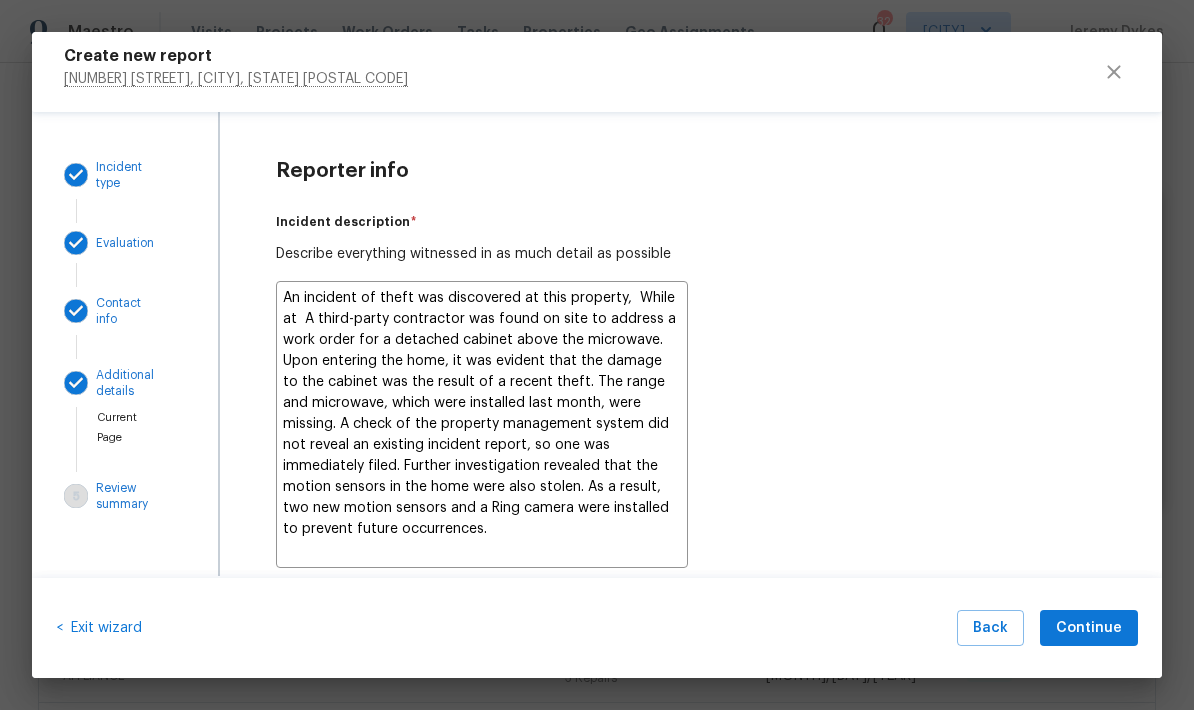 type on "x" 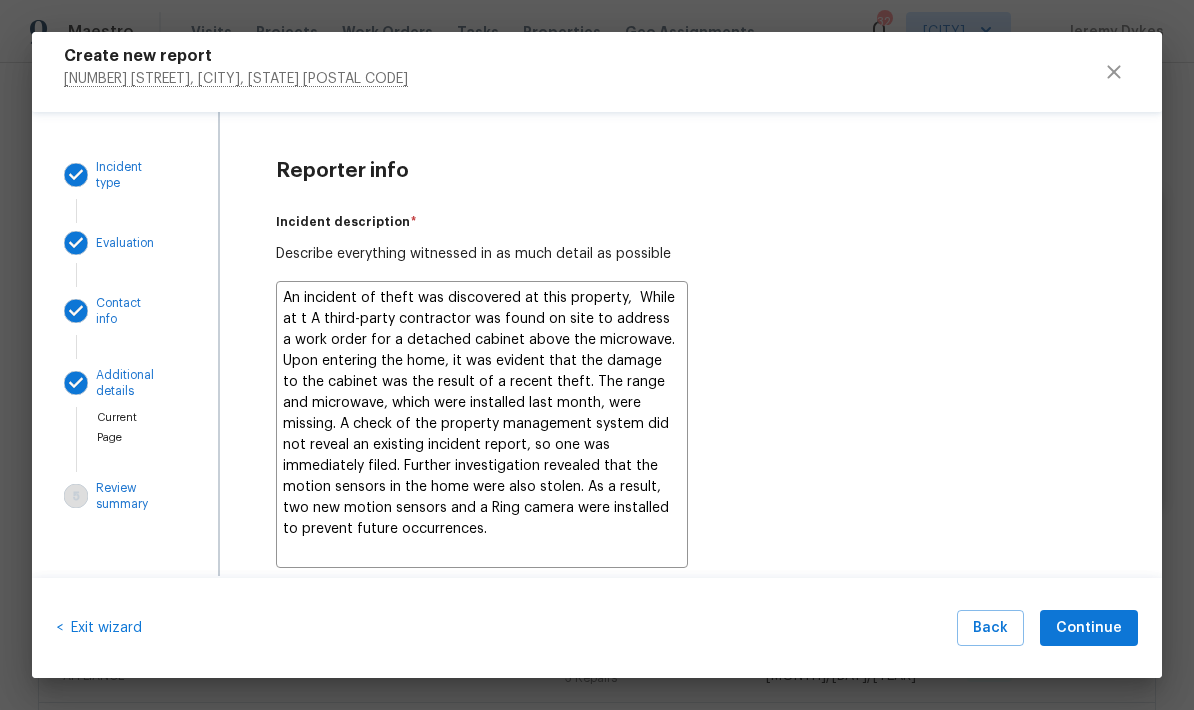 type on "x" 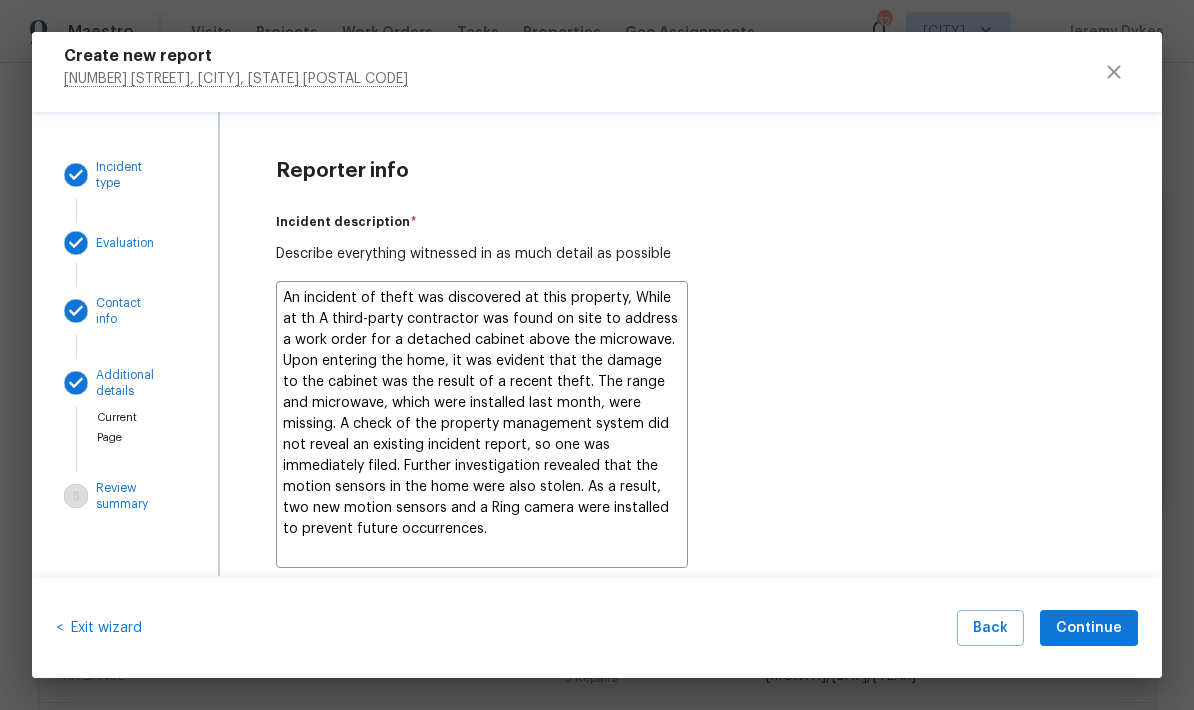 type on "x" 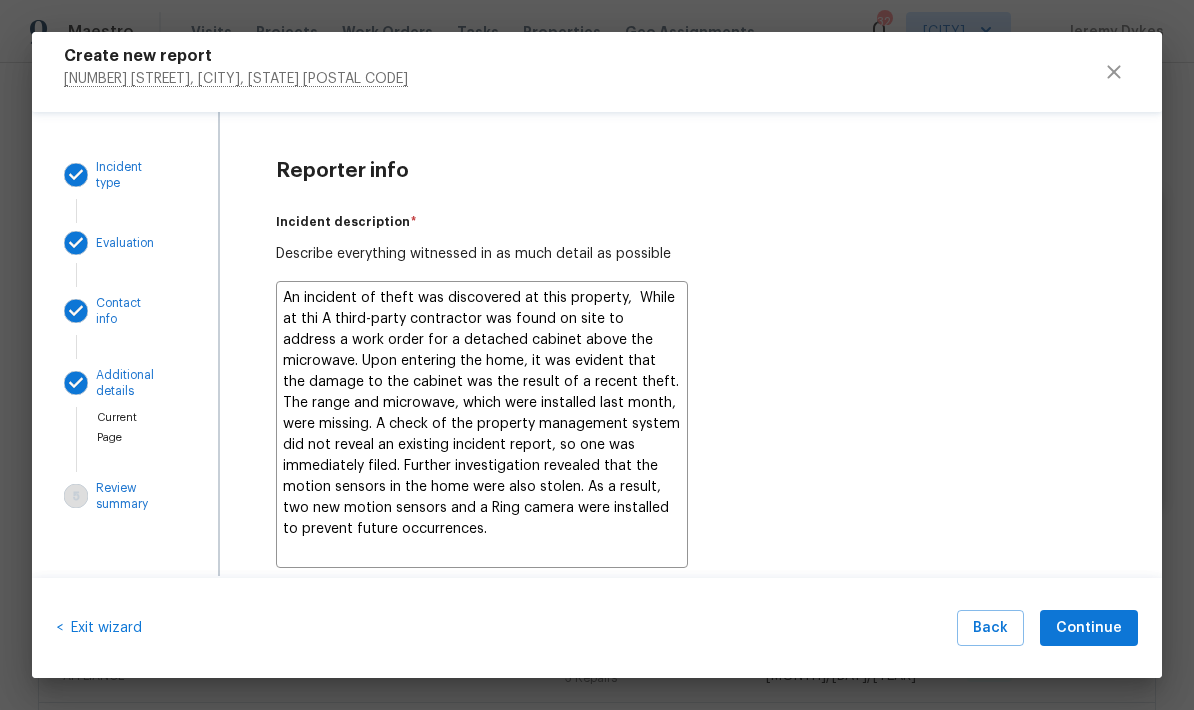type on "x" 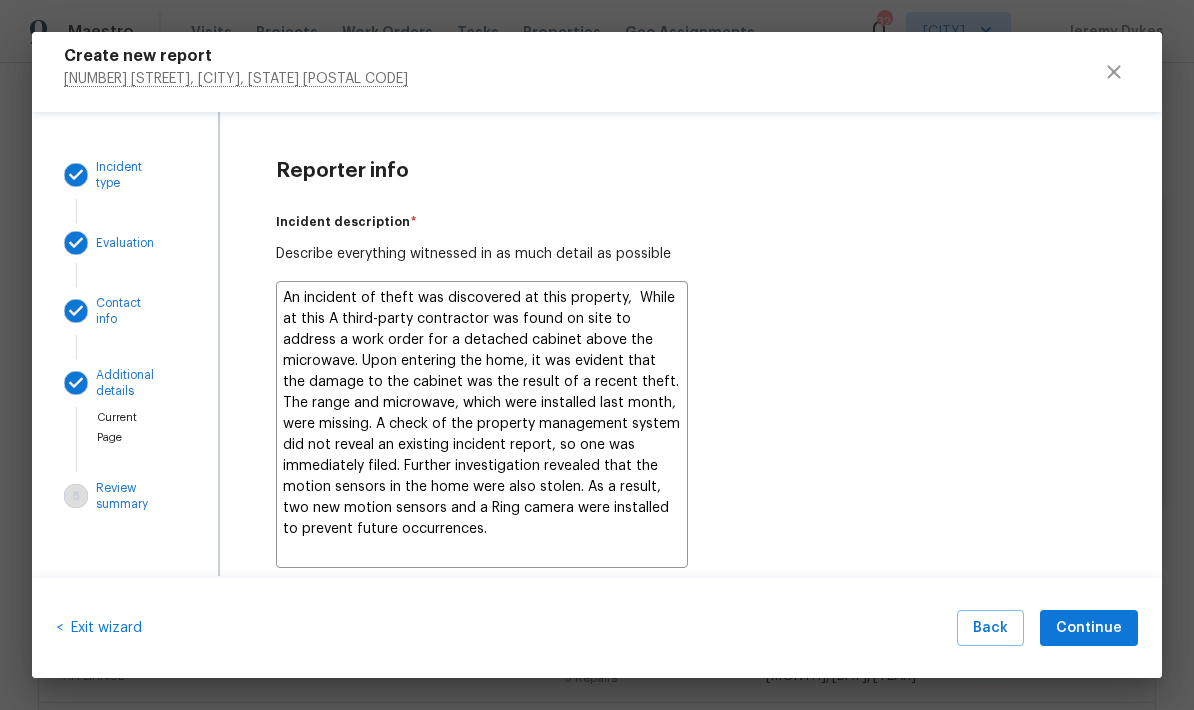 type on "x" 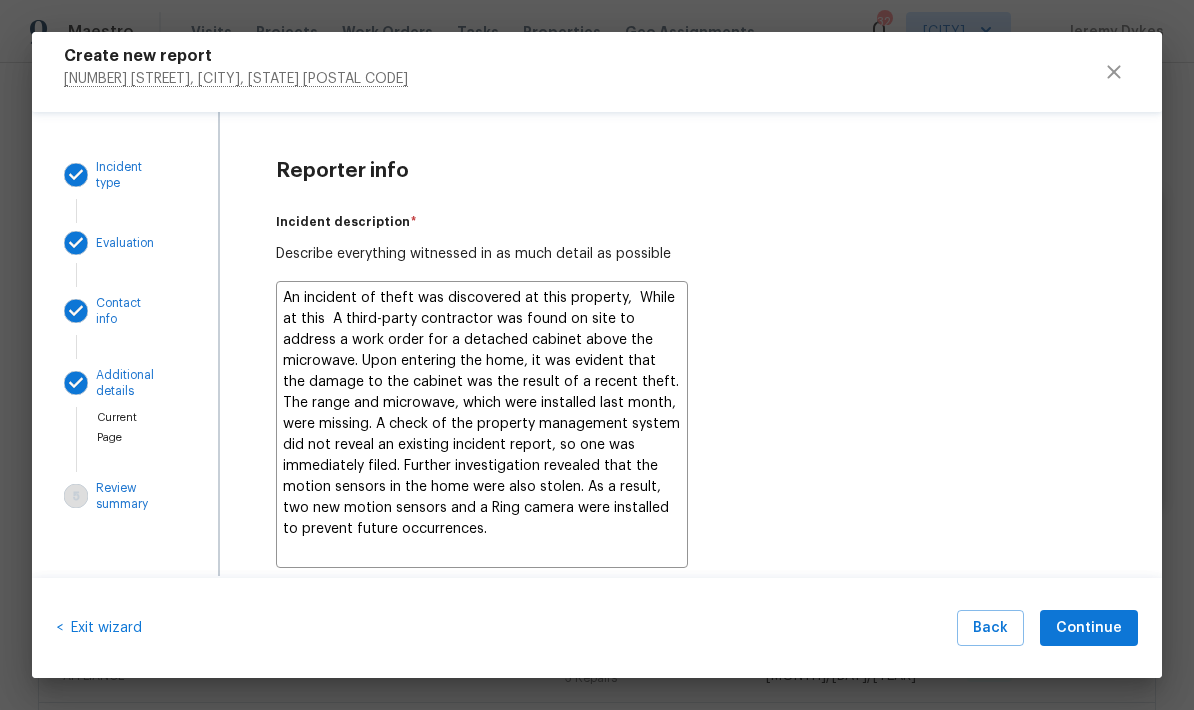 type on "x" 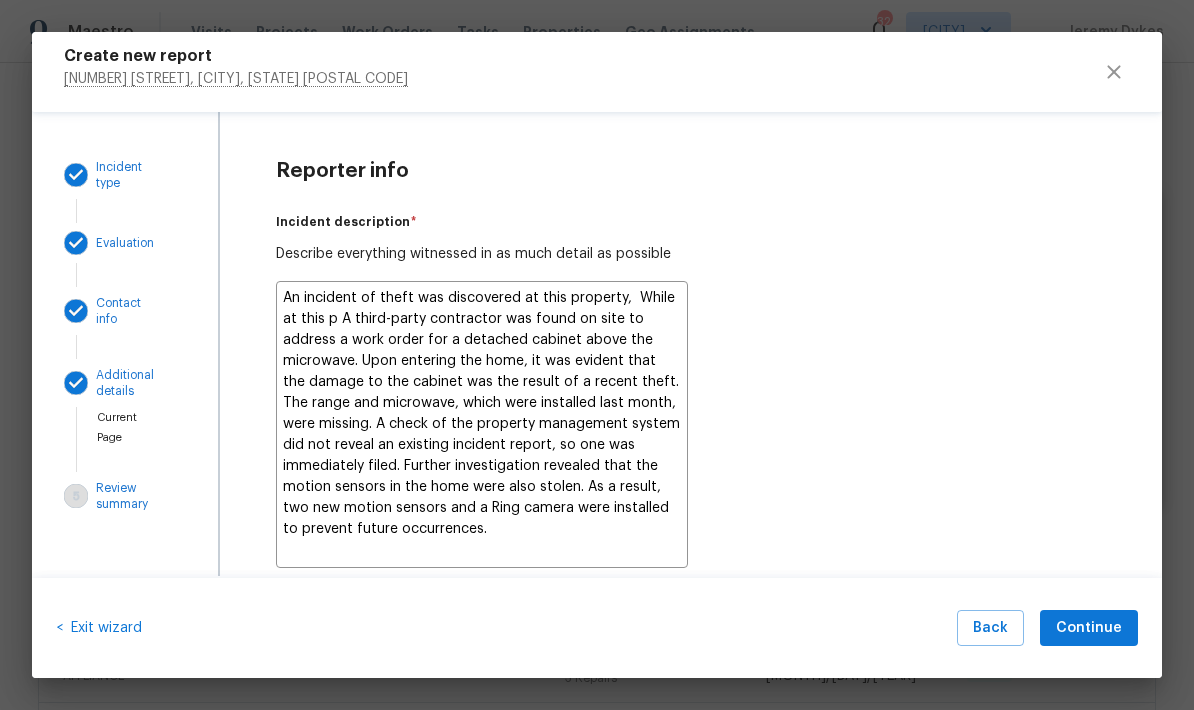 type on "x" 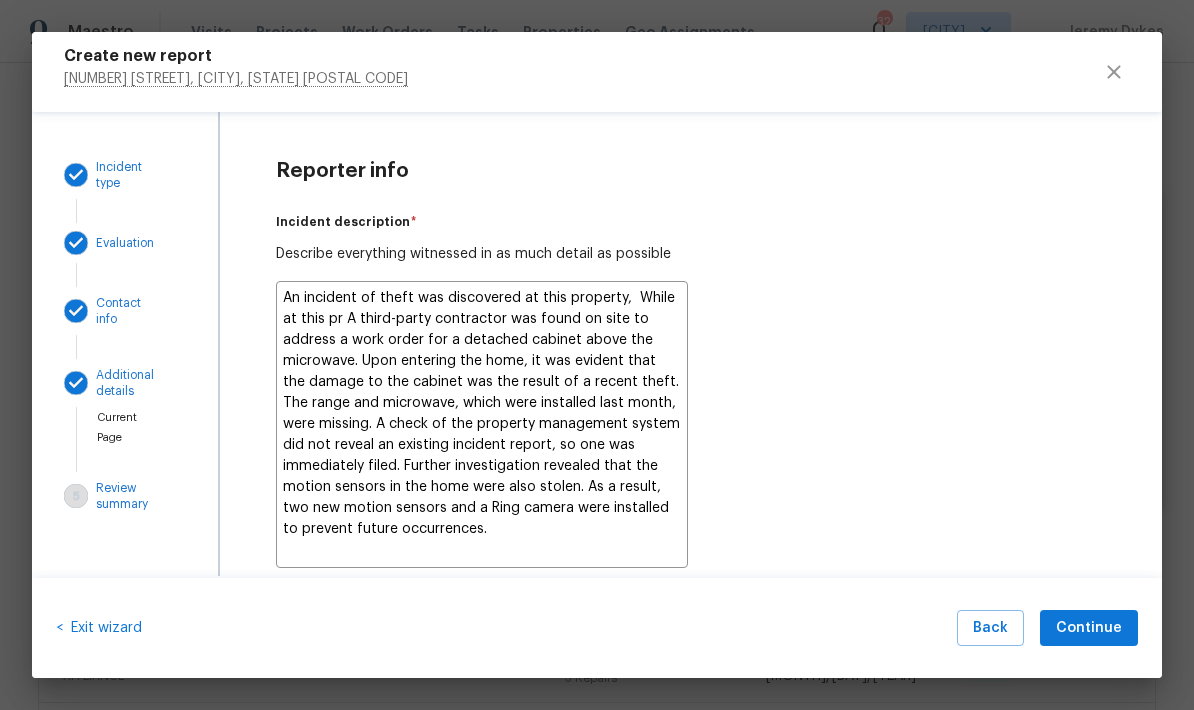 type on "x" 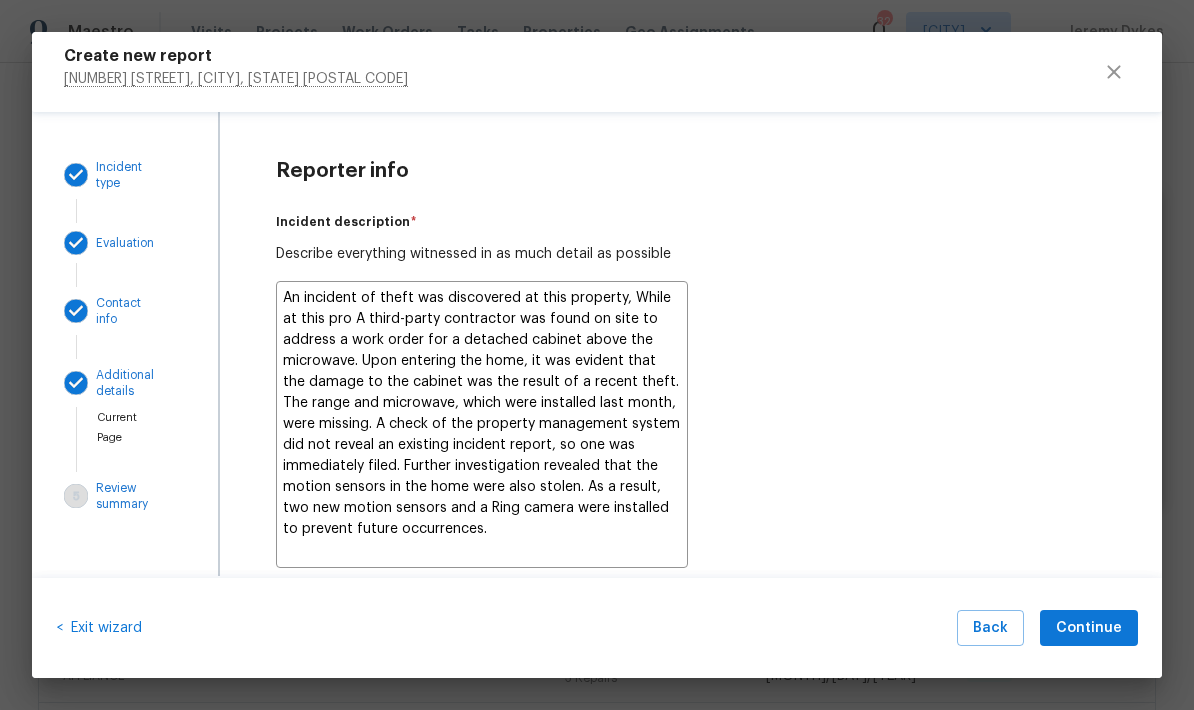 type on "x" 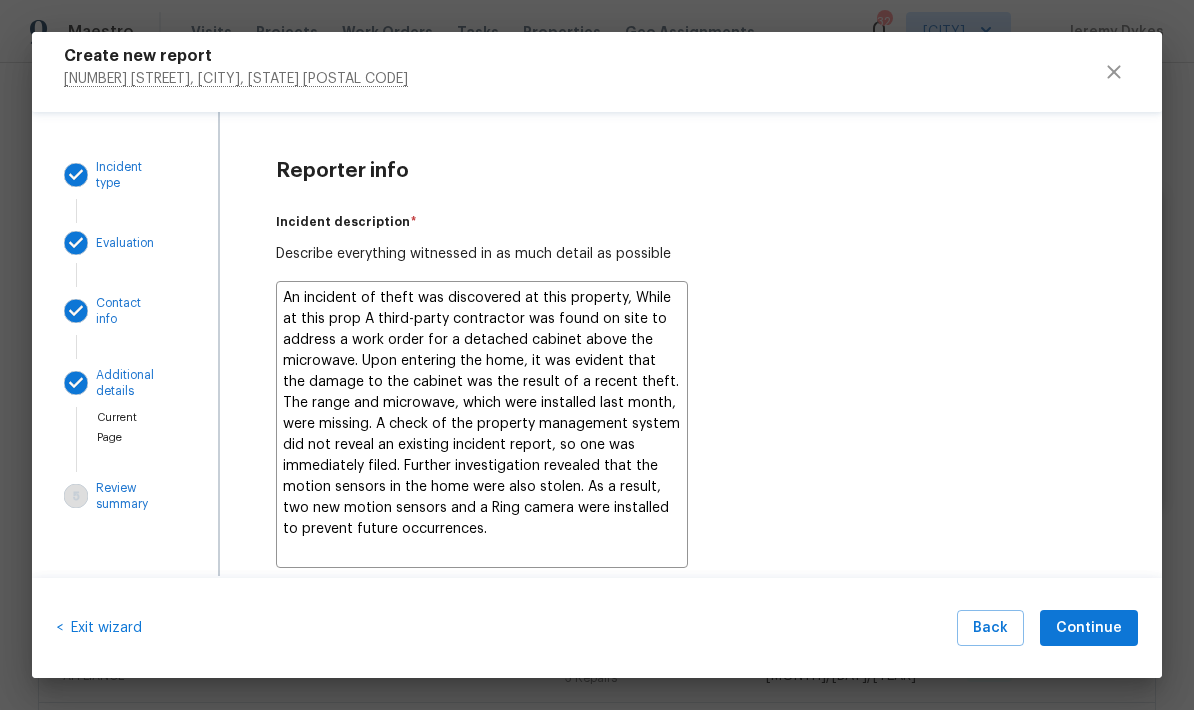 type on "x" 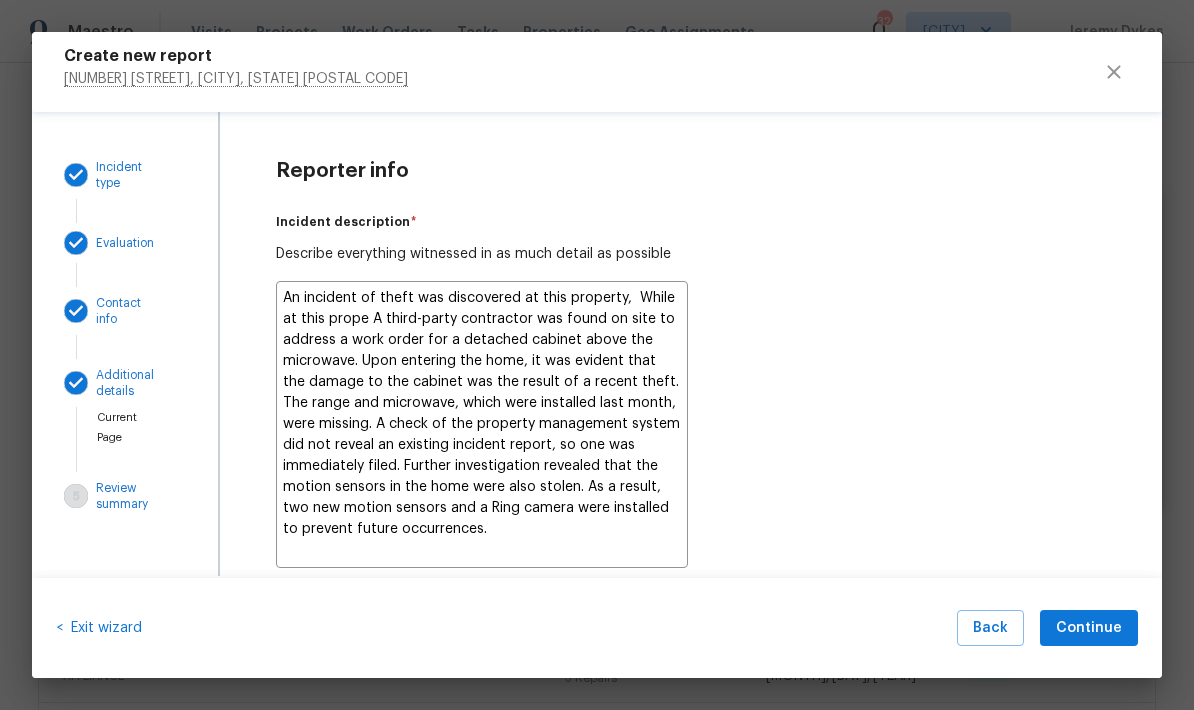 type on "x" 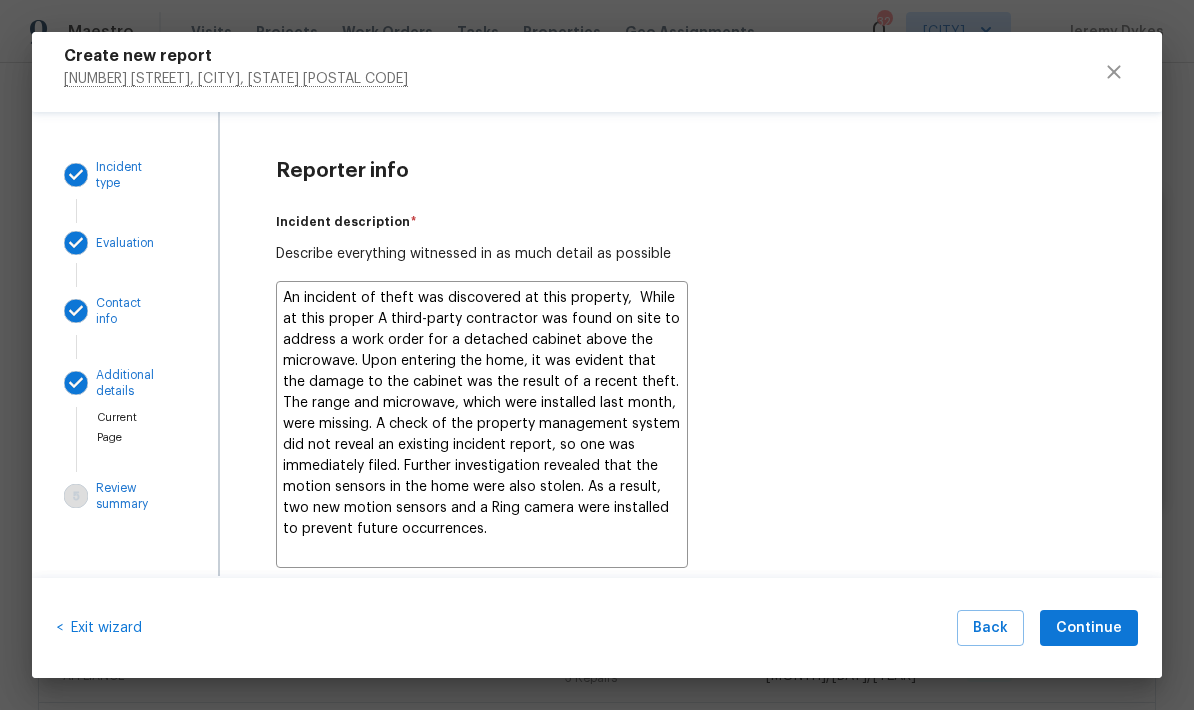 type on "x" 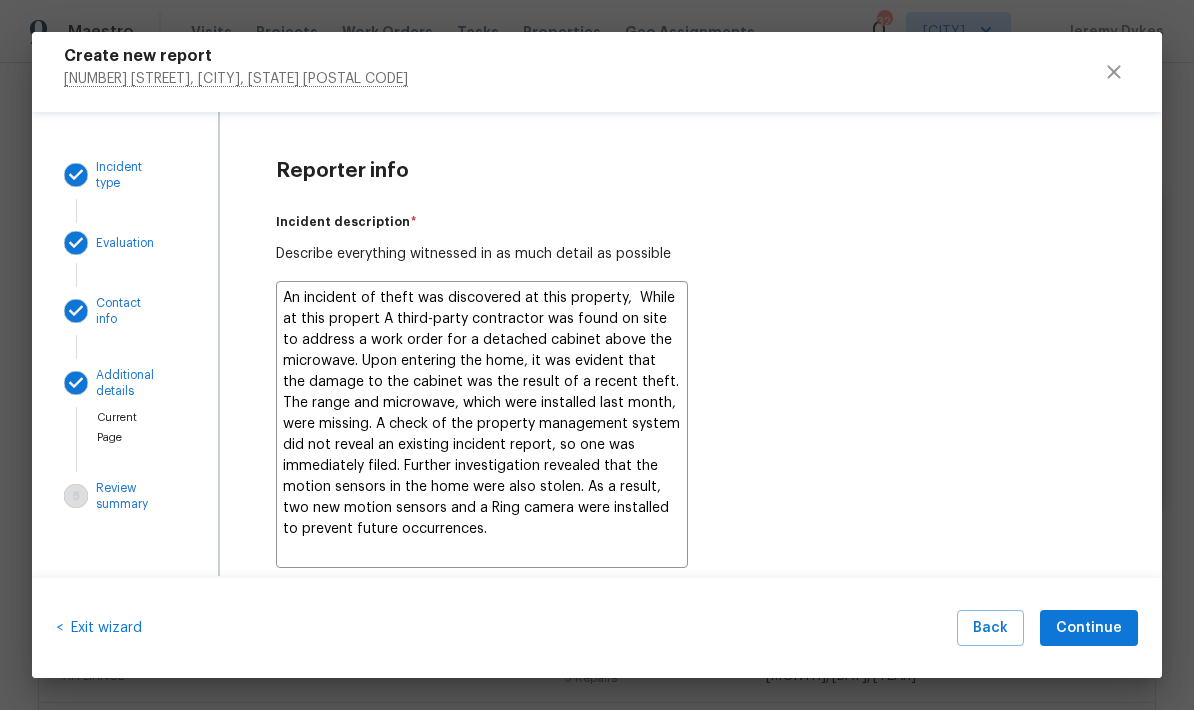 type on "x" 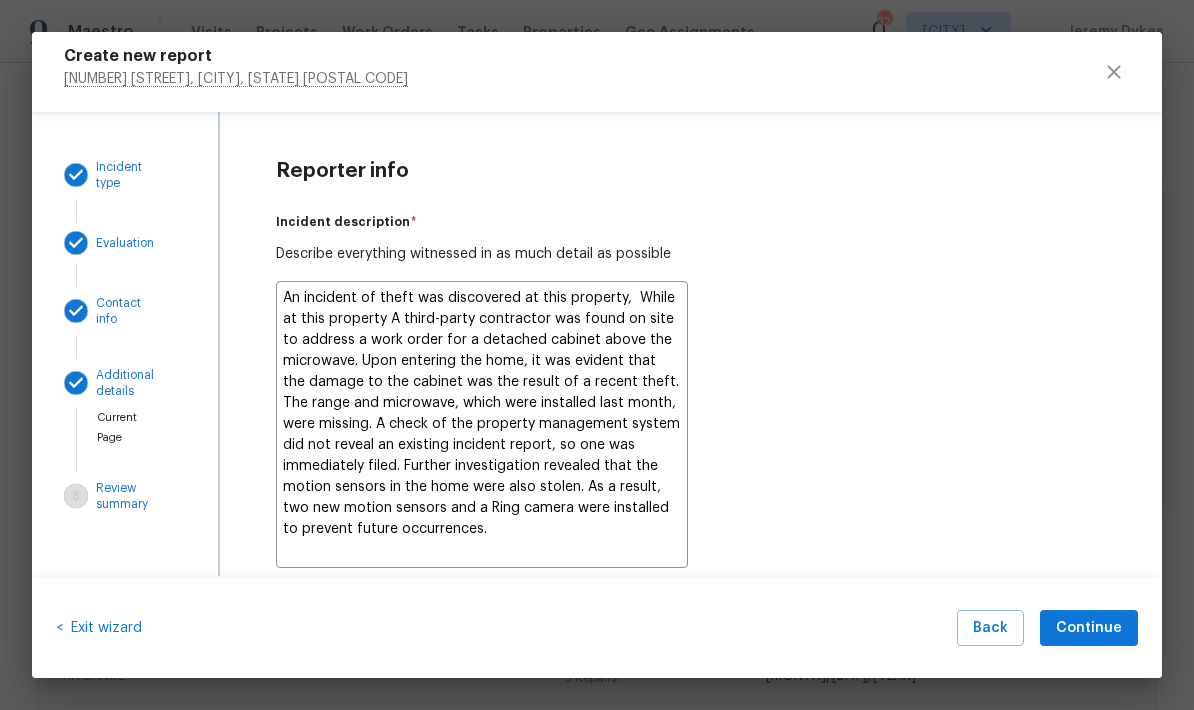 type on "x" 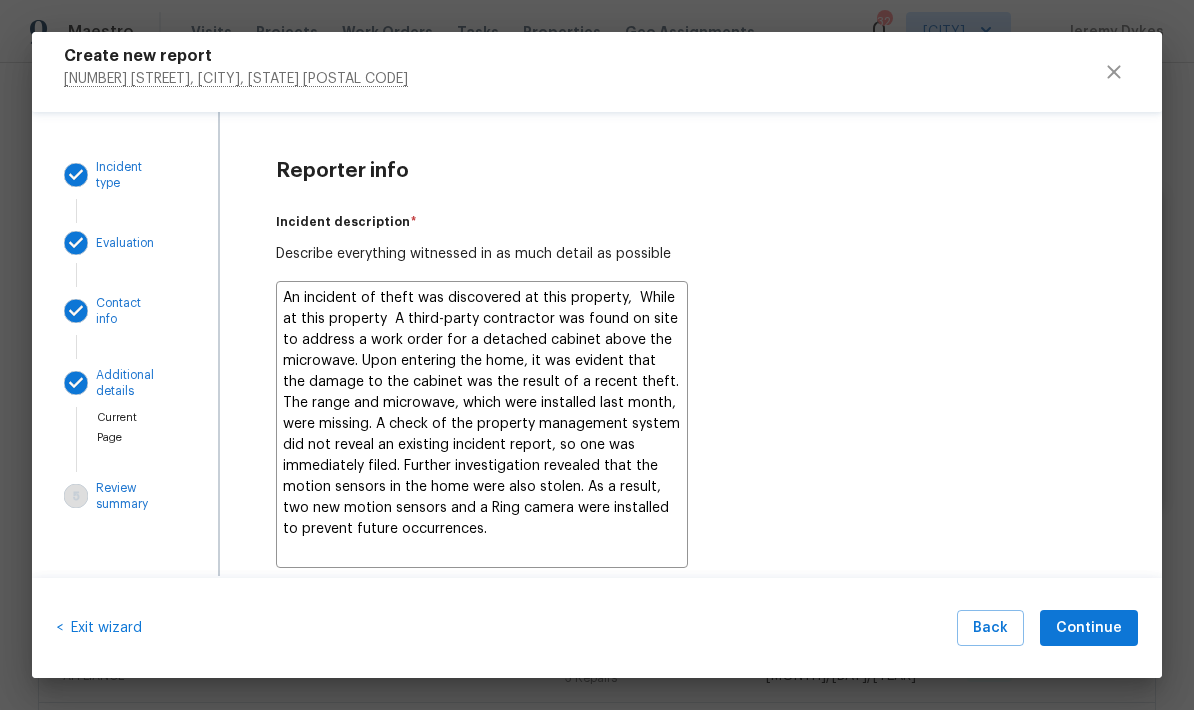 type on "x" 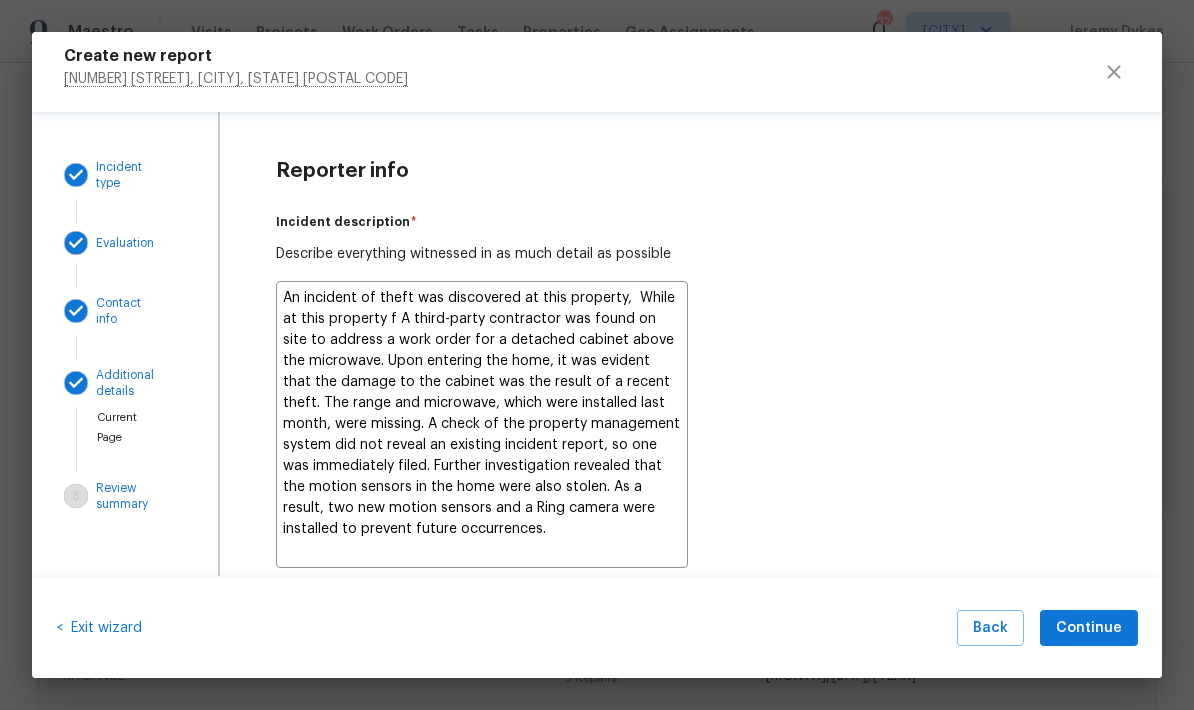 type on "x" 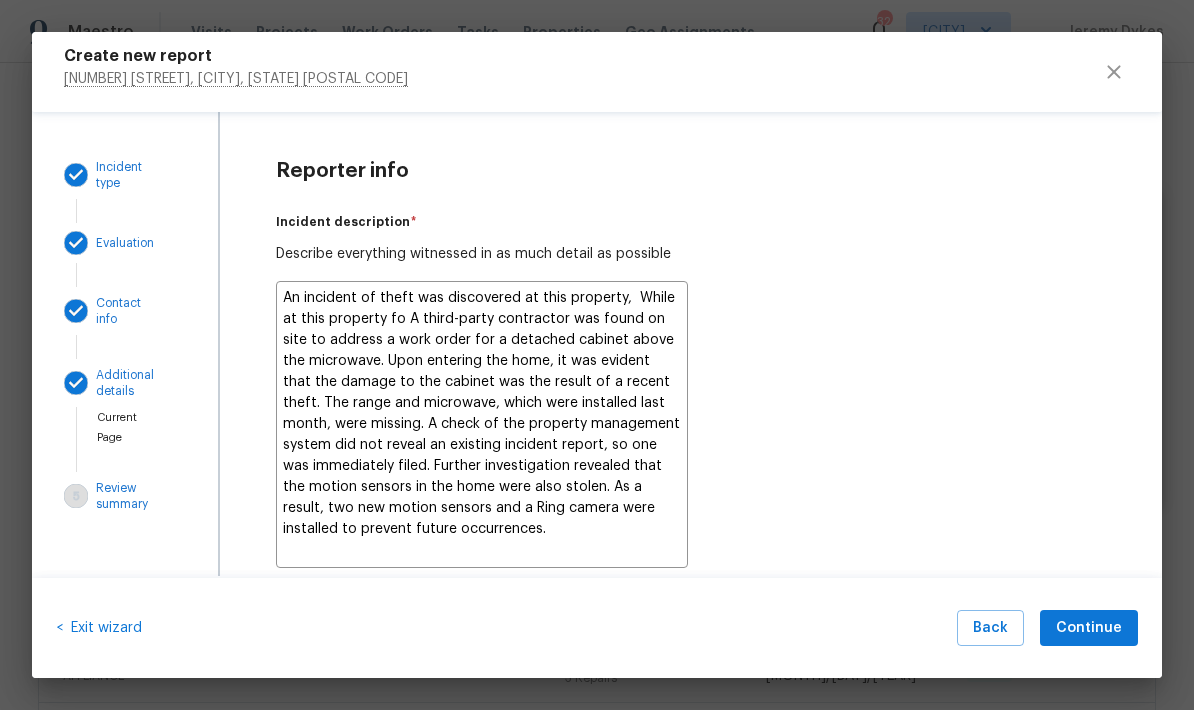 type on "x" 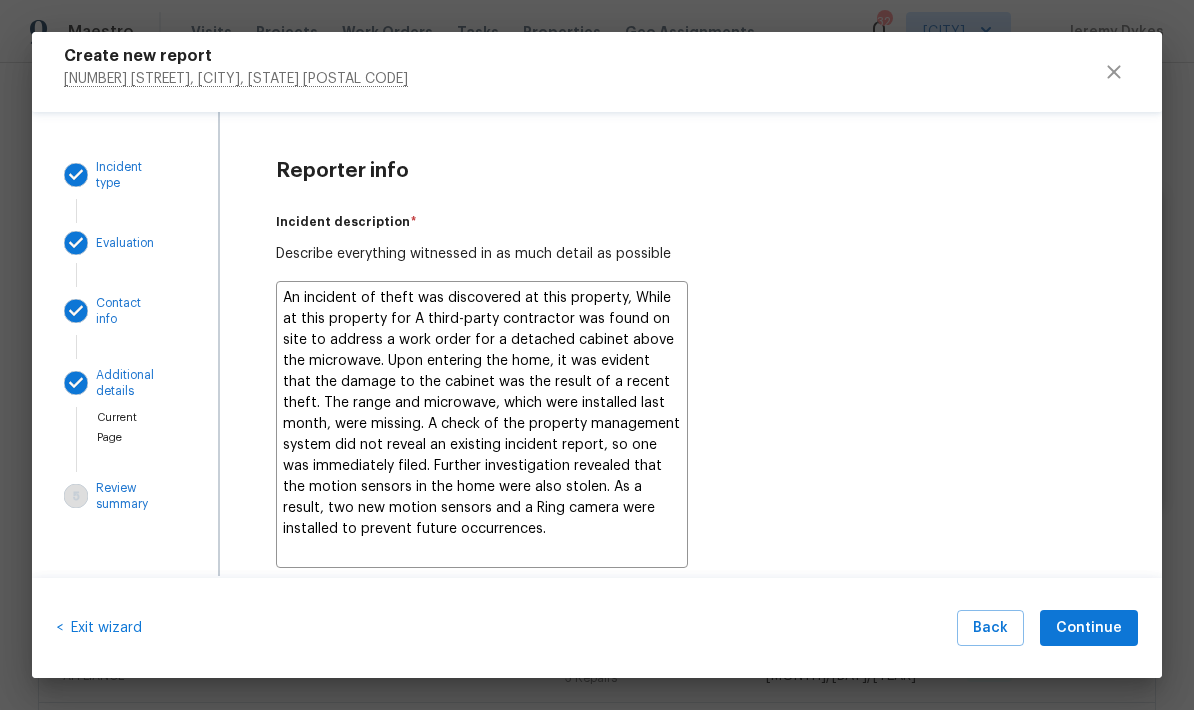 type on "x" 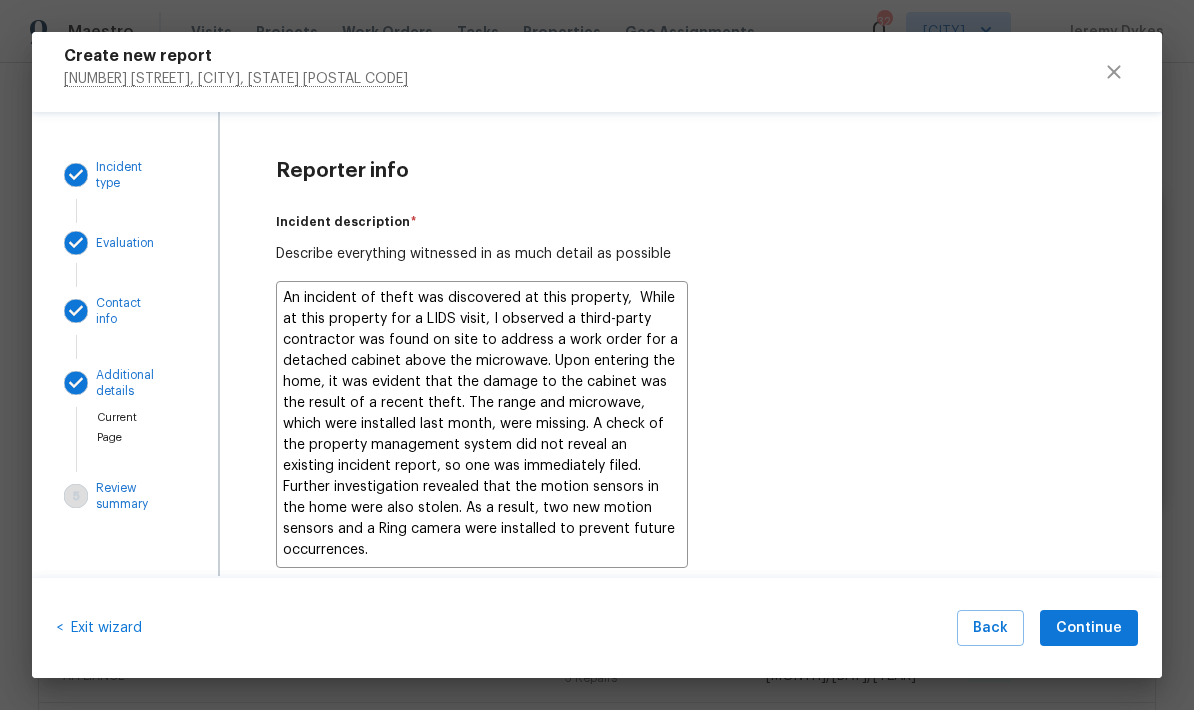 click on "An incident of theft was discovered at this property,  While at this property for a LIDS visit, I observed a third-party contractor was found on site to address a work order for a detached cabinet above the microwave. Upon entering the home, it was evident that the damage to the cabinet was the result of a recent theft. The range and microwave, which were installed last month, were missing. A check of the property management system did not reveal an existing incident report, so one was immediately filed. Further investigation revealed that the motion sensors in the home were also stolen. As a result, two new motion sensors and a Ring camera were installed to prevent future occurrences." at bounding box center [482, 424] 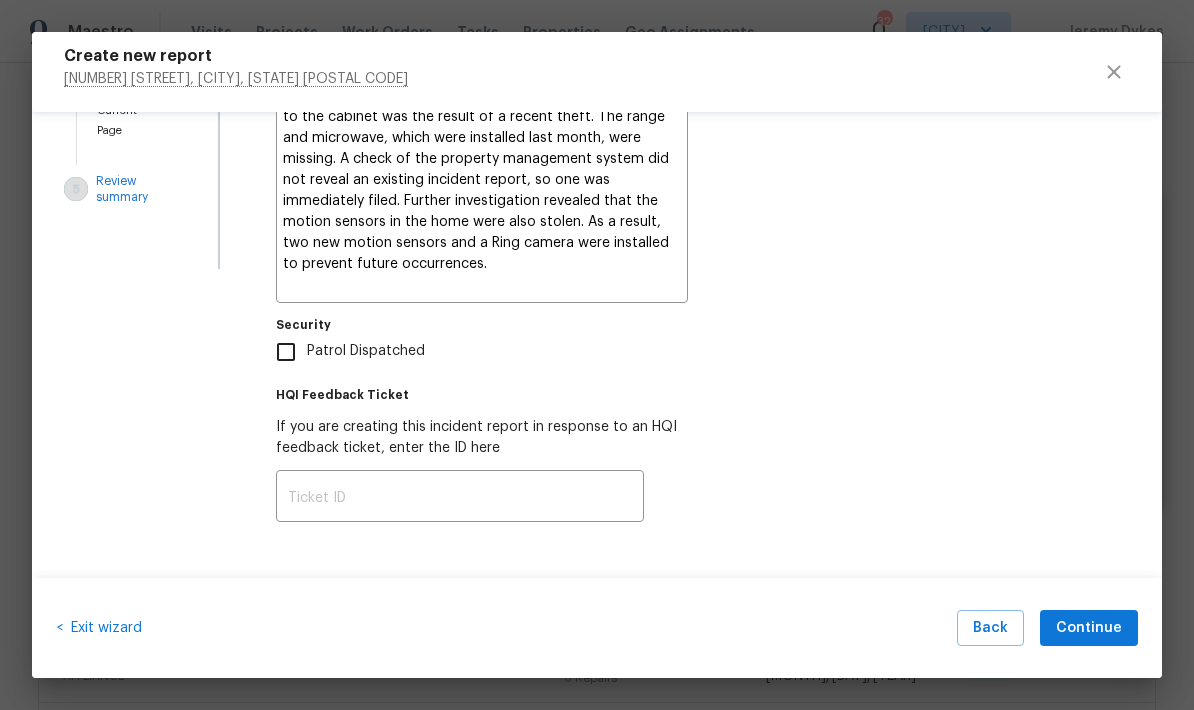 scroll, scrollTop: 317, scrollLeft: 0, axis: vertical 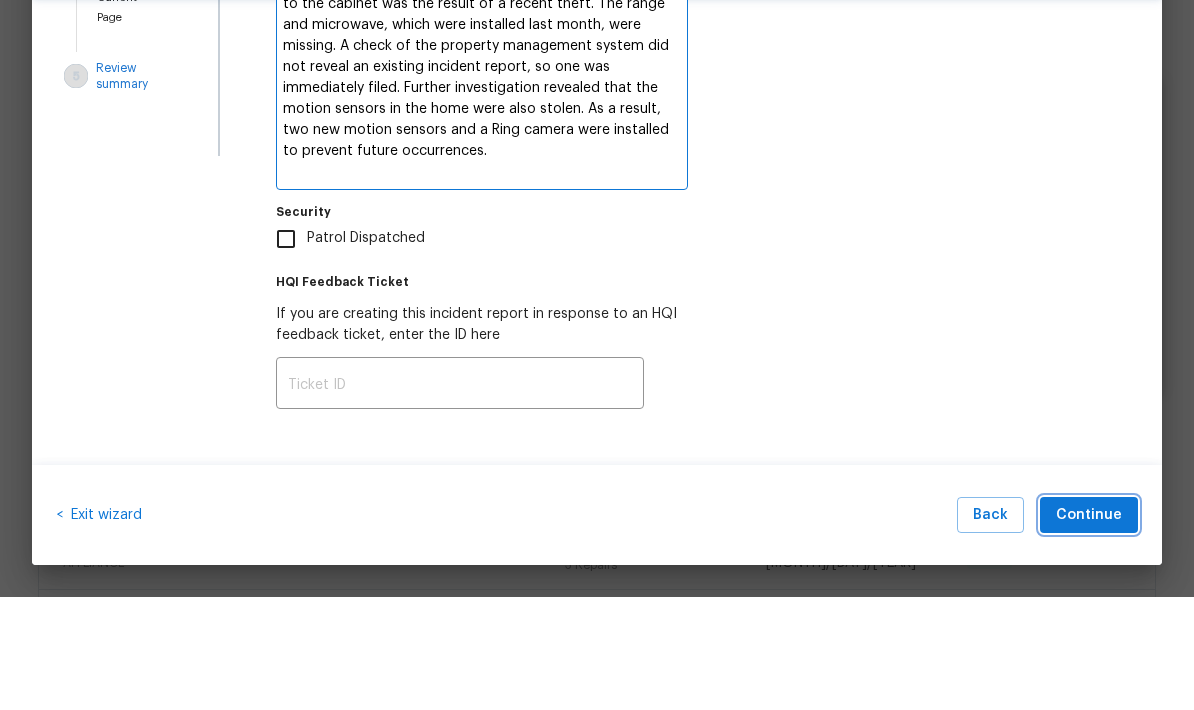 click on "Continue" at bounding box center (1089, 628) 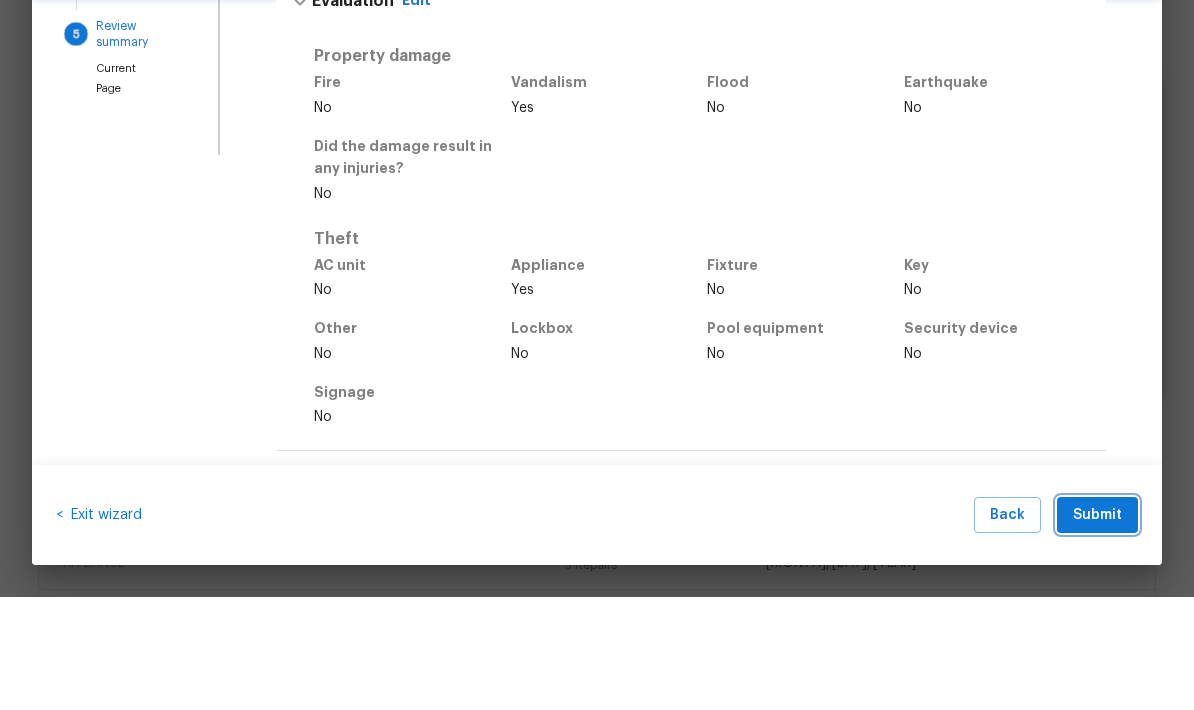 scroll, scrollTop: 80, scrollLeft: 0, axis: vertical 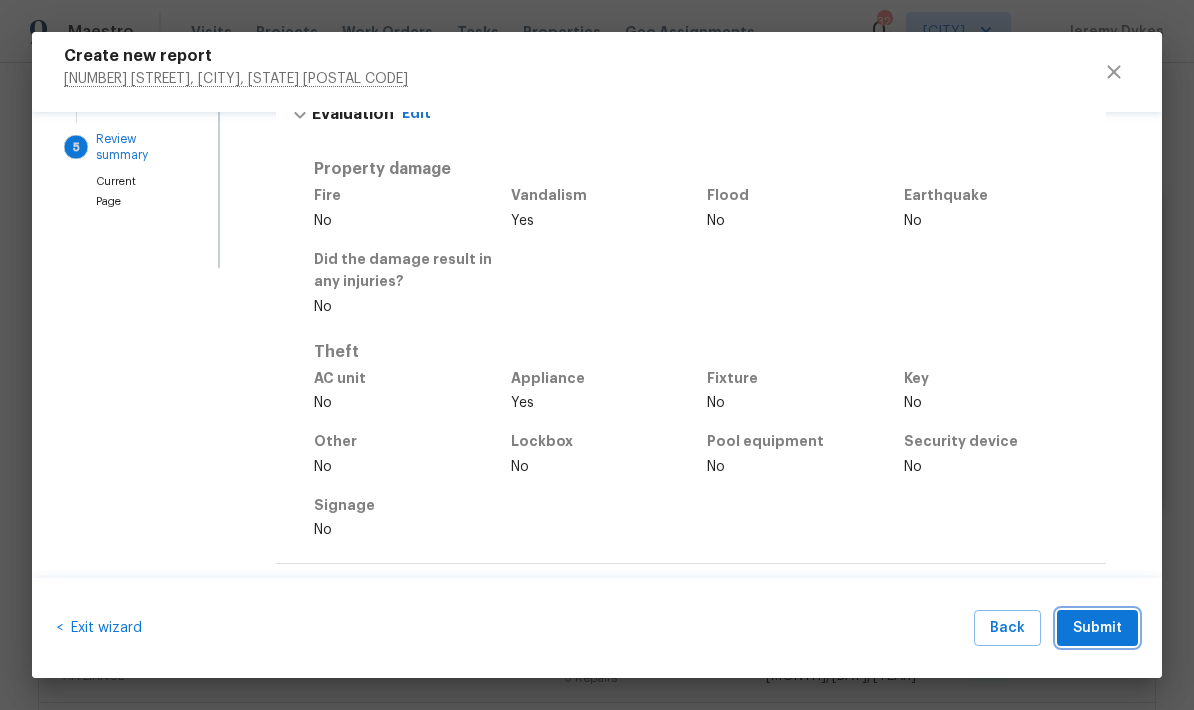 click on "Submit" at bounding box center [1097, 628] 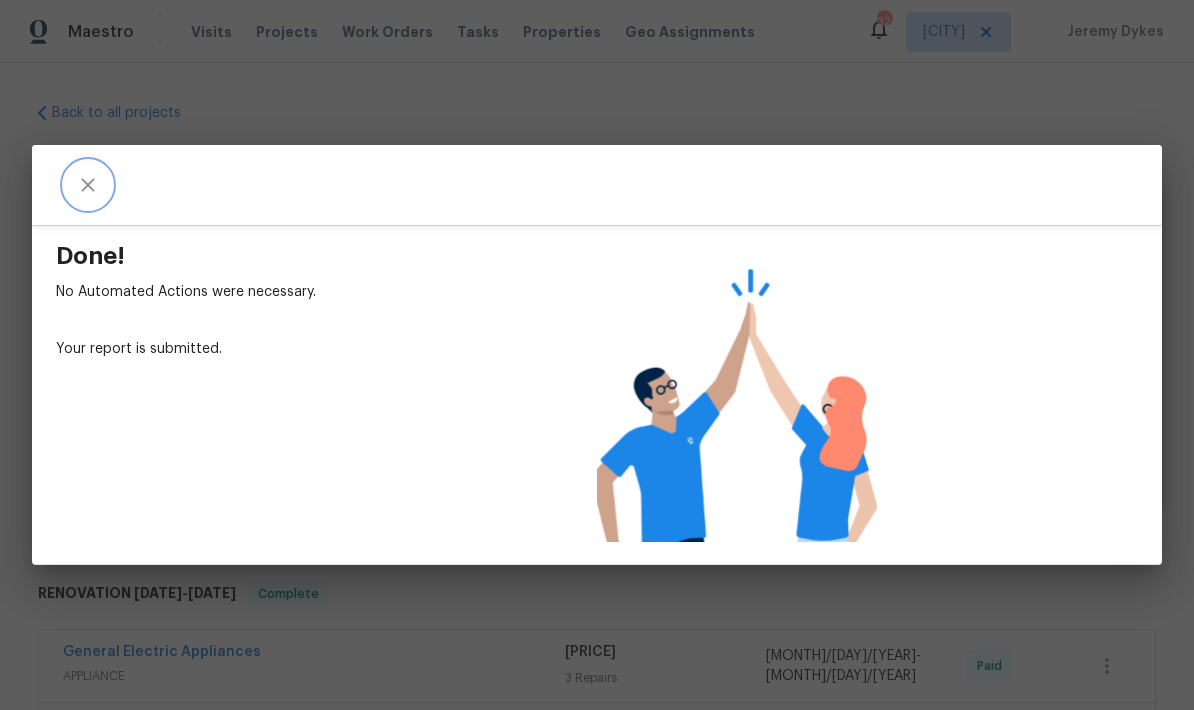 click 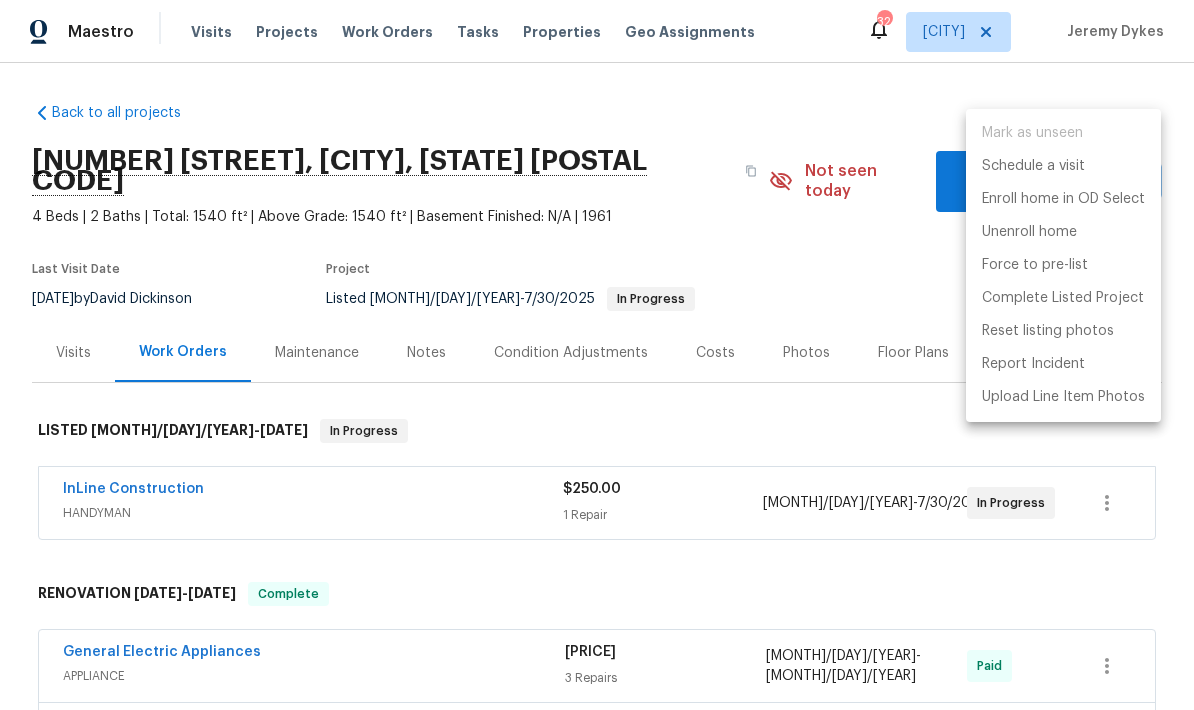 click at bounding box center (597, 355) 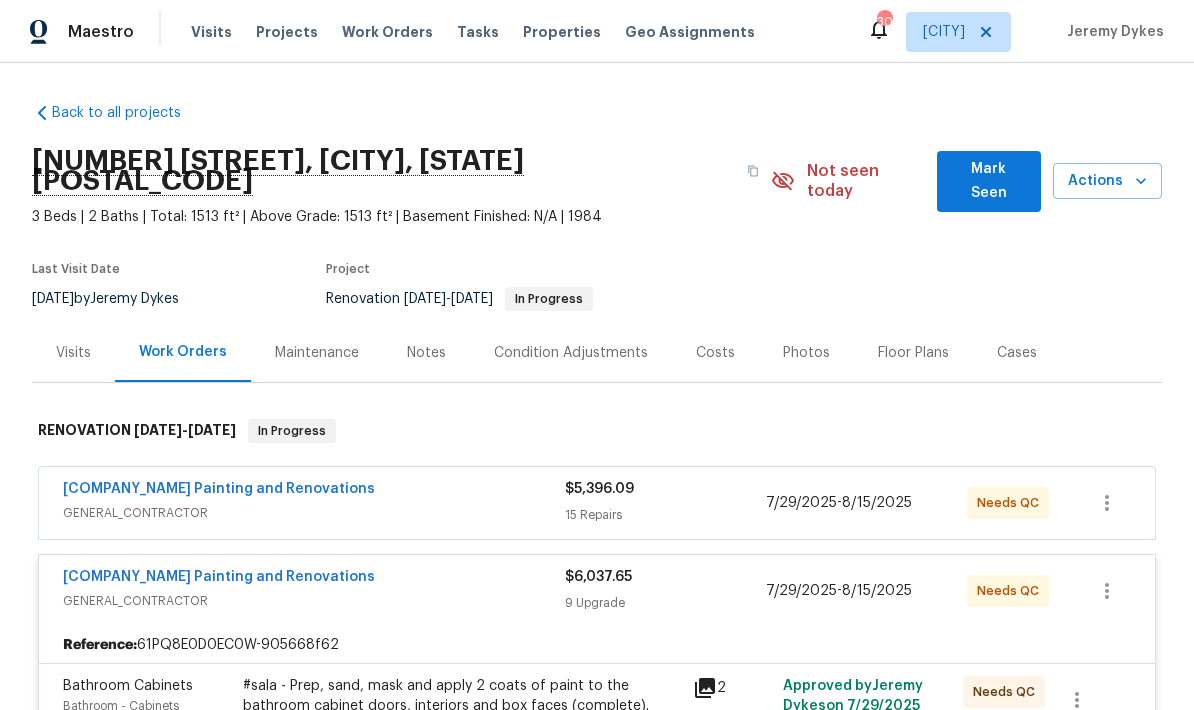 scroll, scrollTop: 0, scrollLeft: 0, axis: both 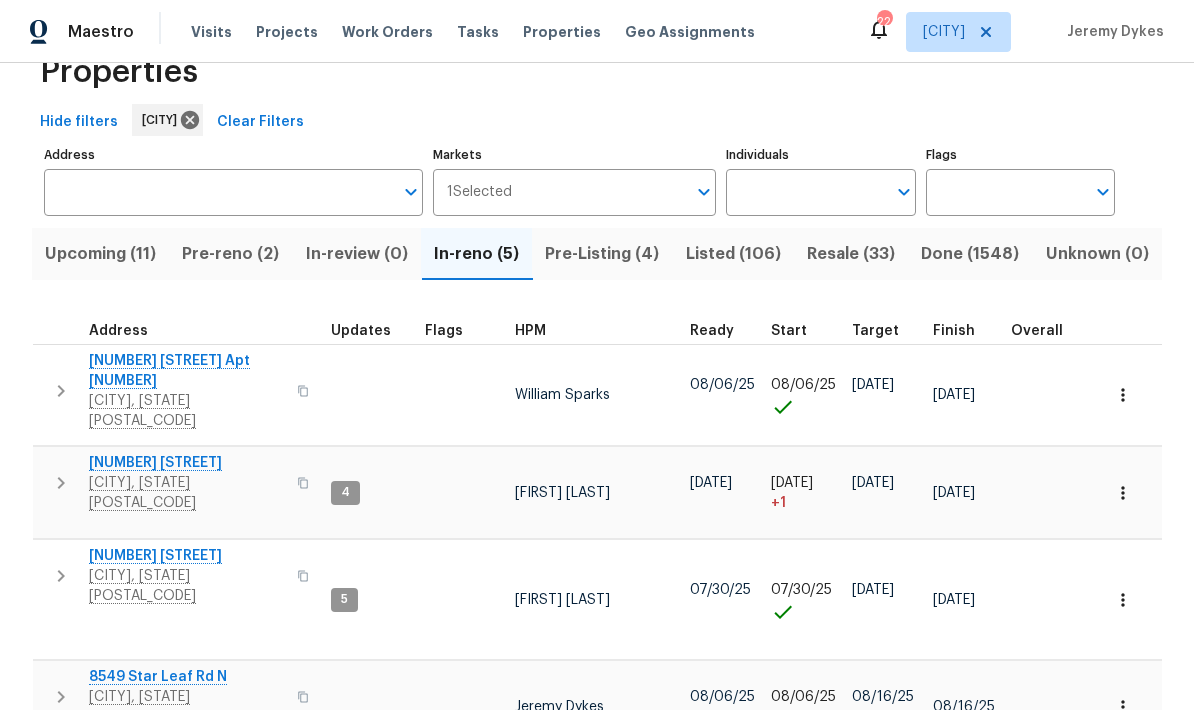 click on "Address" at bounding box center [218, 192] 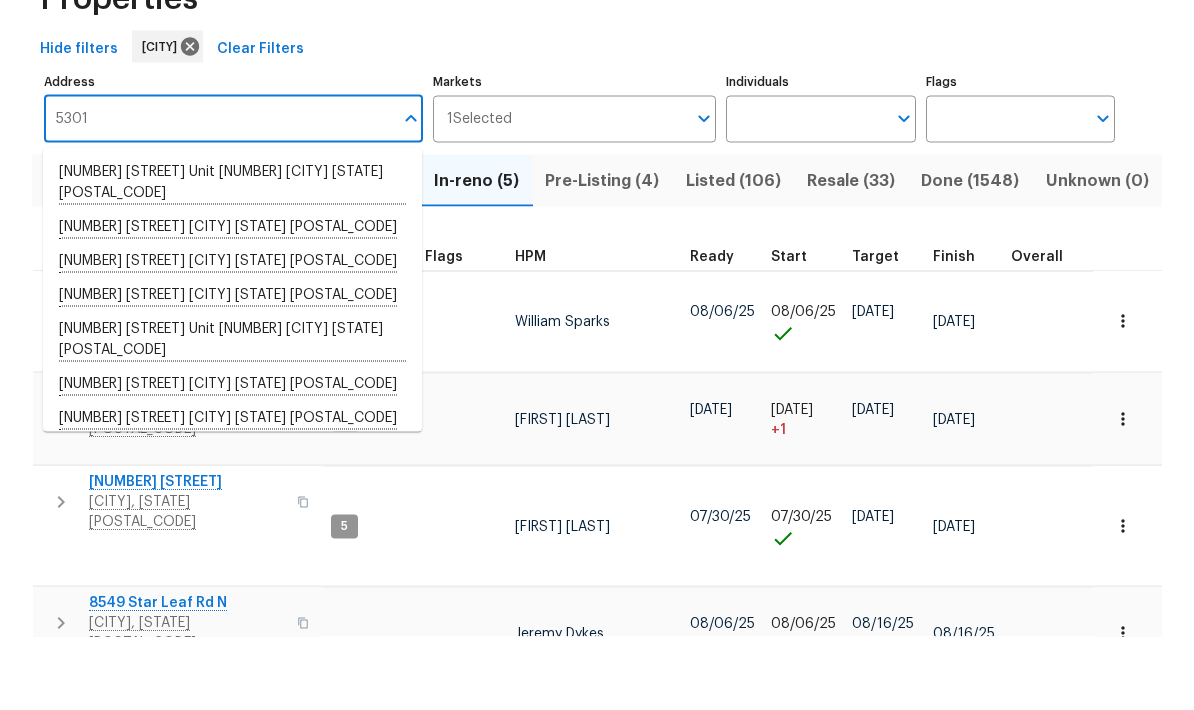 scroll, scrollTop: 0, scrollLeft: 0, axis: both 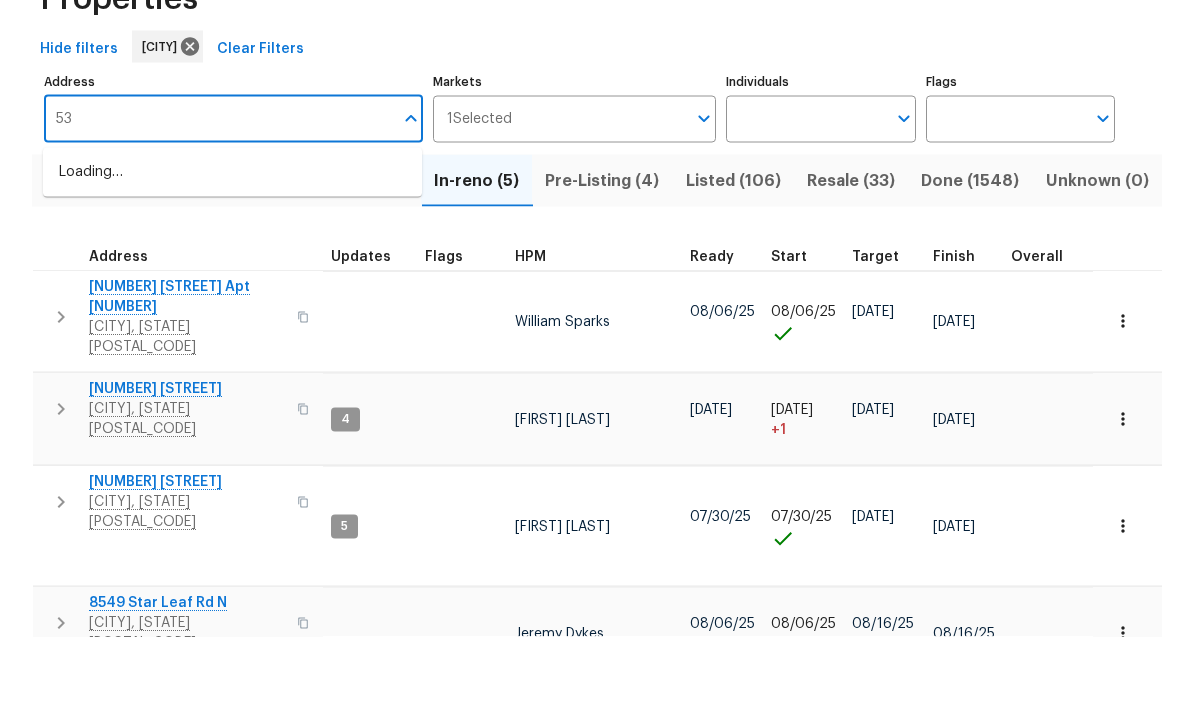 type on "5" 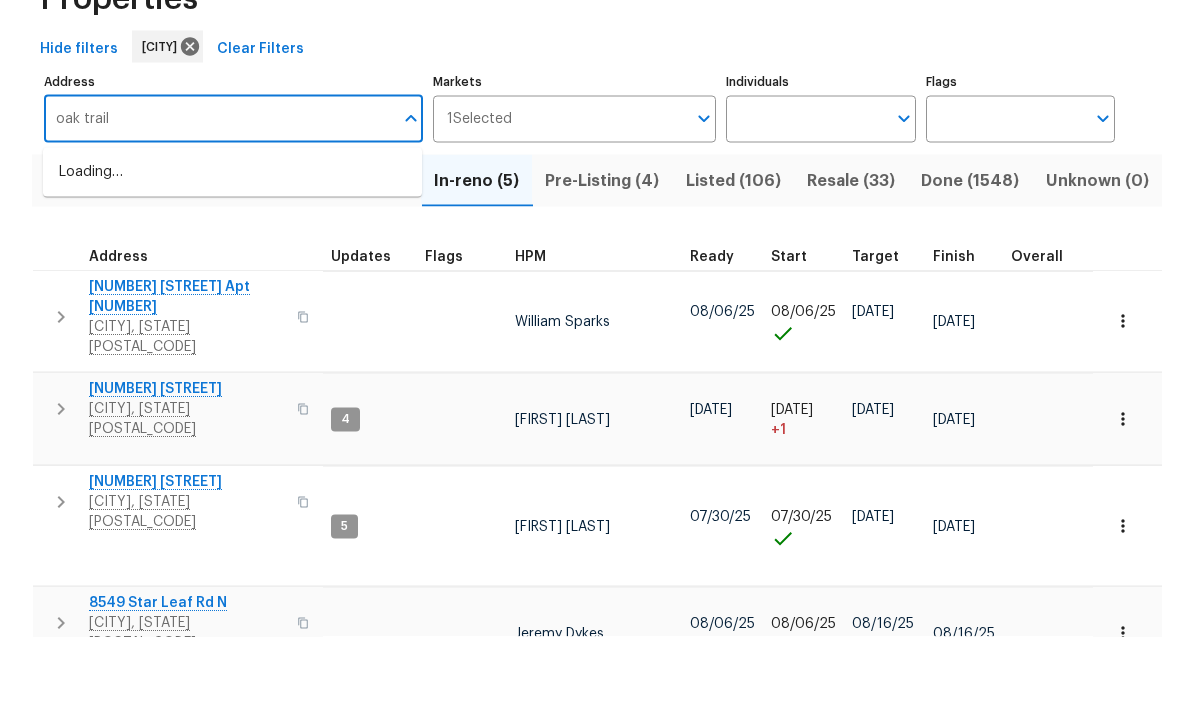 type on "oak trail" 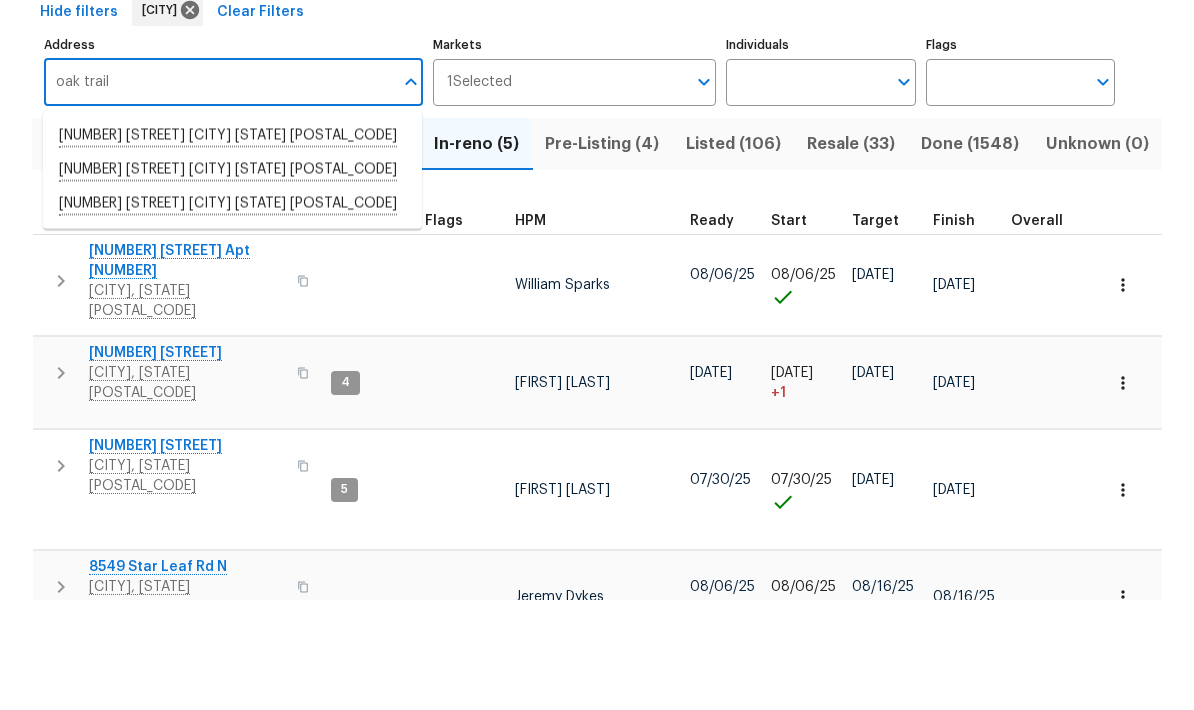 click on "5301 Oak Trail Ln Jacksonville FL 32209" at bounding box center [232, 280] 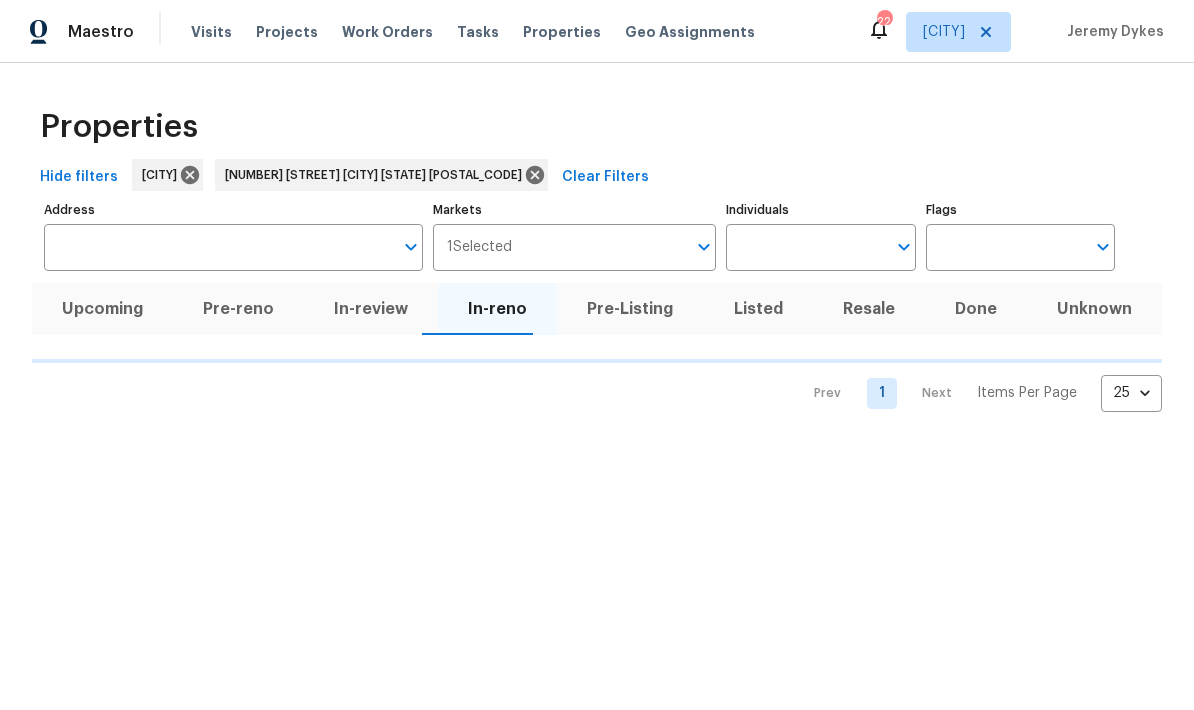 scroll, scrollTop: 0, scrollLeft: 0, axis: both 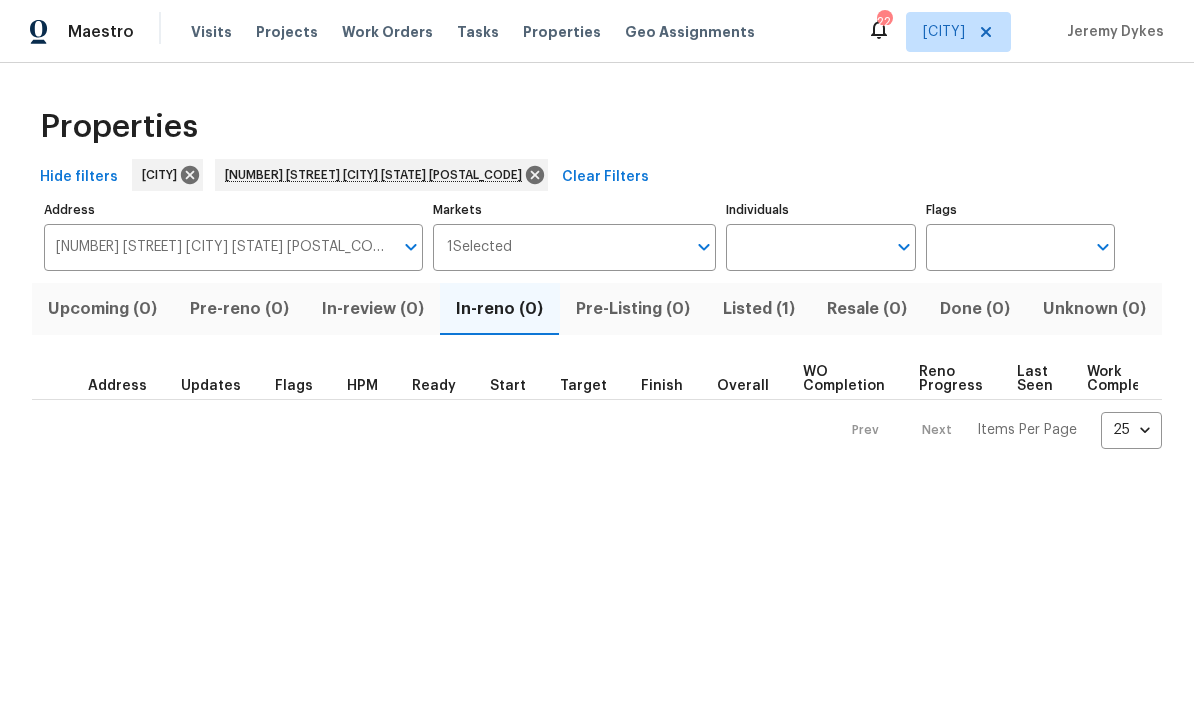 click on "Listed (1)" at bounding box center (758, 309) 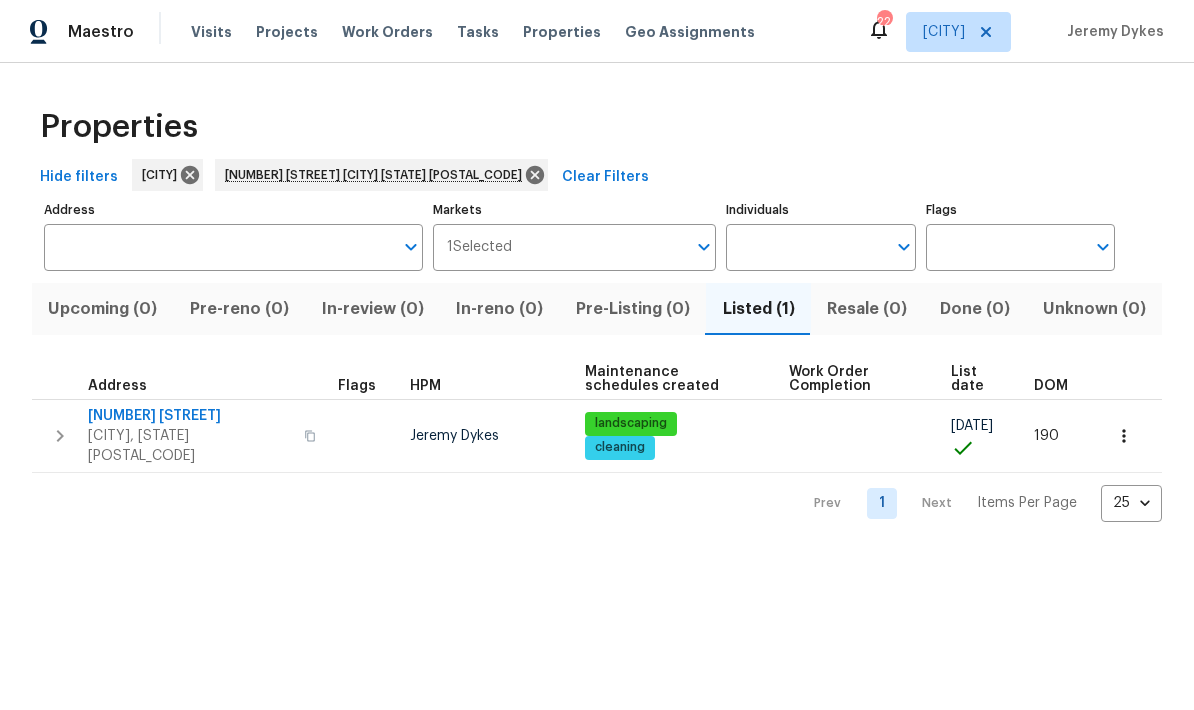type on "5301 Oak Trail Ln Jacksonville FL 32209" 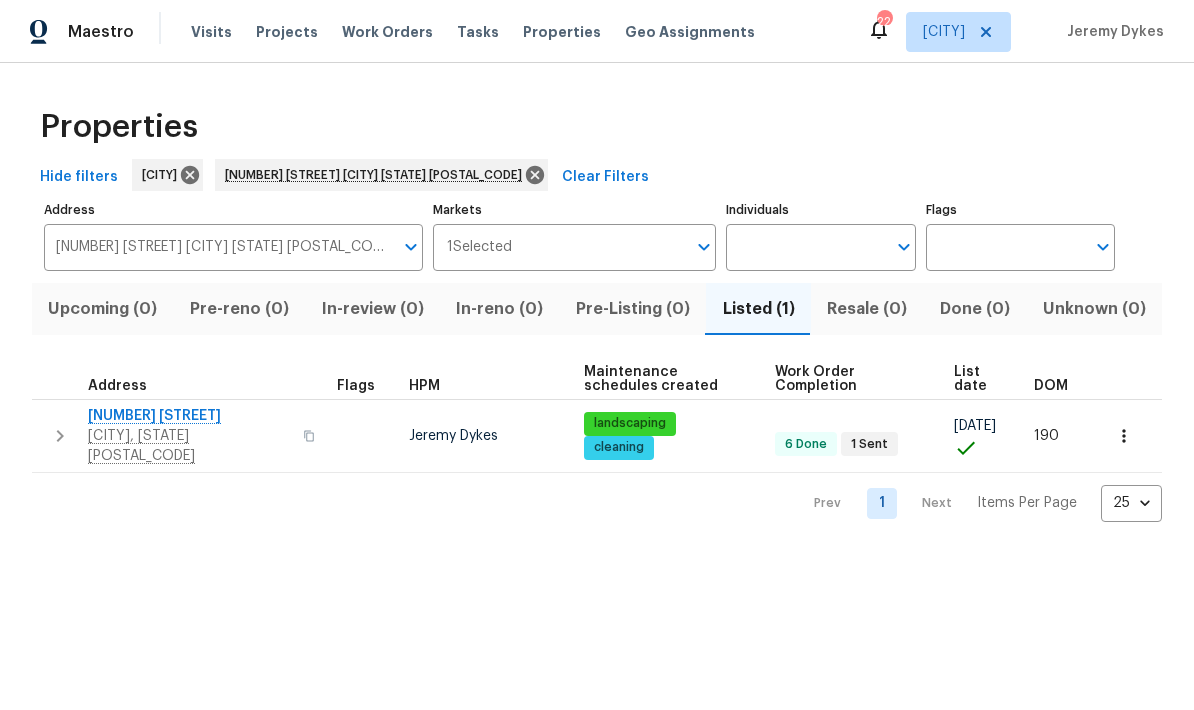 click at bounding box center [60, 436] 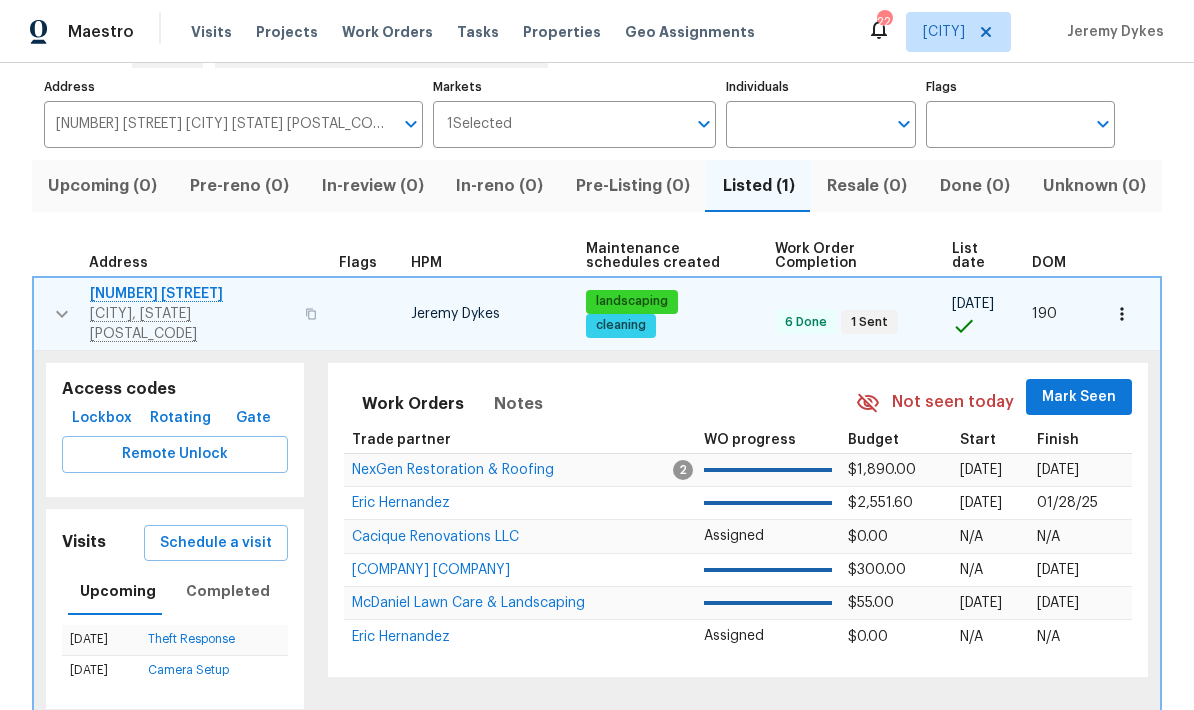 scroll, scrollTop: 122, scrollLeft: 0, axis: vertical 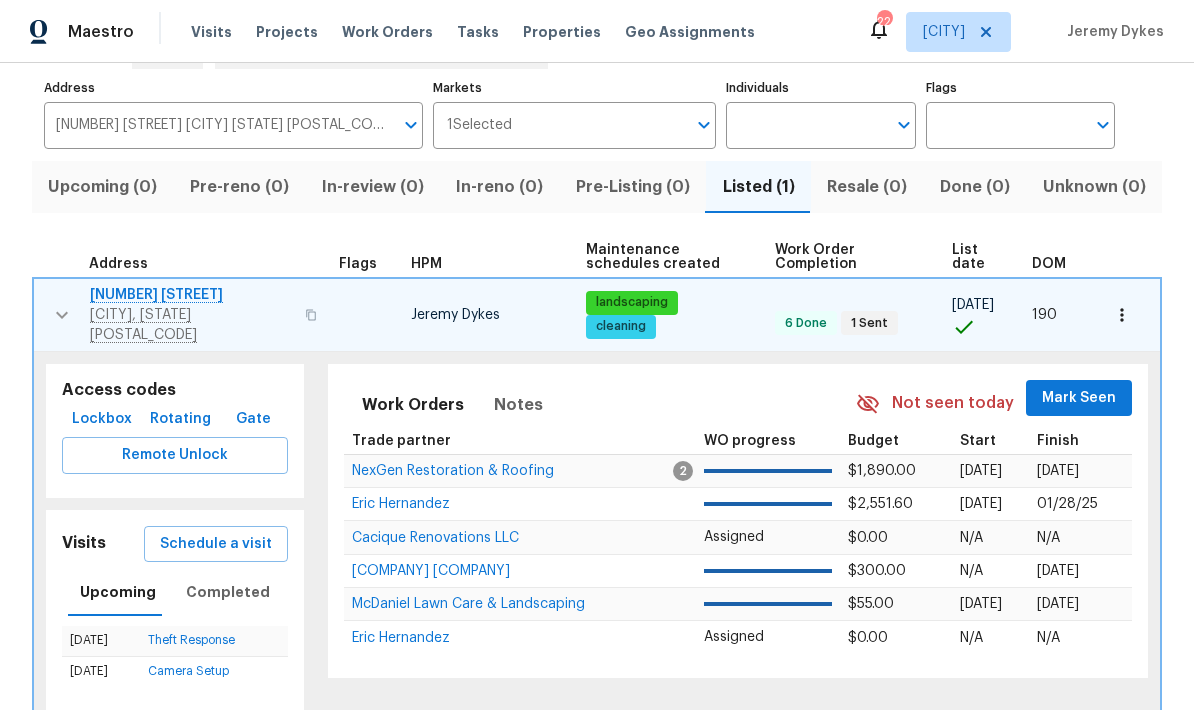 click on "Lockbox" at bounding box center [102, 419] 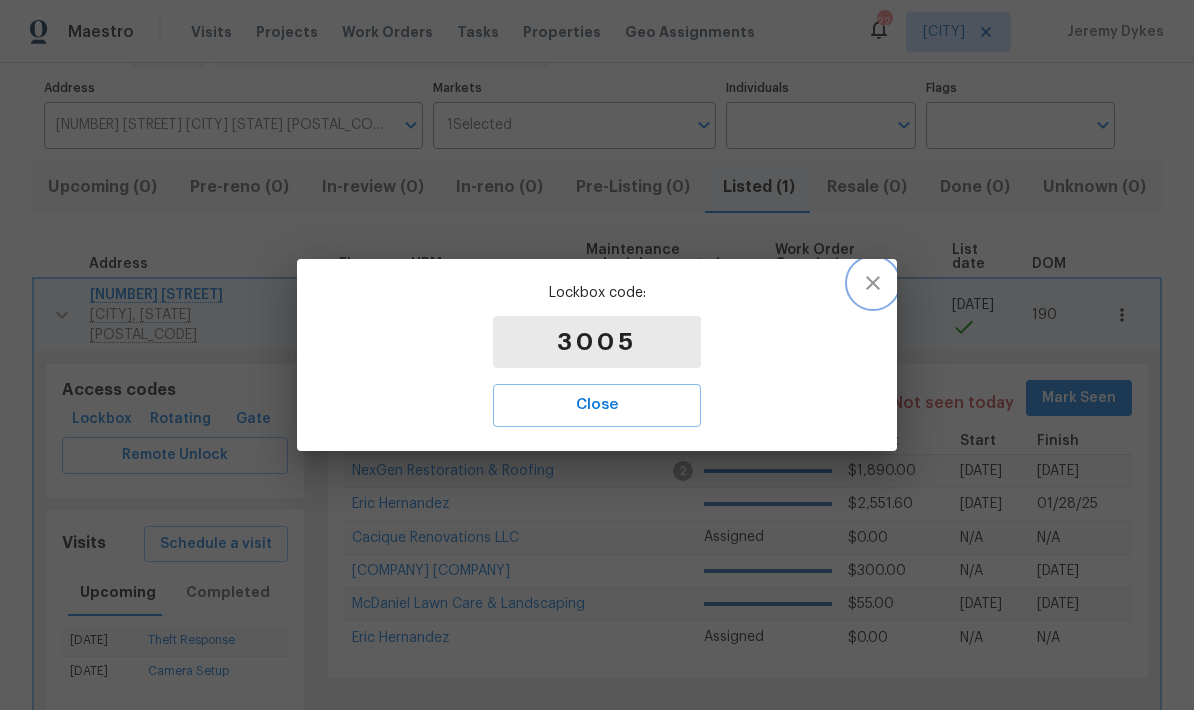 click 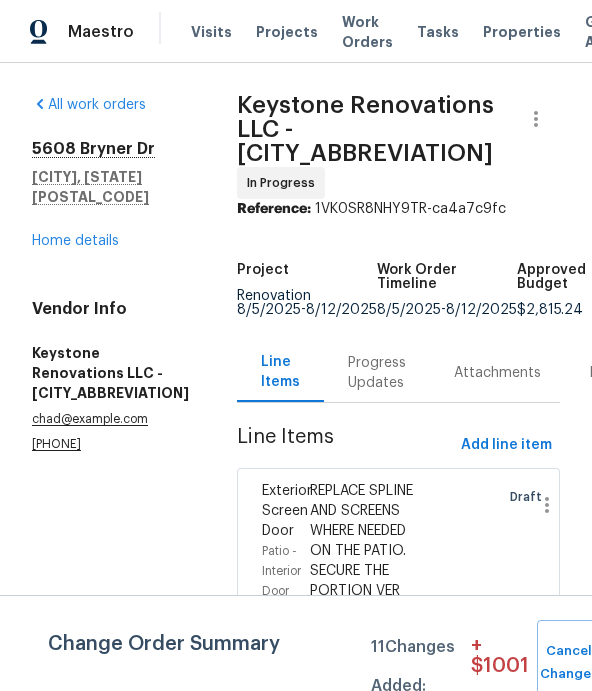 scroll, scrollTop: 0, scrollLeft: 0, axis: both 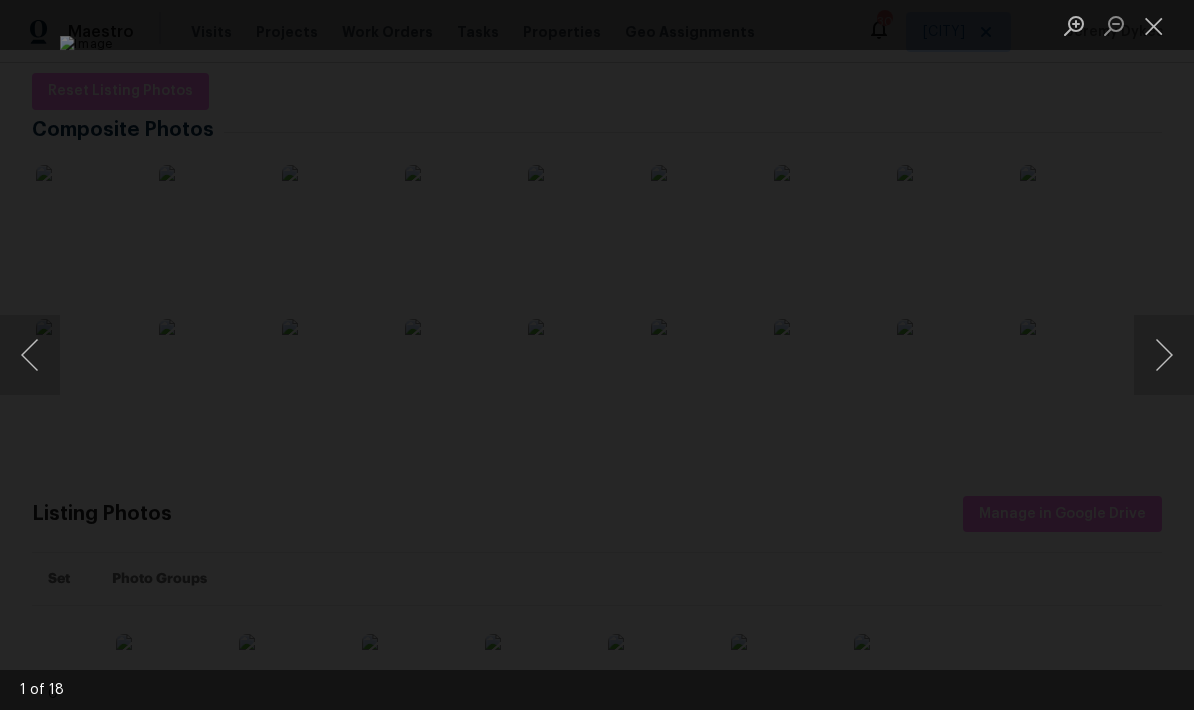 click at bounding box center [1154, 25] 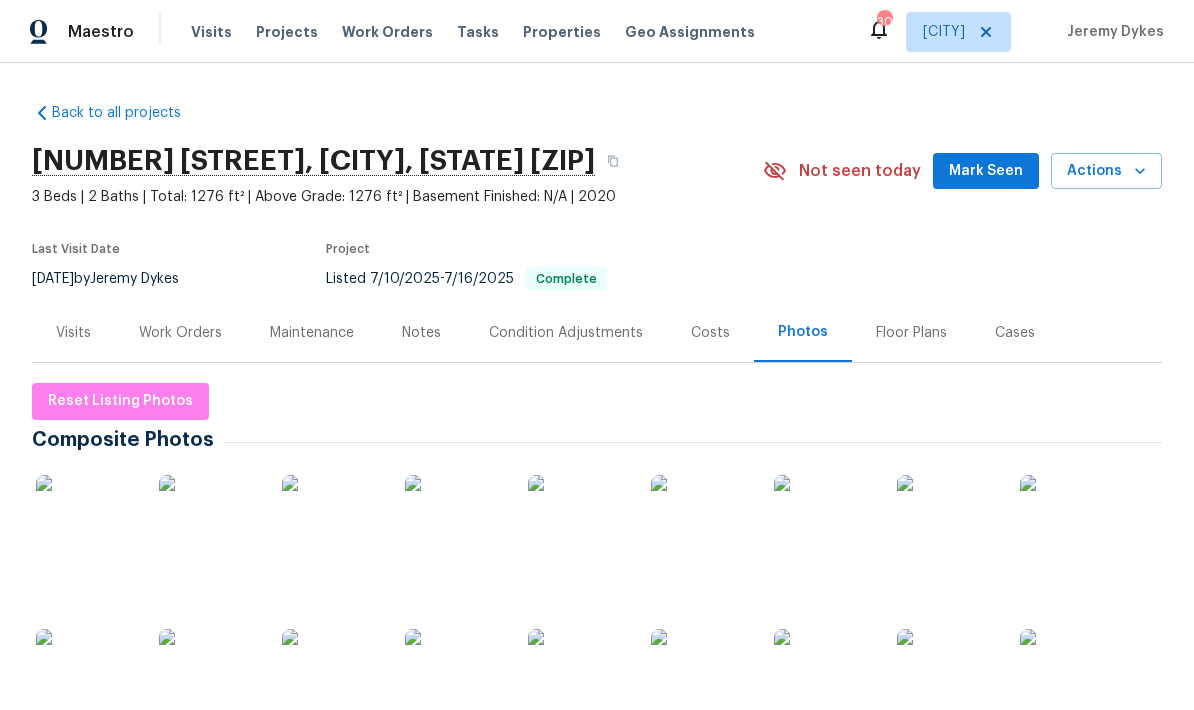 scroll, scrollTop: 0, scrollLeft: 0, axis: both 